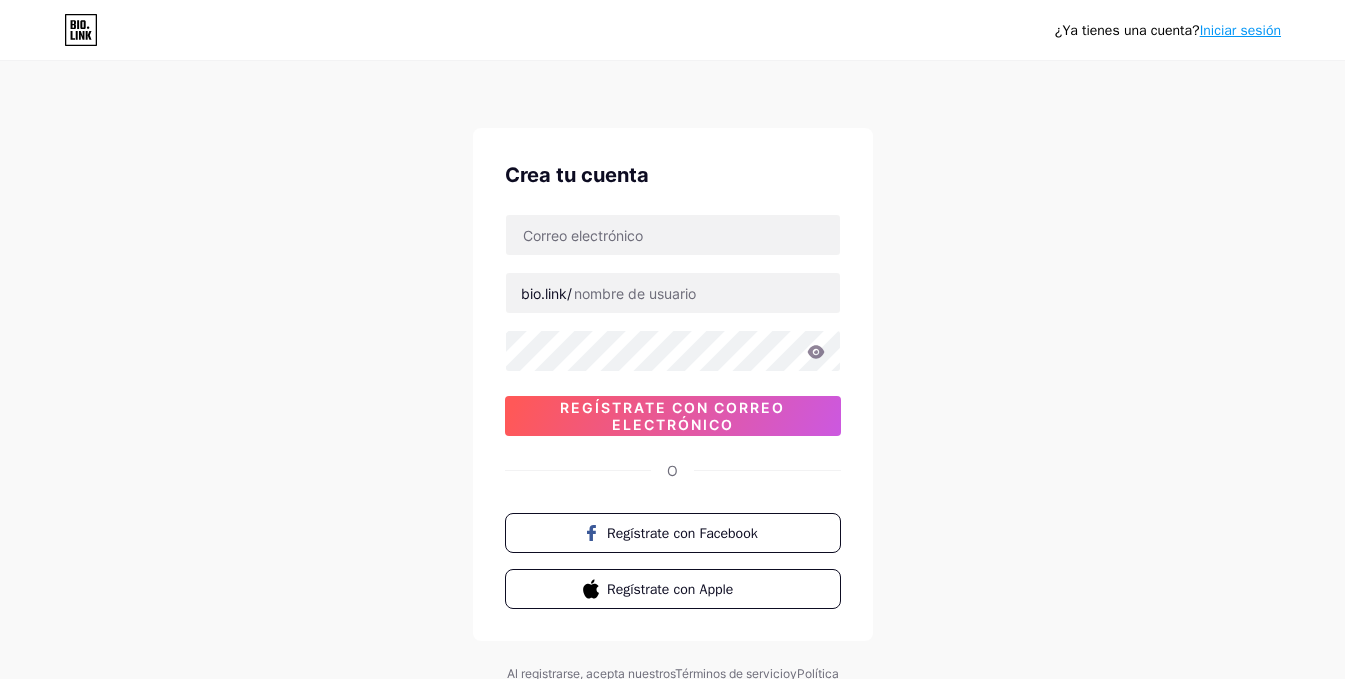 scroll, scrollTop: 0, scrollLeft: 0, axis: both 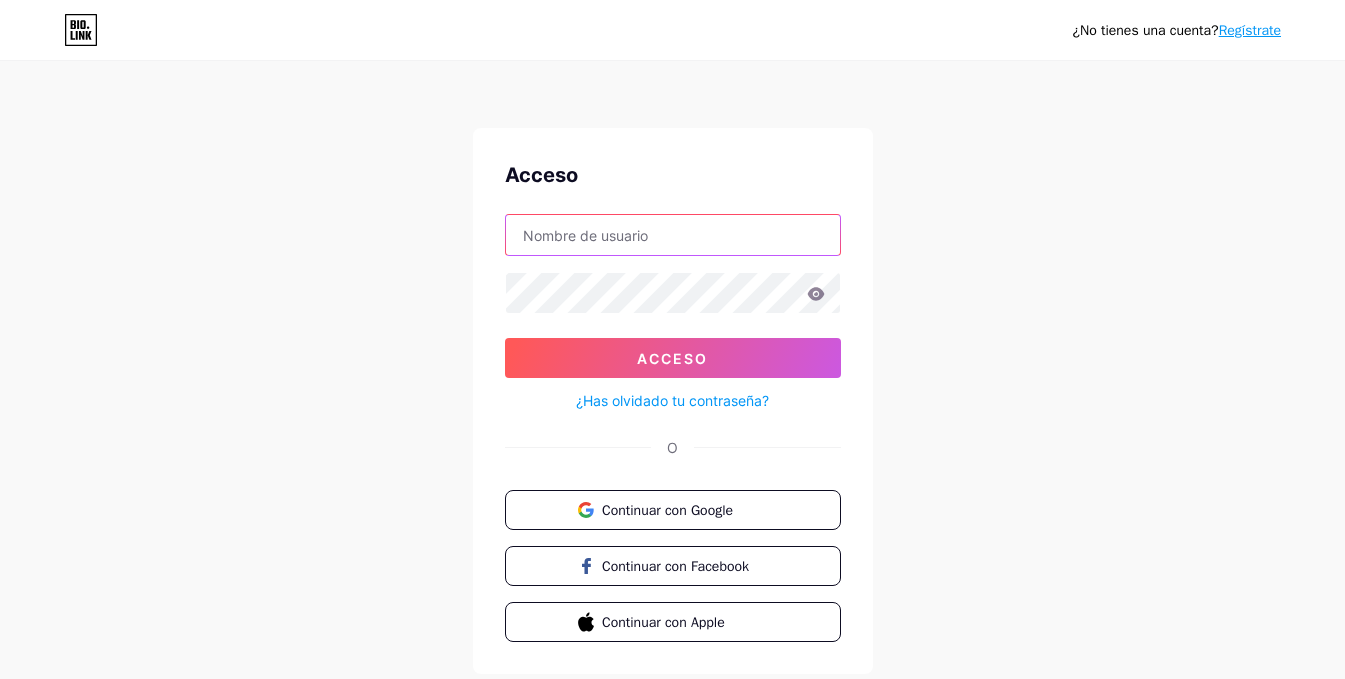 click at bounding box center (673, 235) 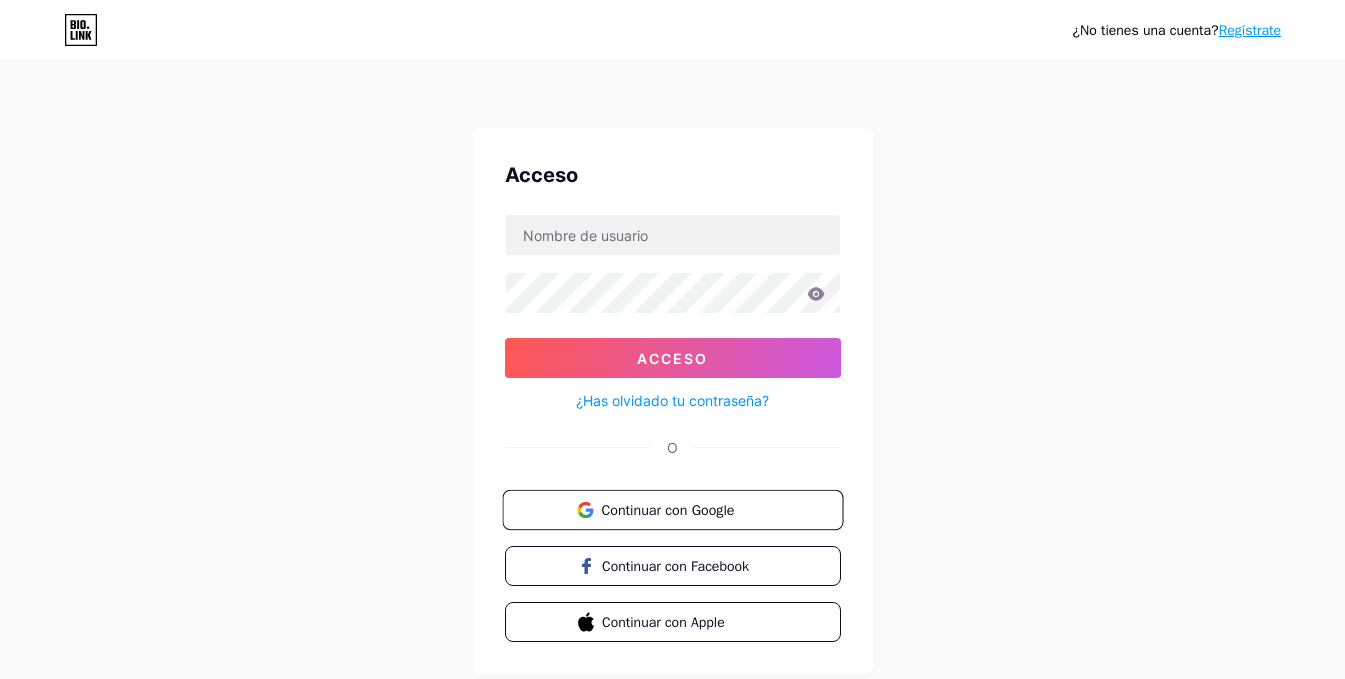 click on "Continuar con Google" at bounding box center (672, 510) 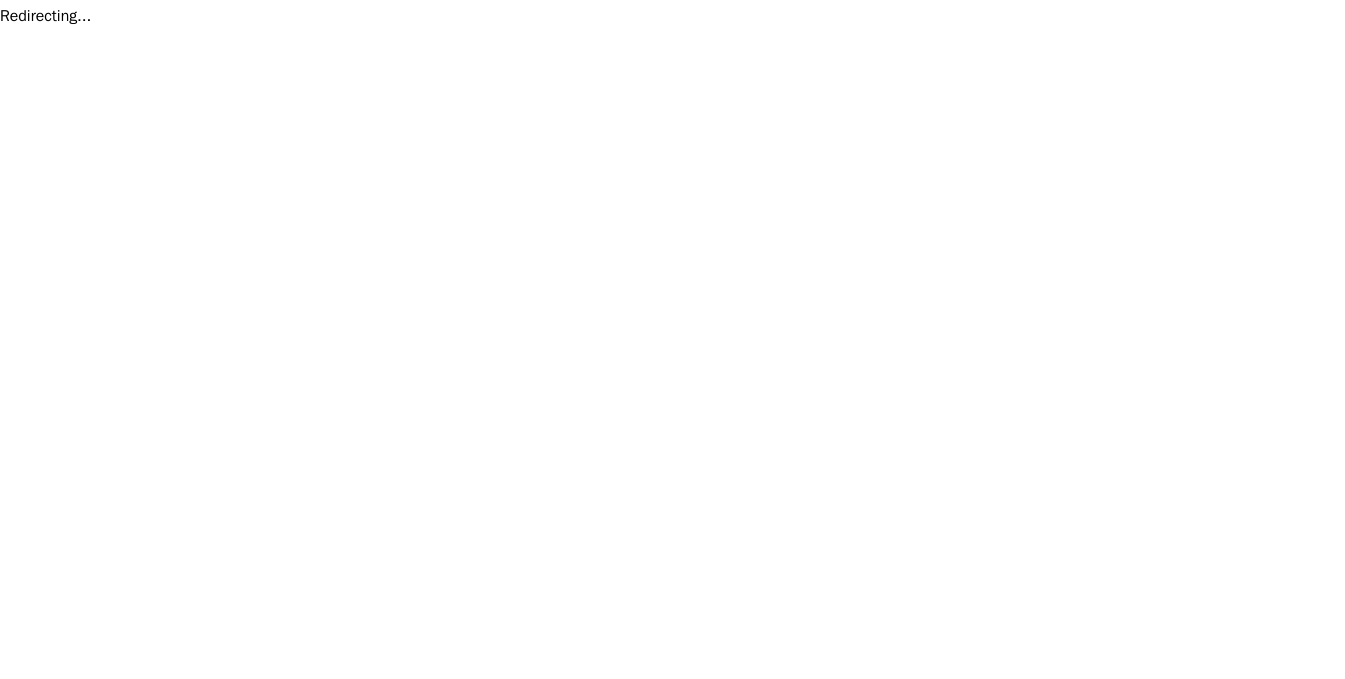 scroll, scrollTop: 0, scrollLeft: 0, axis: both 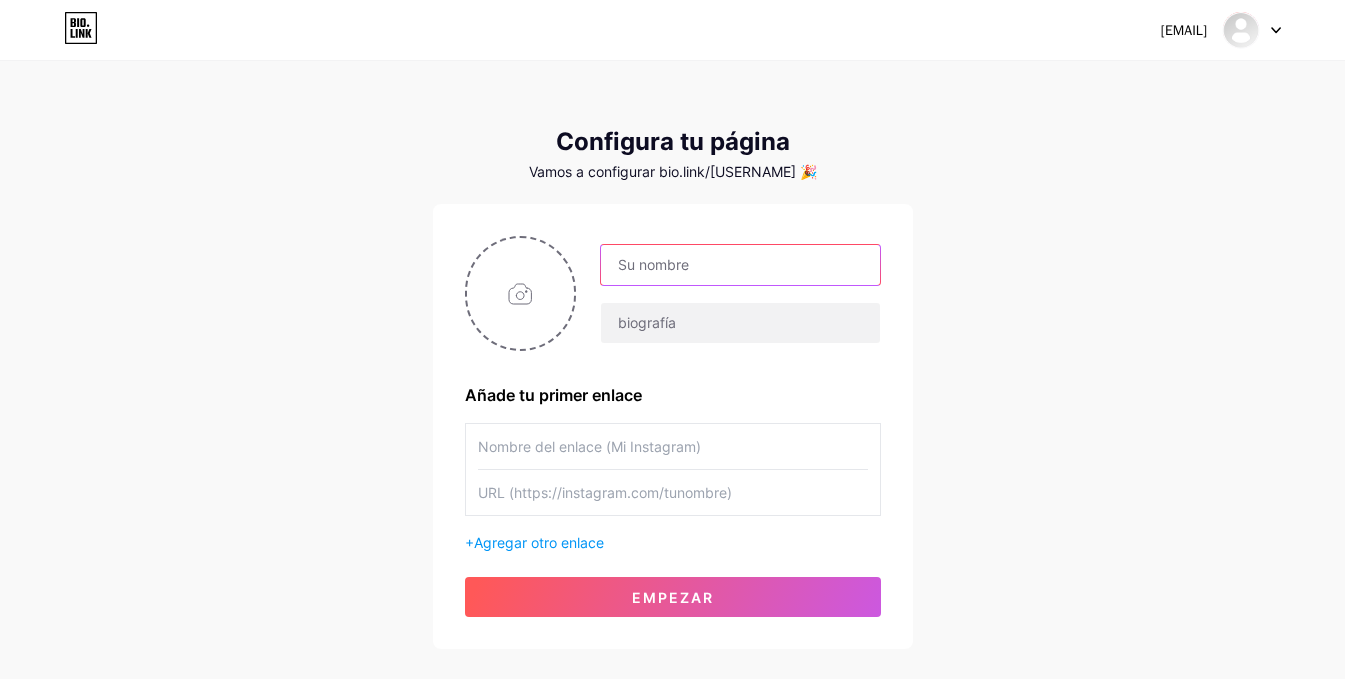 click at bounding box center [740, 265] 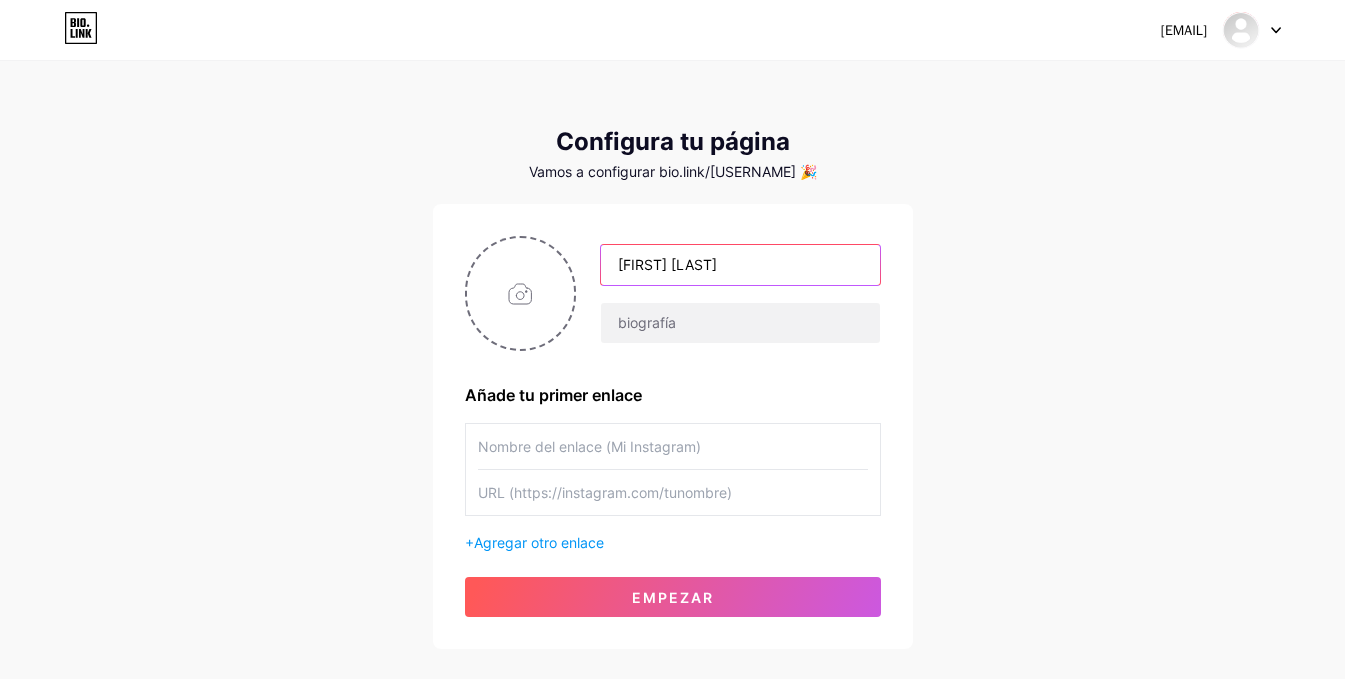 type on "[FIRST] [LAST]" 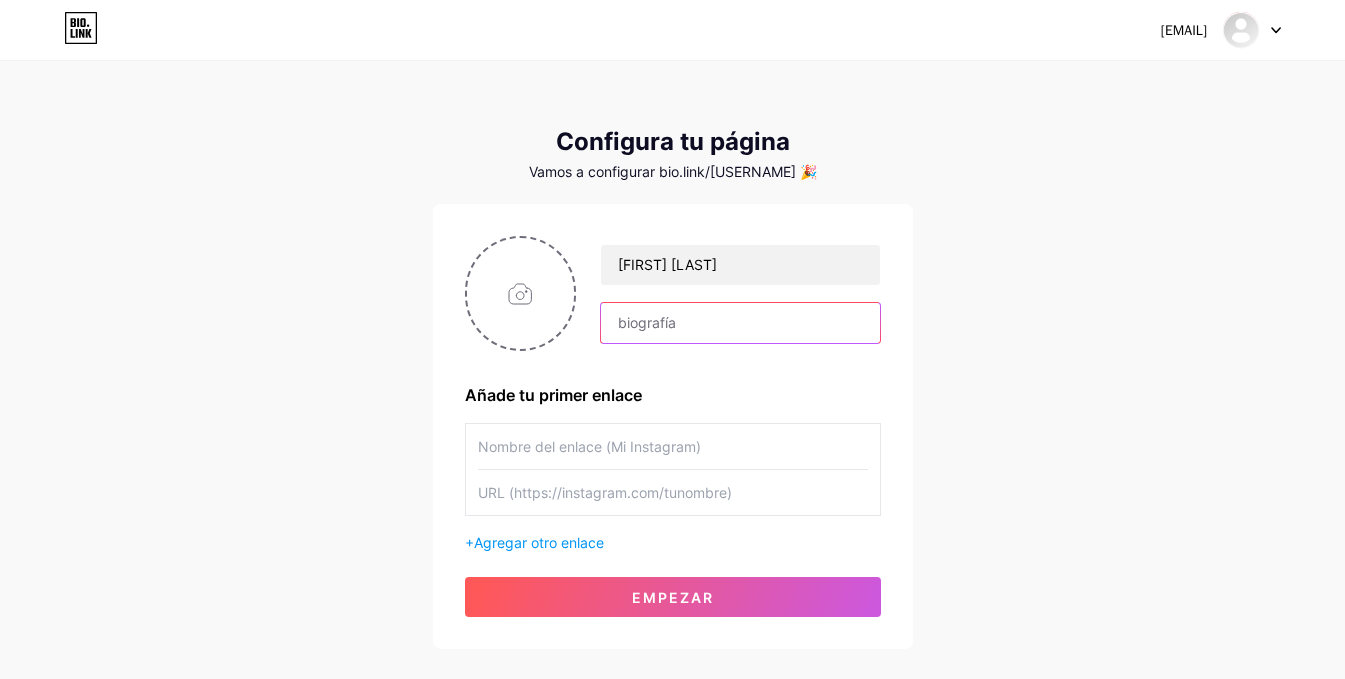 click at bounding box center (740, 323) 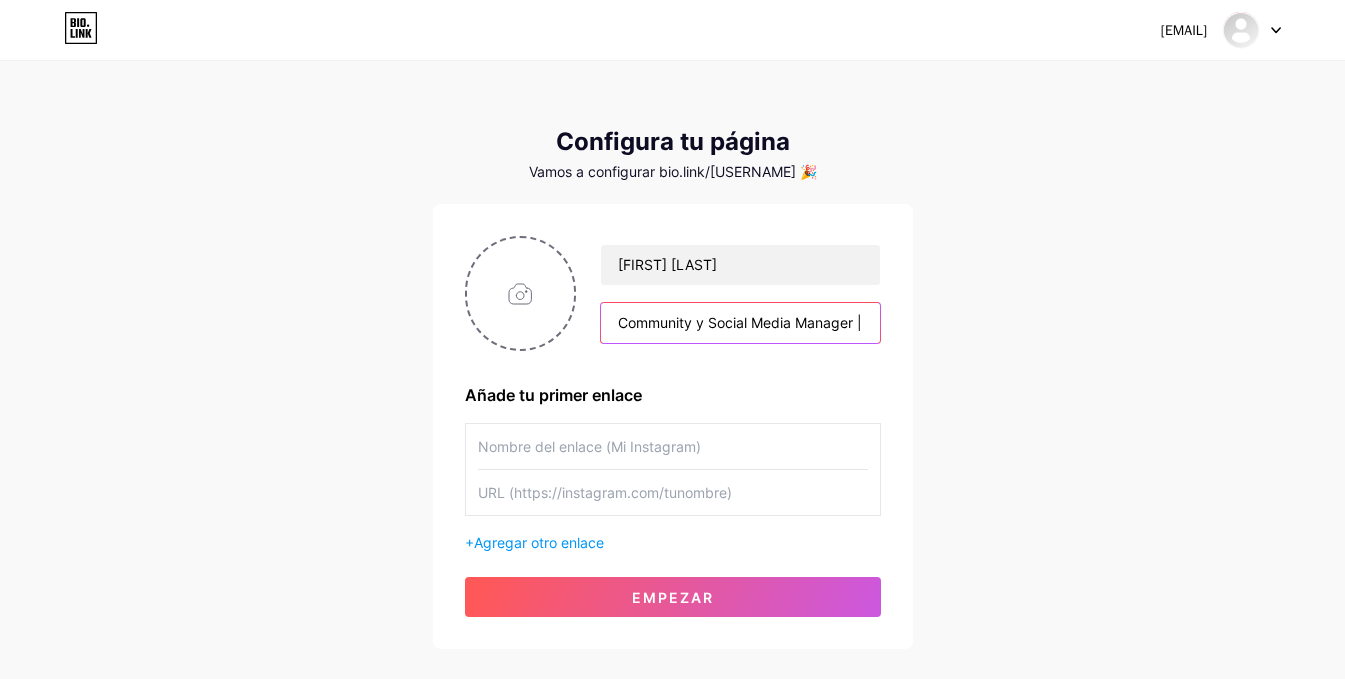 scroll, scrollTop: 0, scrollLeft: 167, axis: horizontal 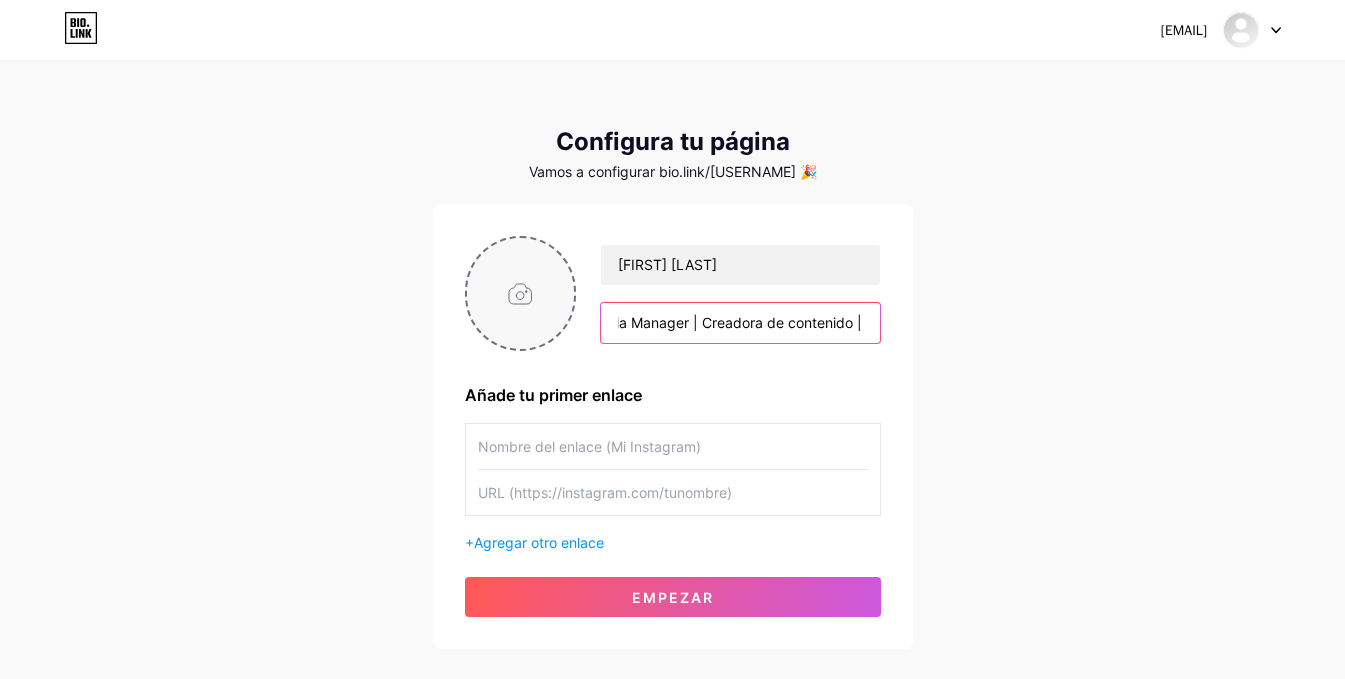 type on "Community y Social Media Manager | Creadora de contenido |" 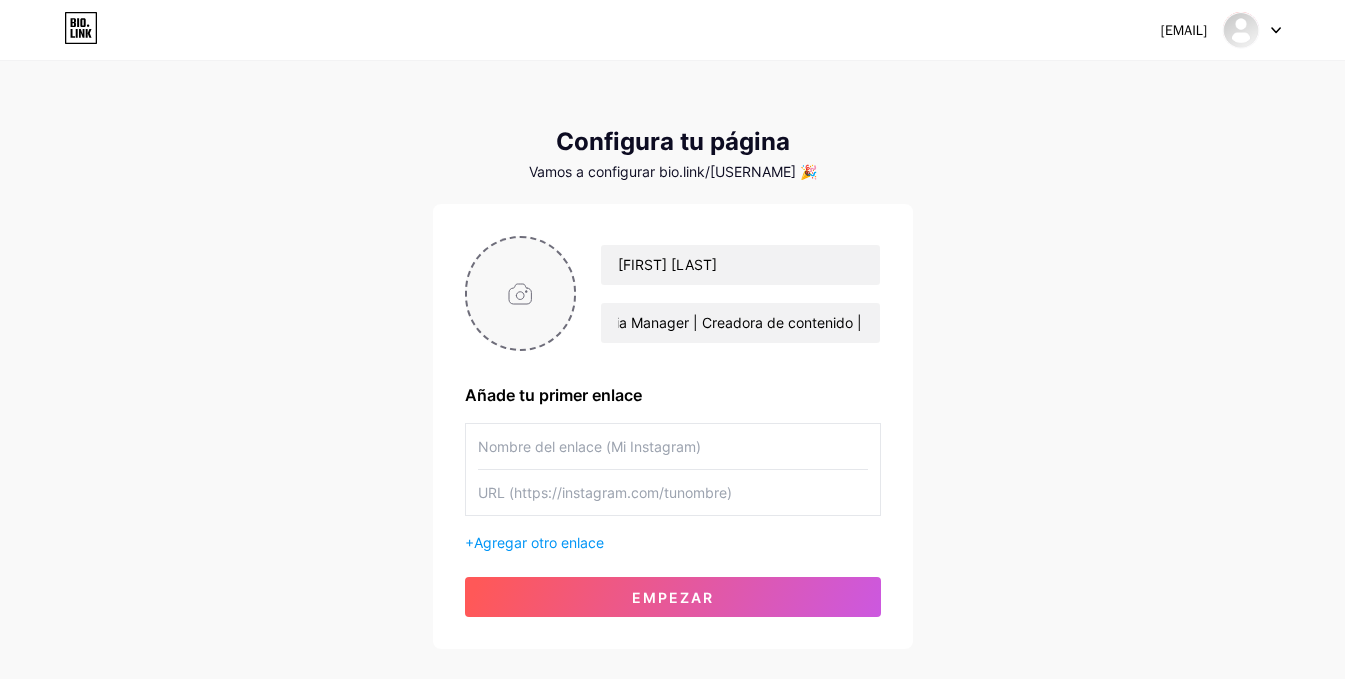 click at bounding box center (521, 293) 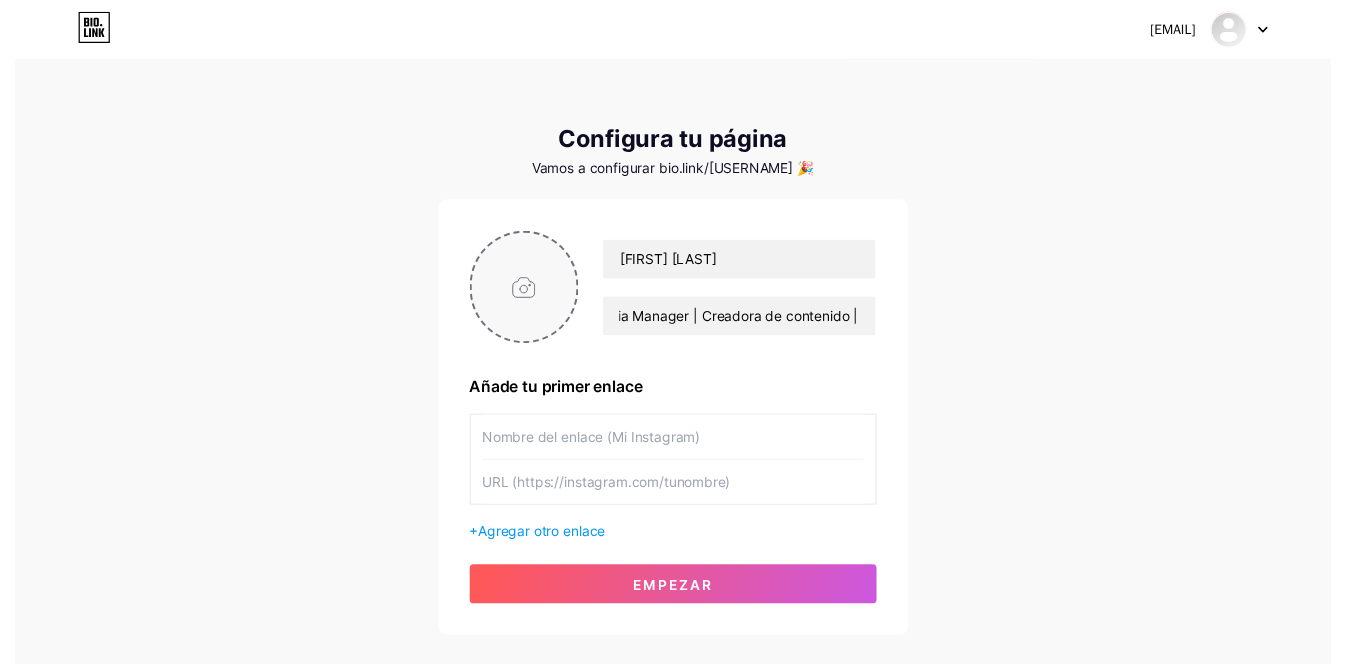 scroll, scrollTop: 0, scrollLeft: 0, axis: both 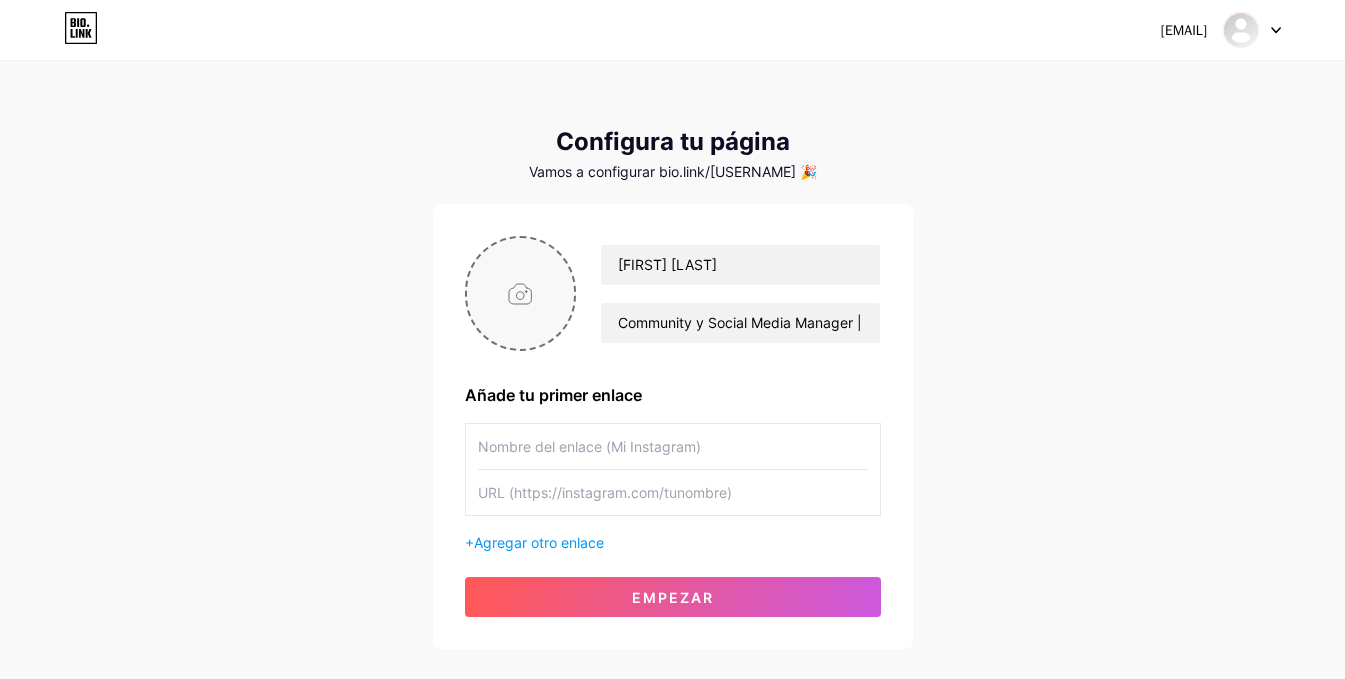 type on "C:\fakepath\4.png" 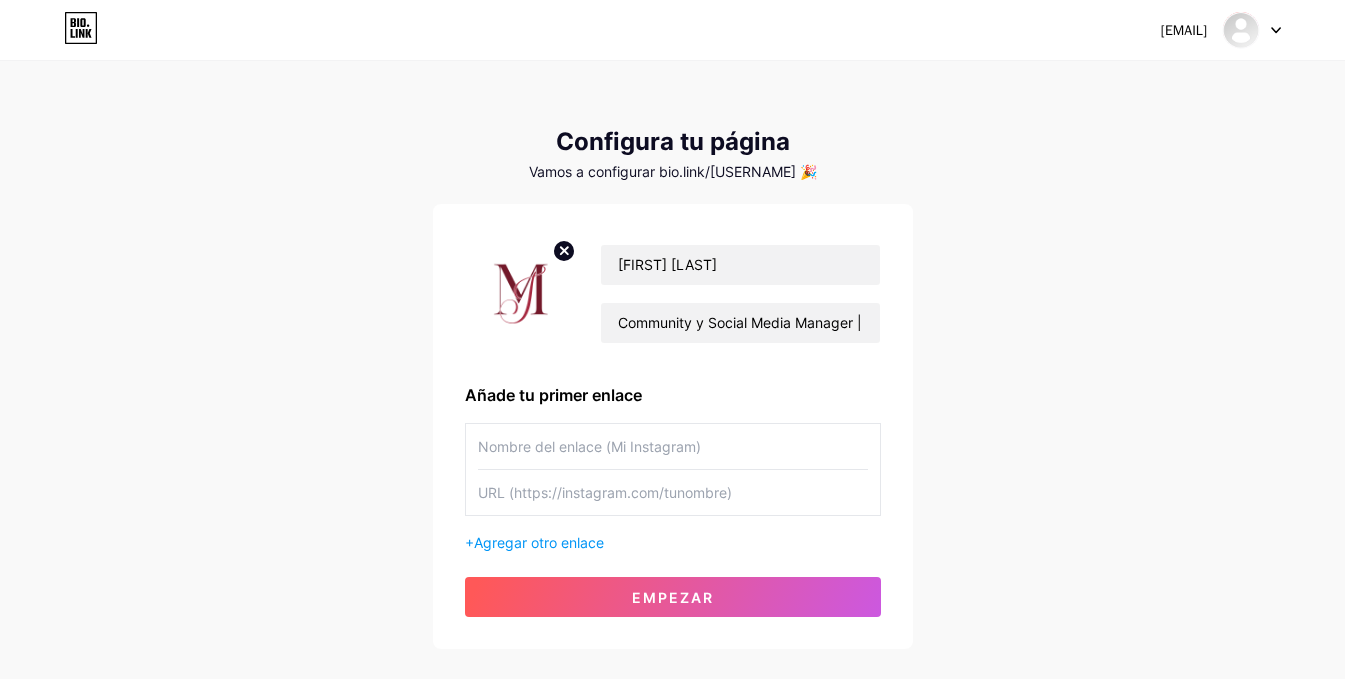 click at bounding box center [521, 293] 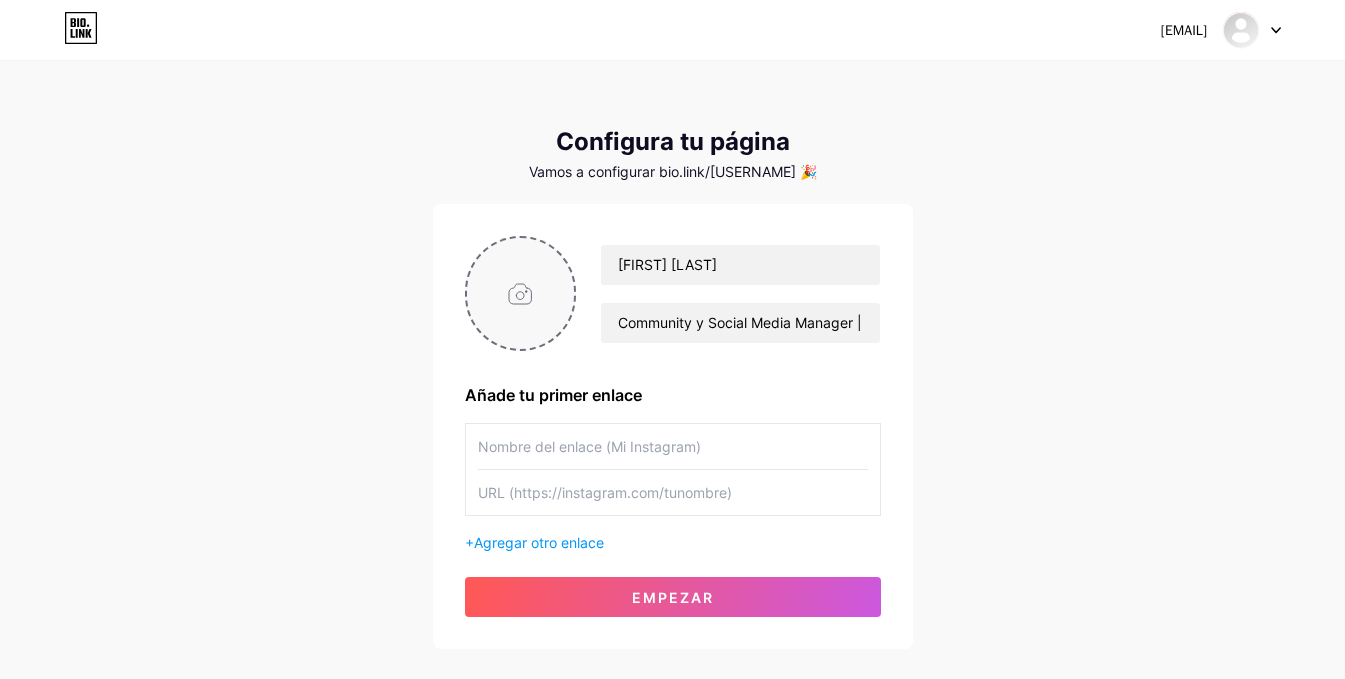 click at bounding box center [521, 293] 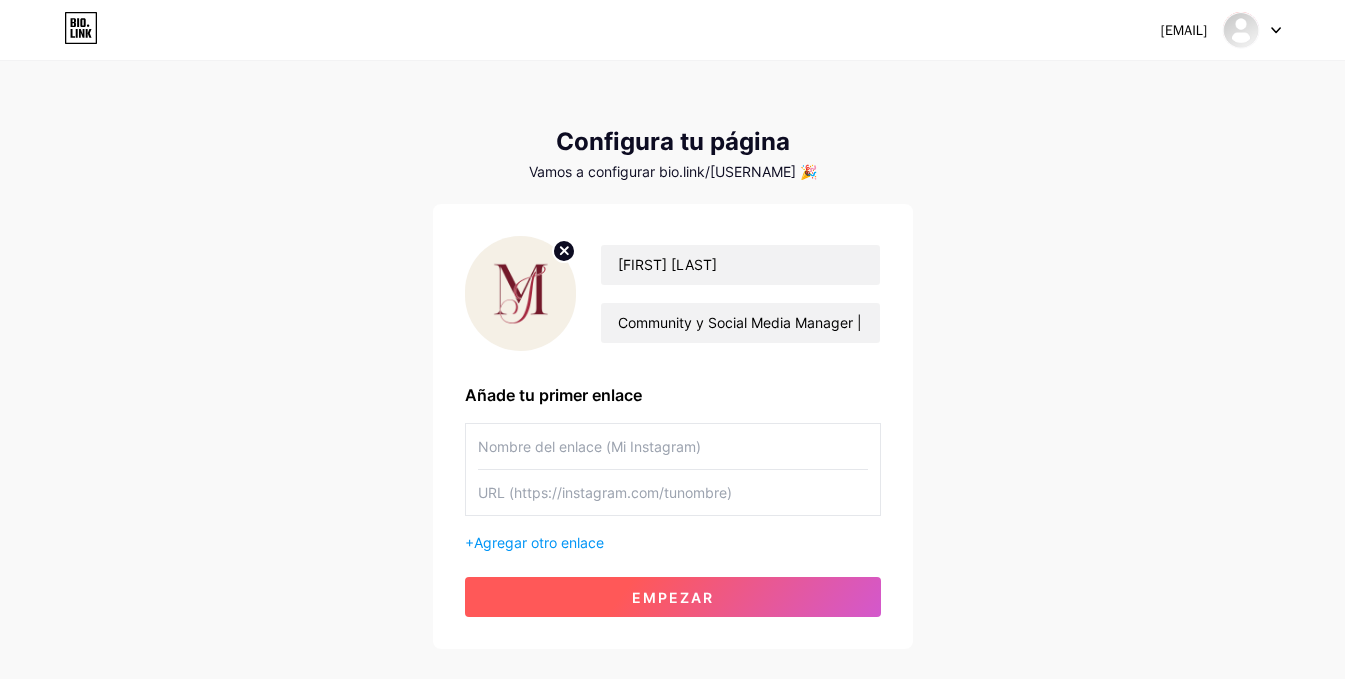 click on "Empezar" at bounding box center (673, 597) 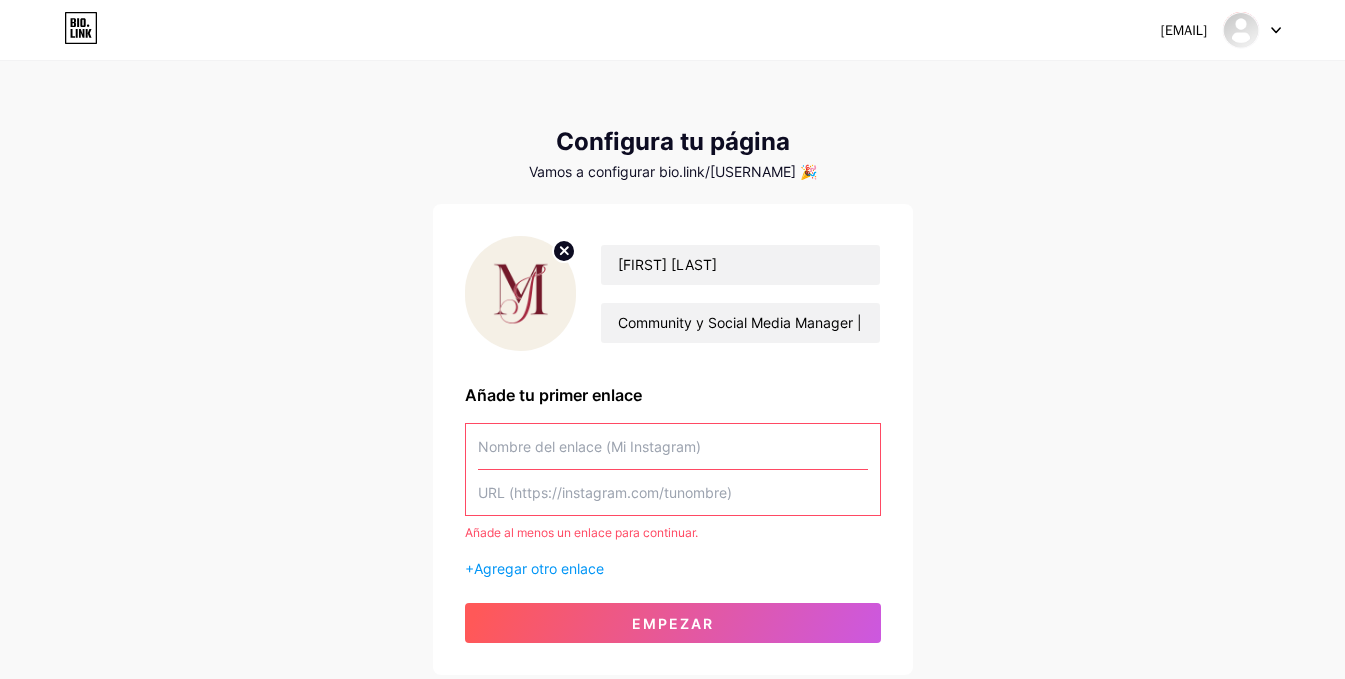 click at bounding box center [673, 446] 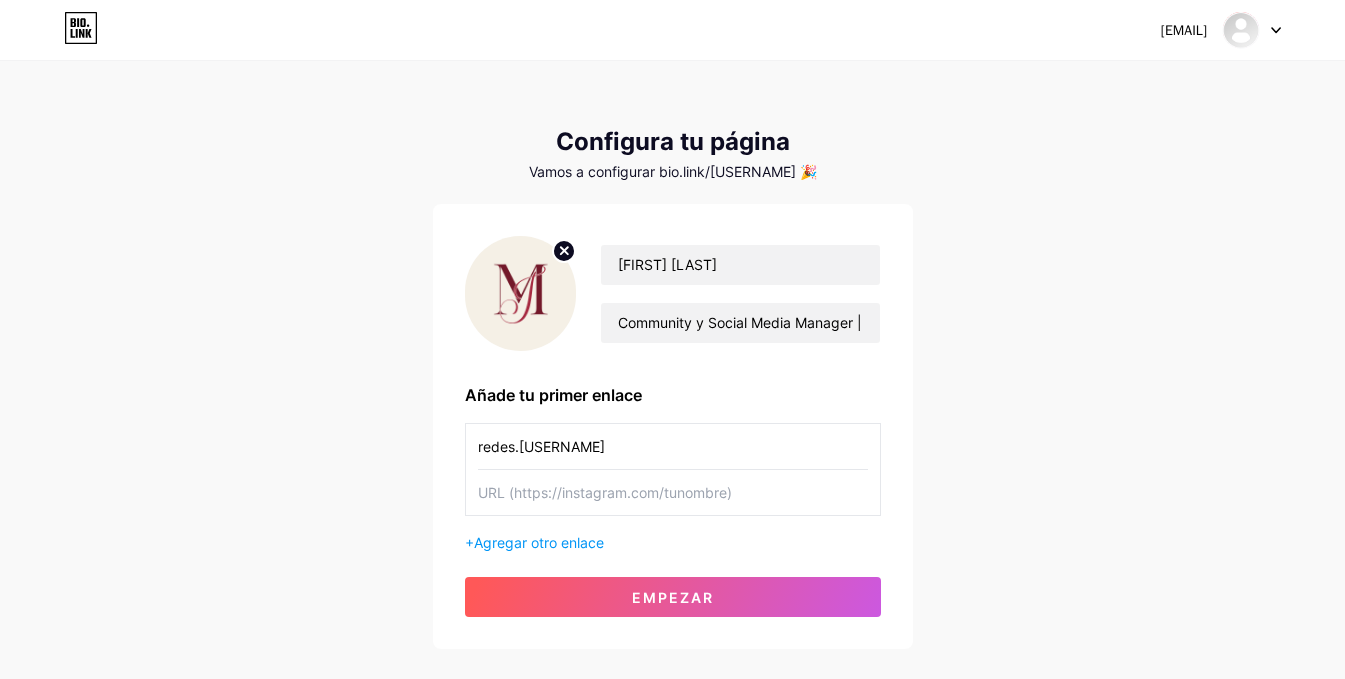type on "redes.micajuarez" 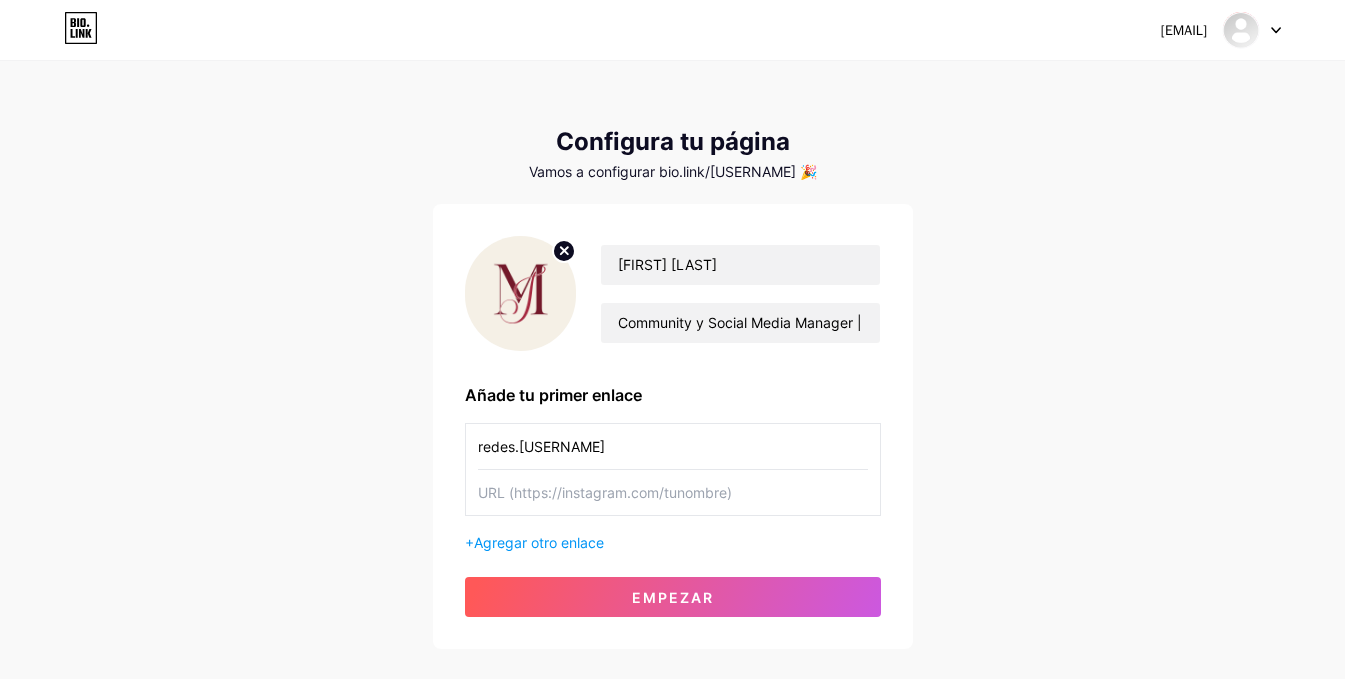 click at bounding box center [673, 492] 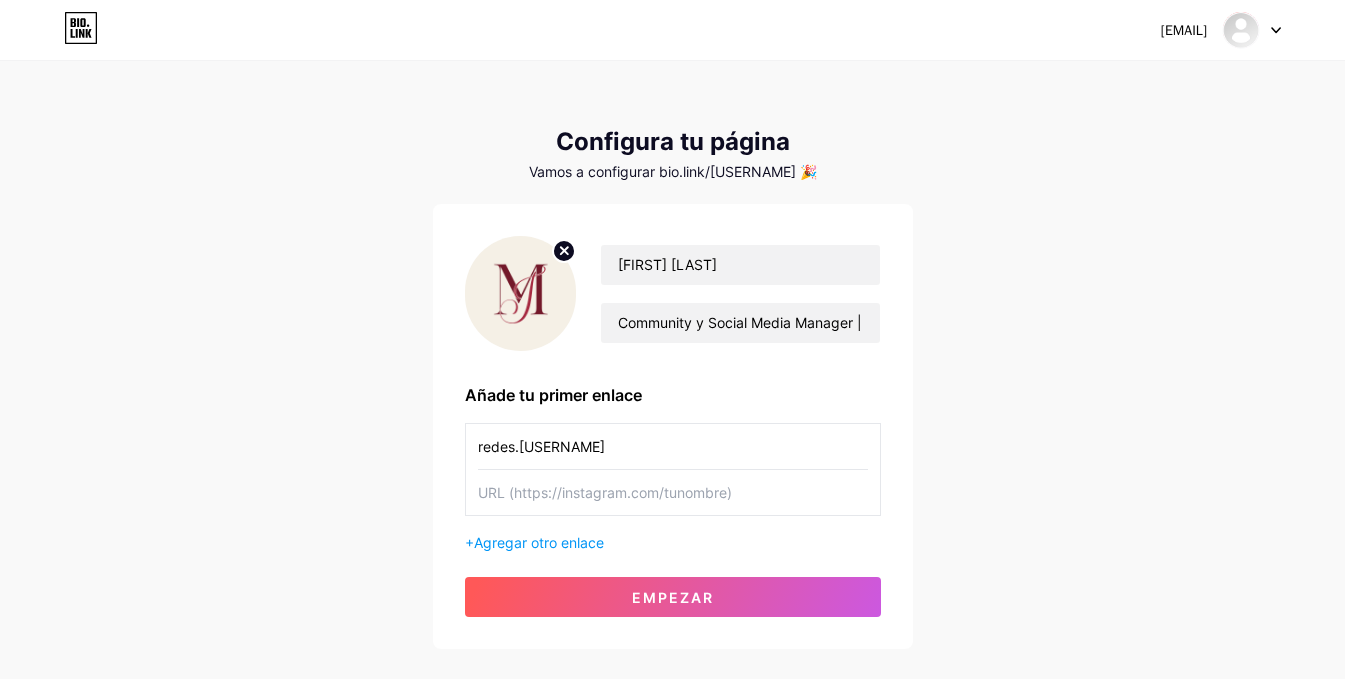 paste on "https://www.instagram.com/redes.micajuarez/" 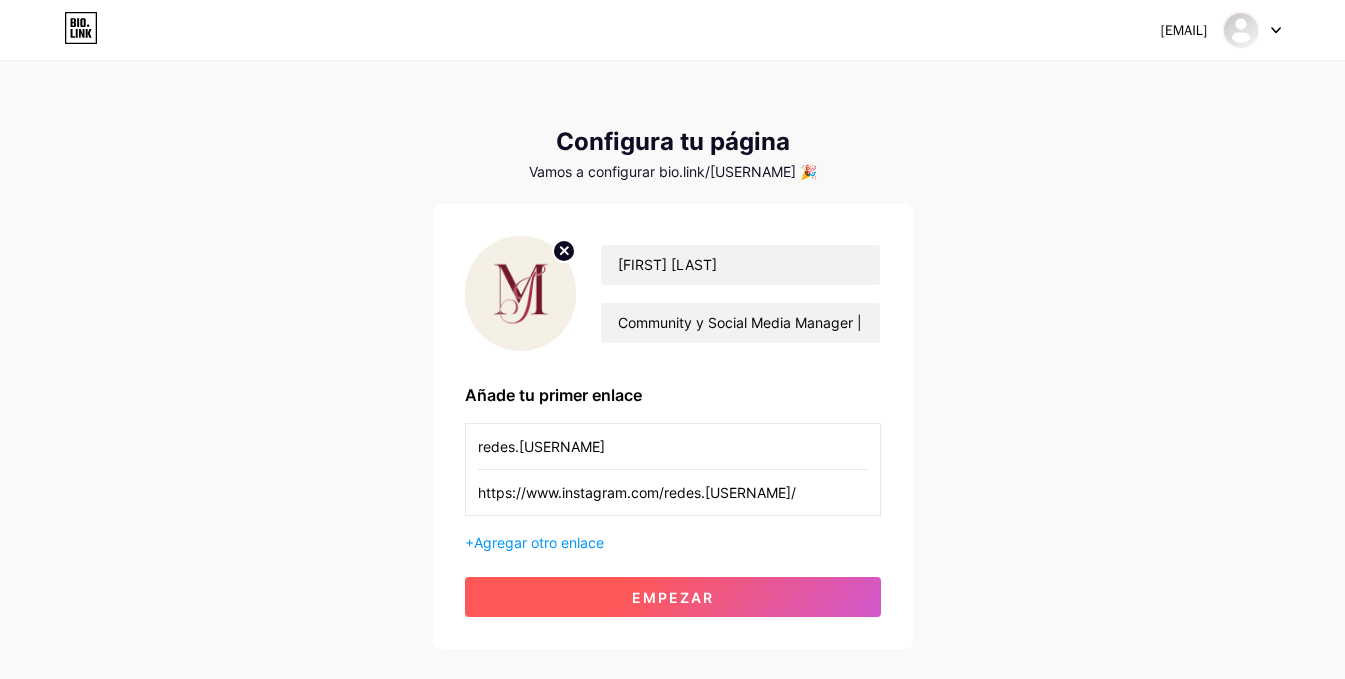 type on "https://www.instagram.com/redes.micajuarez/" 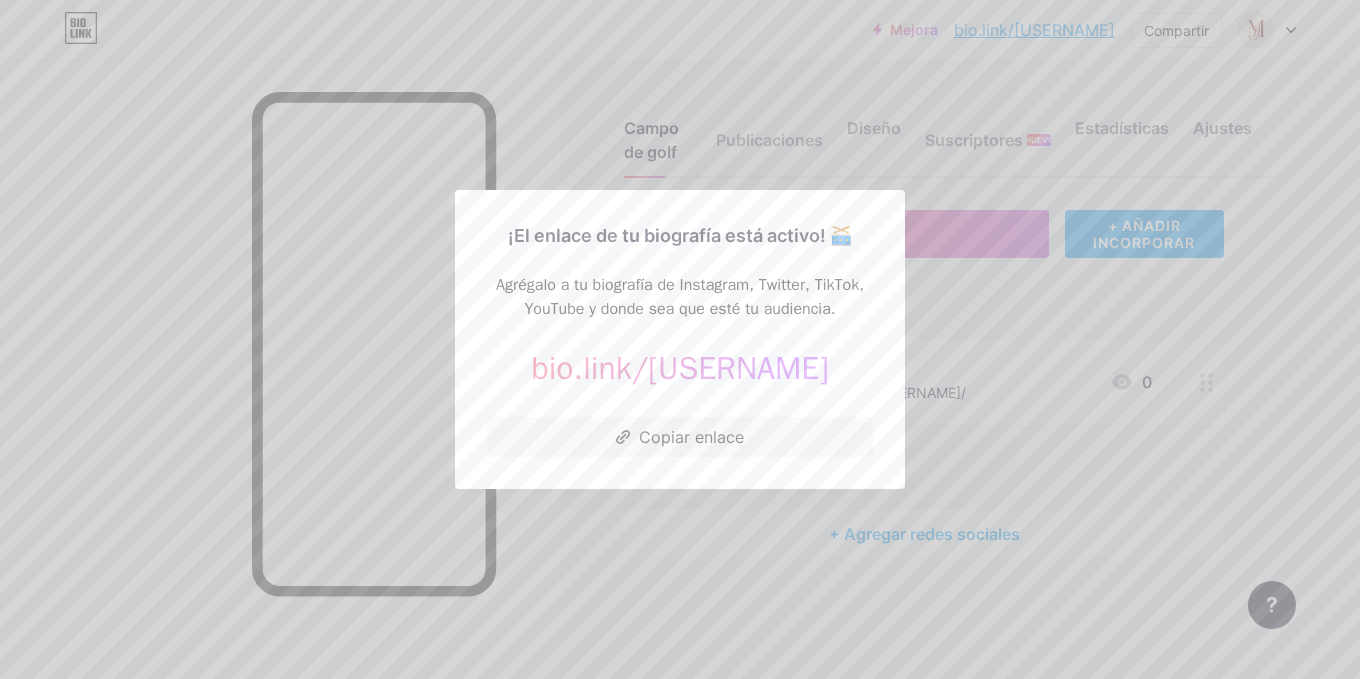 click at bounding box center (680, 339) 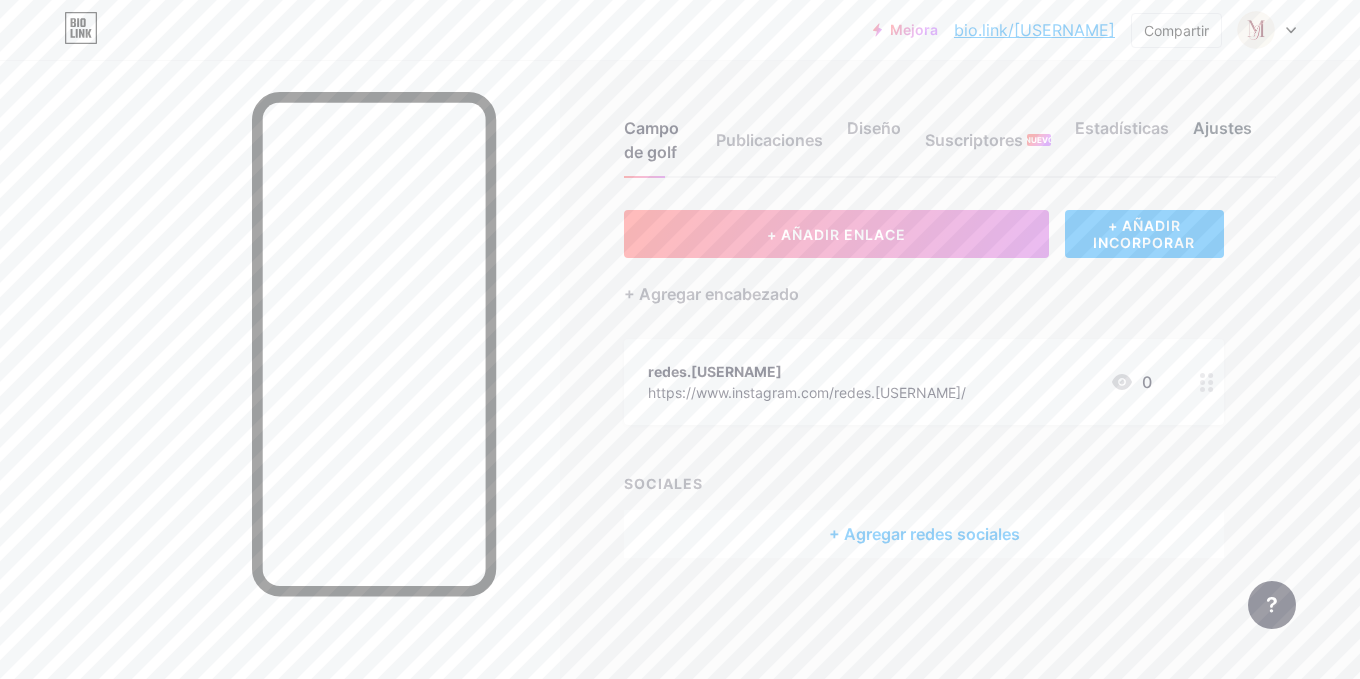 click on "Ajustes" at bounding box center (1222, 128) 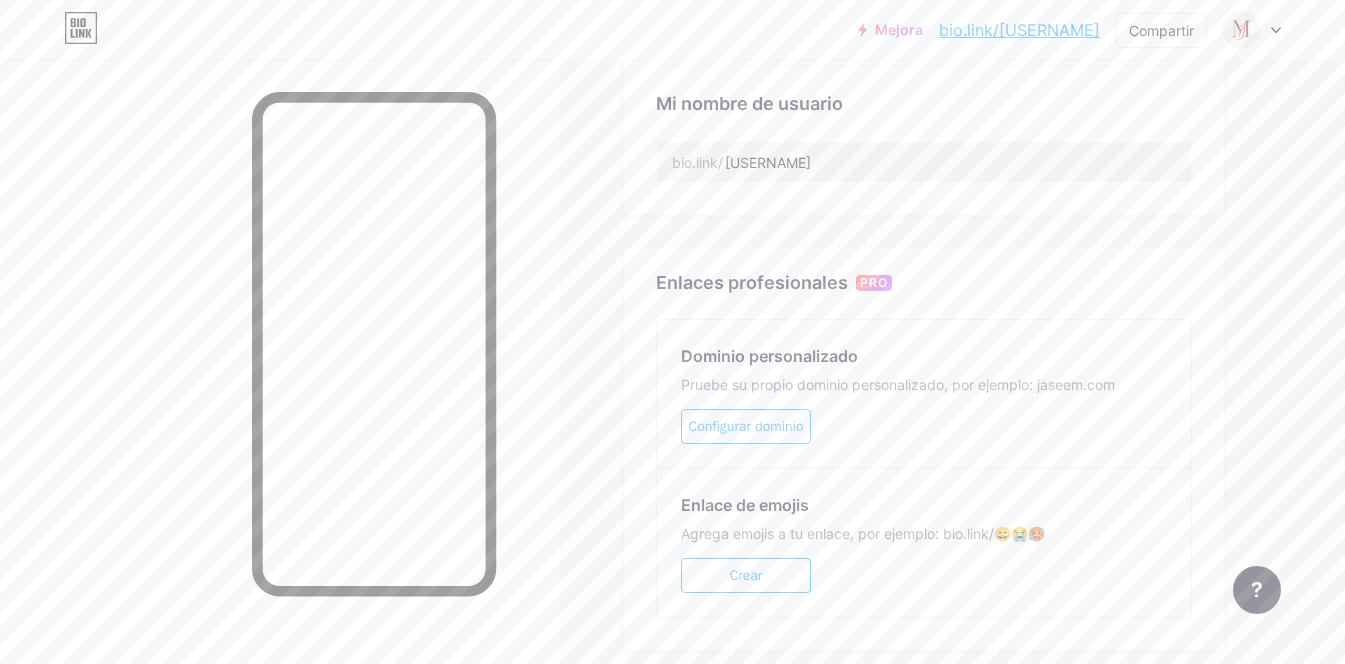 scroll, scrollTop: 753, scrollLeft: 0, axis: vertical 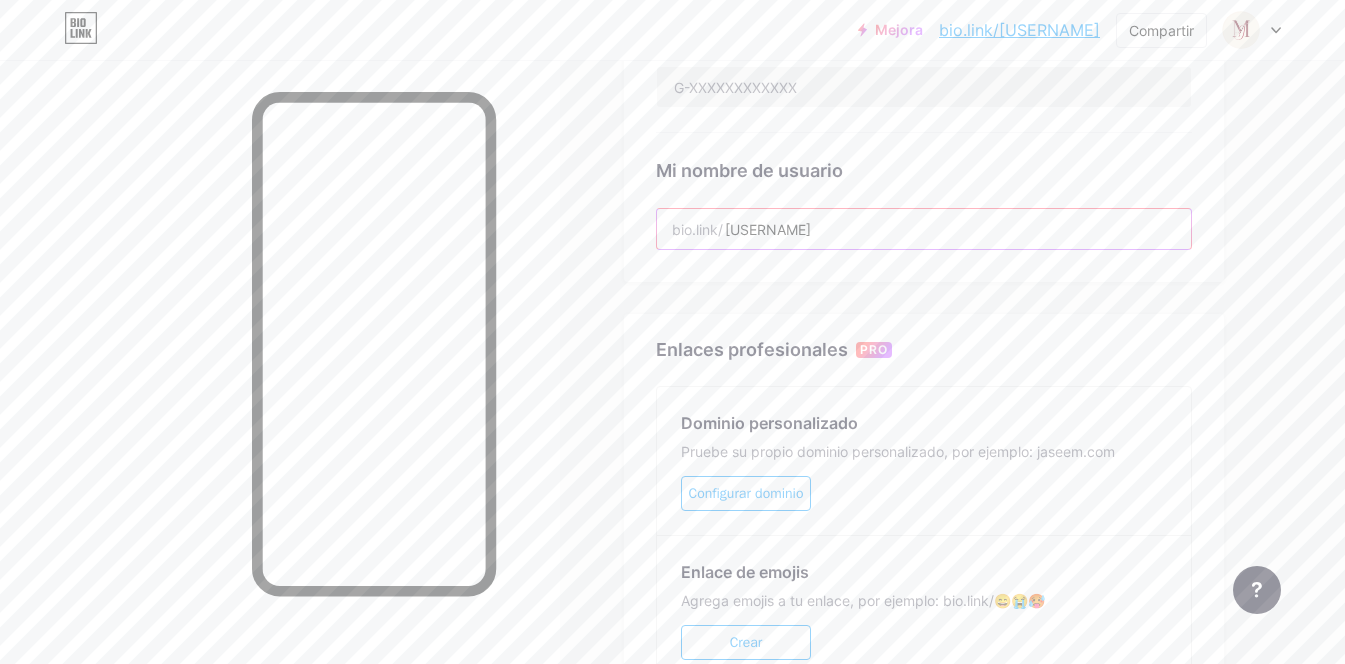 drag, startPoint x: 806, startPoint y: 220, endPoint x: 727, endPoint y: 235, distance: 80.411446 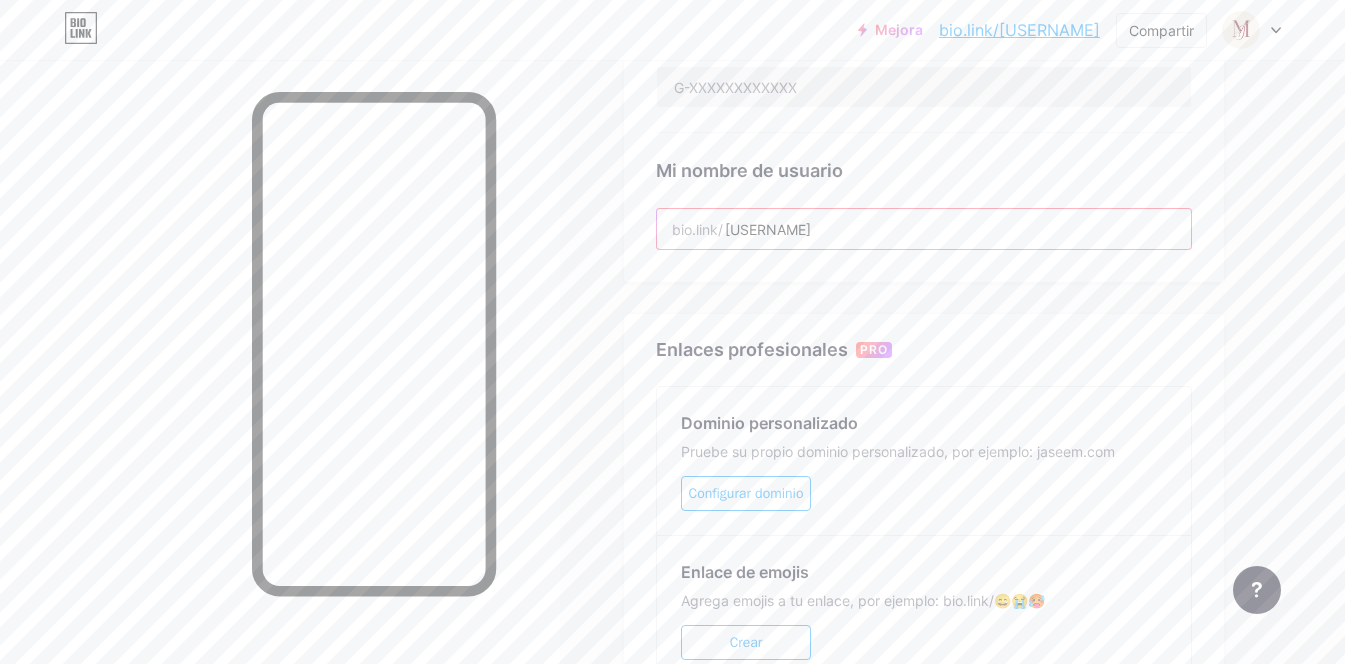 click on "micaelajpw" at bounding box center [924, 229] 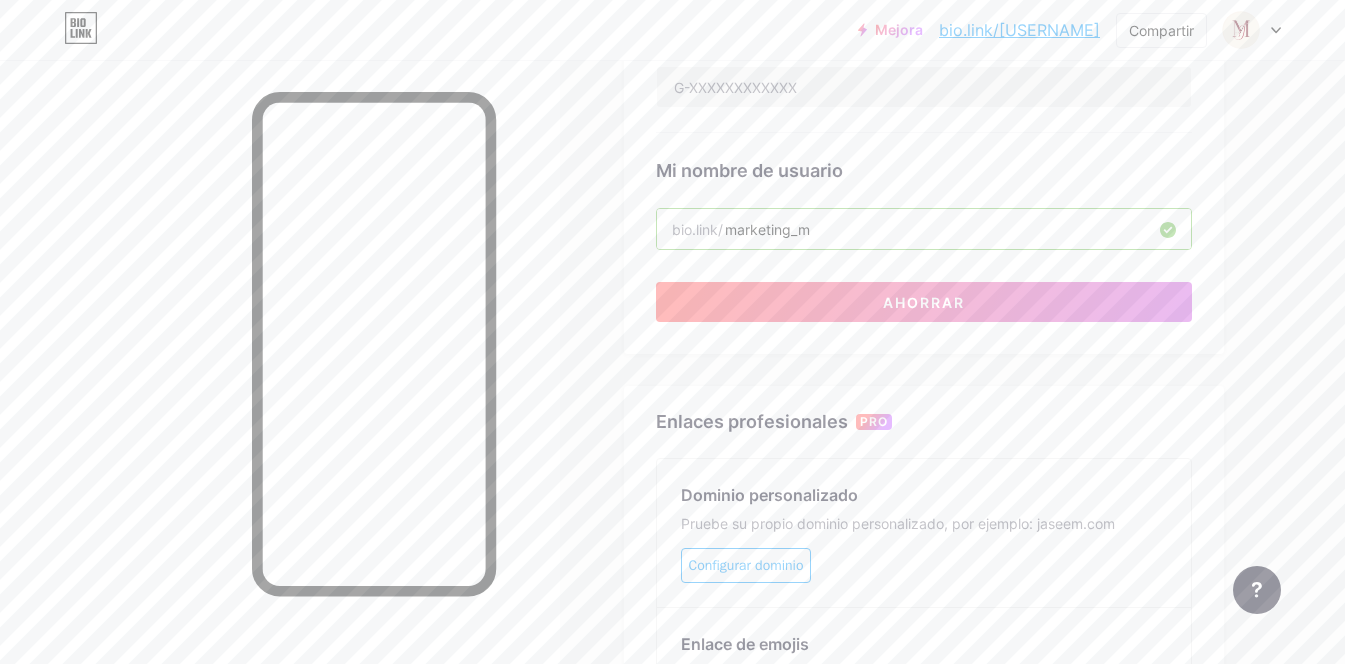 type on "marketing_mj" 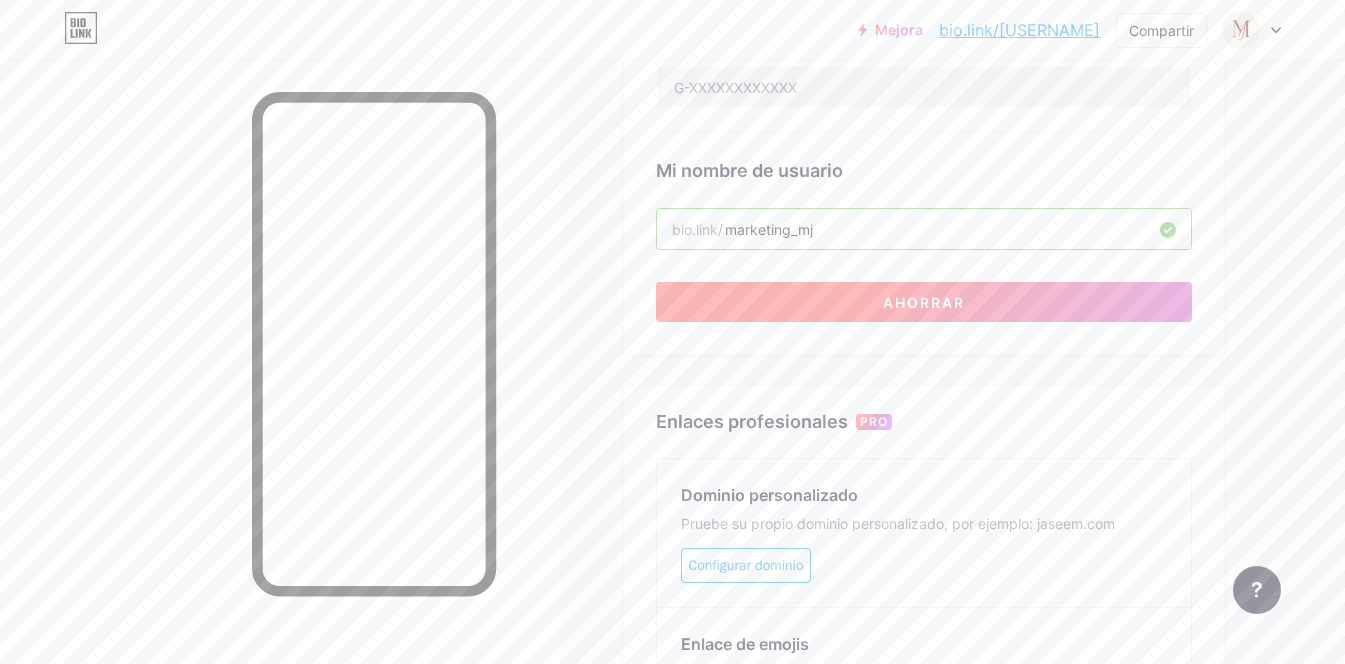 click on "Ahorrar" at bounding box center [924, 302] 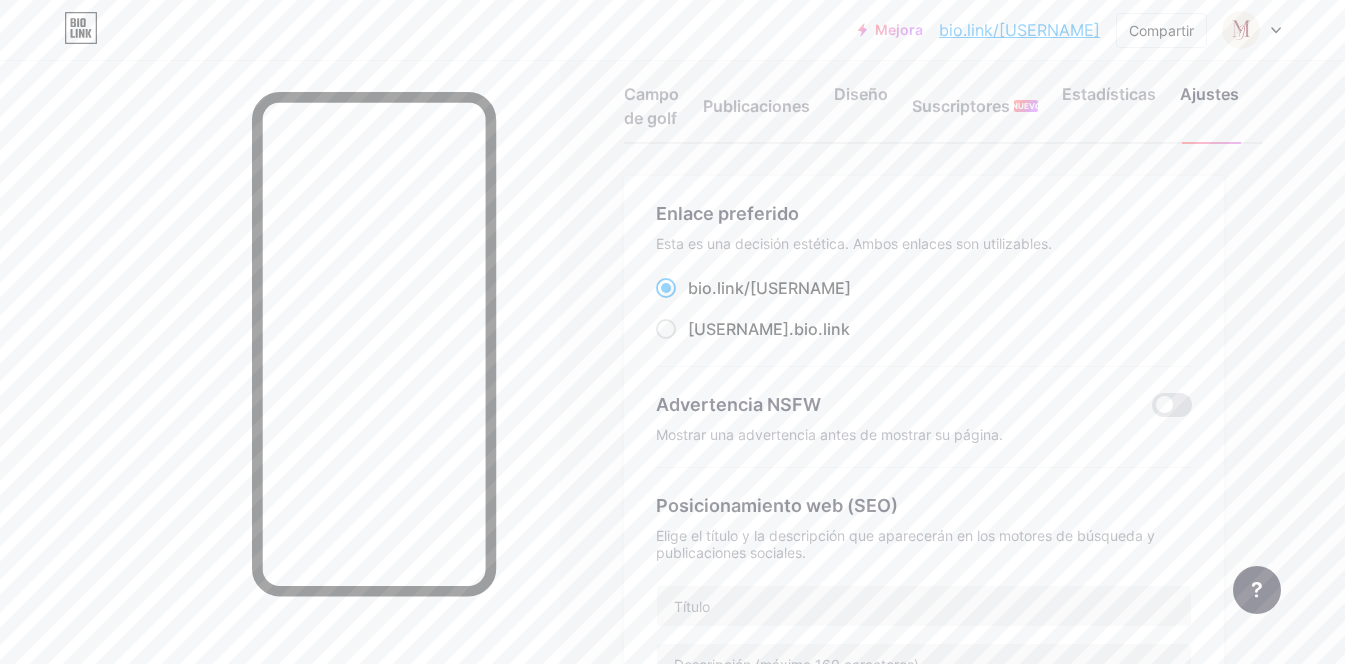 scroll, scrollTop: 41, scrollLeft: 0, axis: vertical 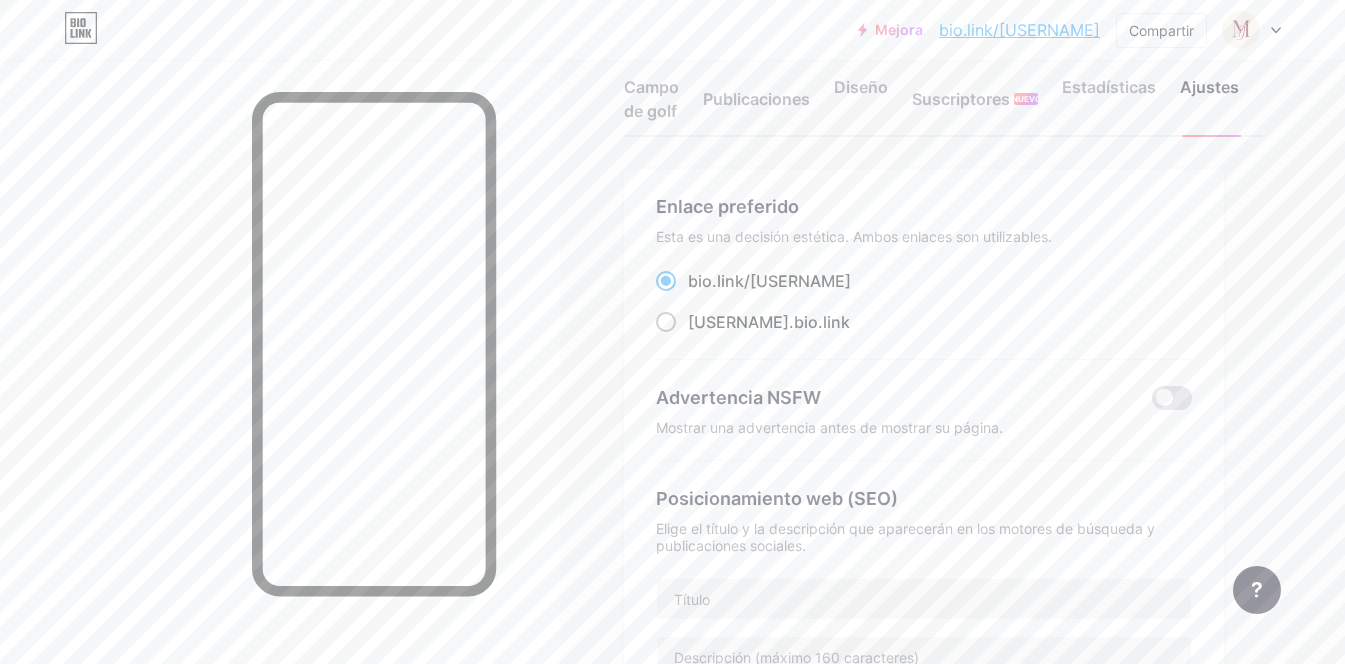 click on ".bio.link" at bounding box center [819, 322] 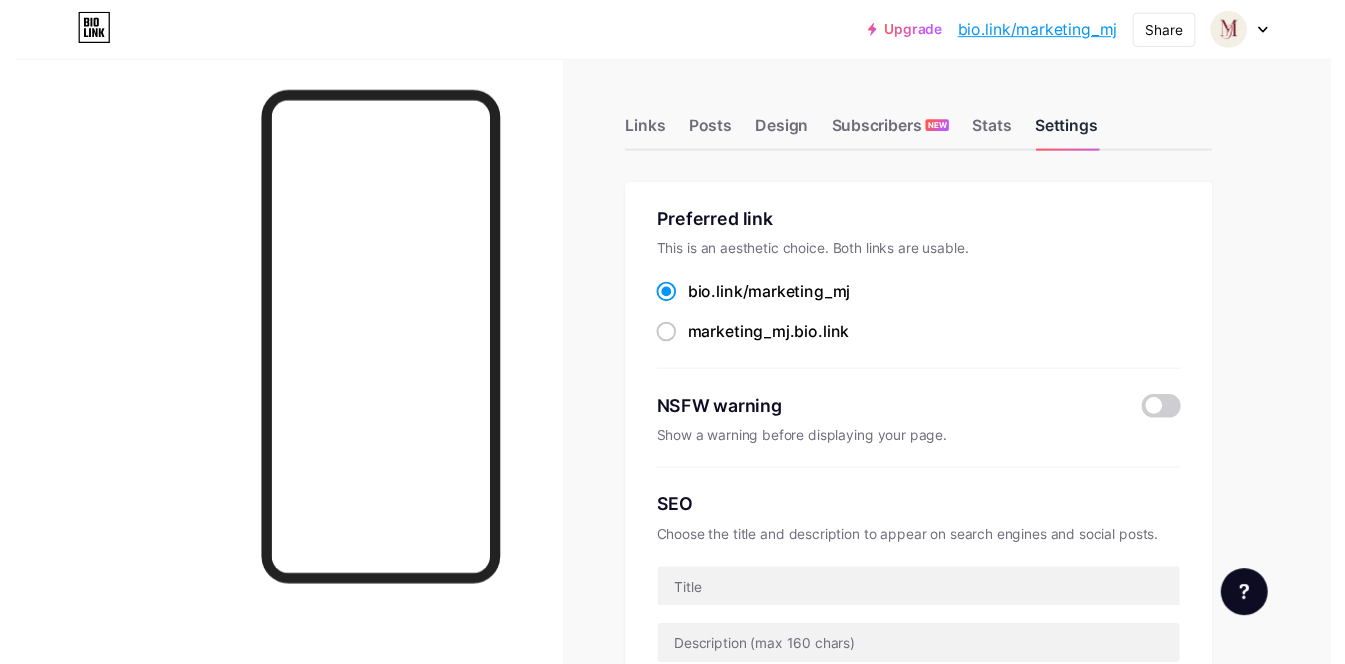 scroll, scrollTop: 0, scrollLeft: 0, axis: both 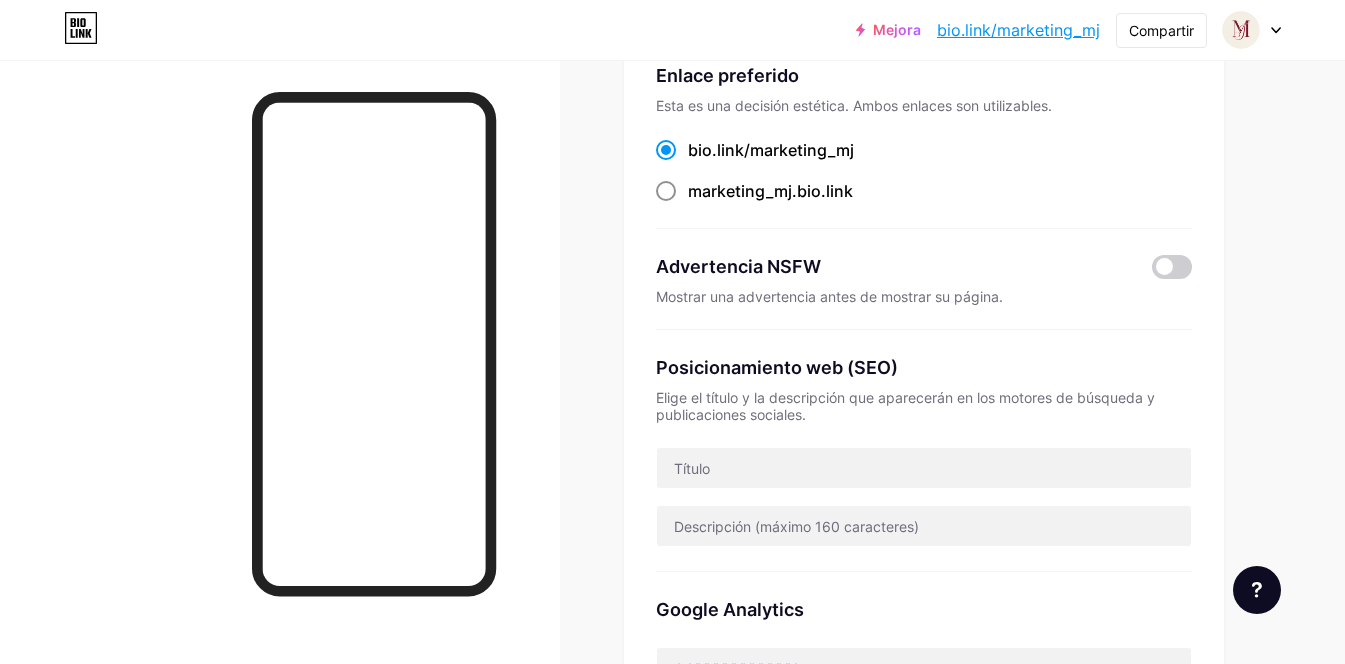 click on "marketing_mj" at bounding box center (740, 191) 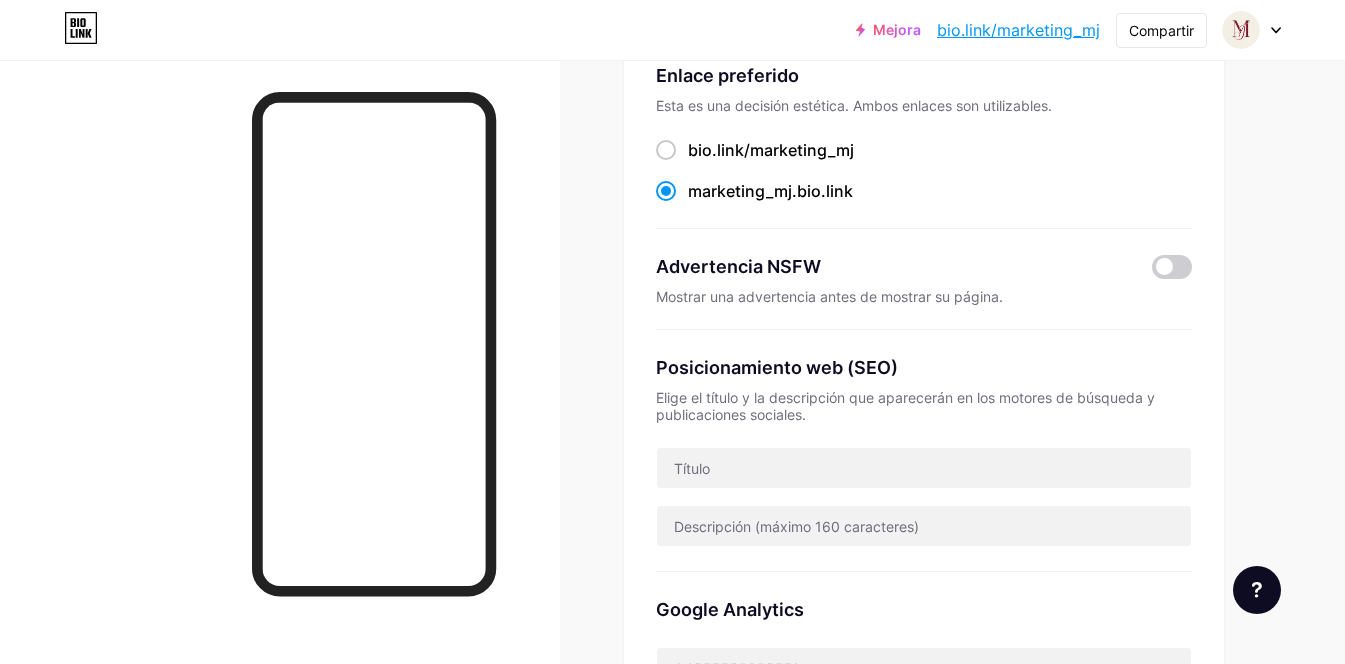 click on "bio.link/marketing_mj" at bounding box center (673, 708) 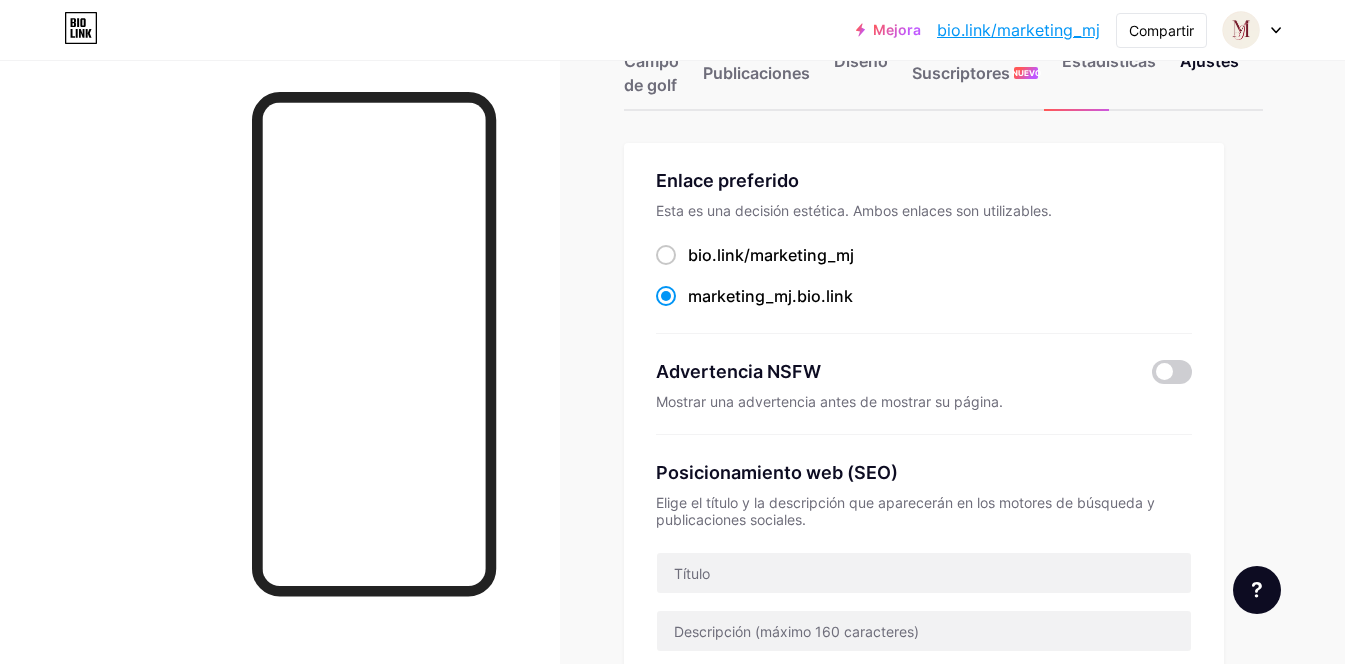 scroll, scrollTop: 0, scrollLeft: 0, axis: both 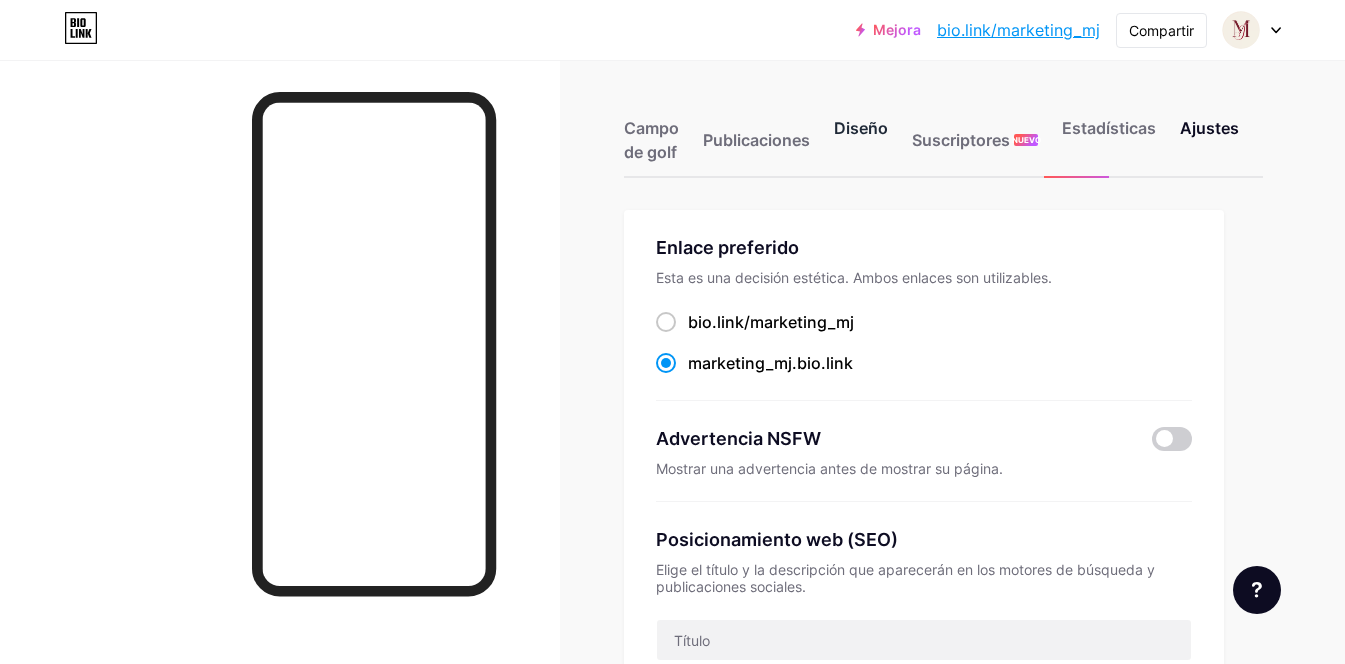 click on "Diseño" at bounding box center (861, 146) 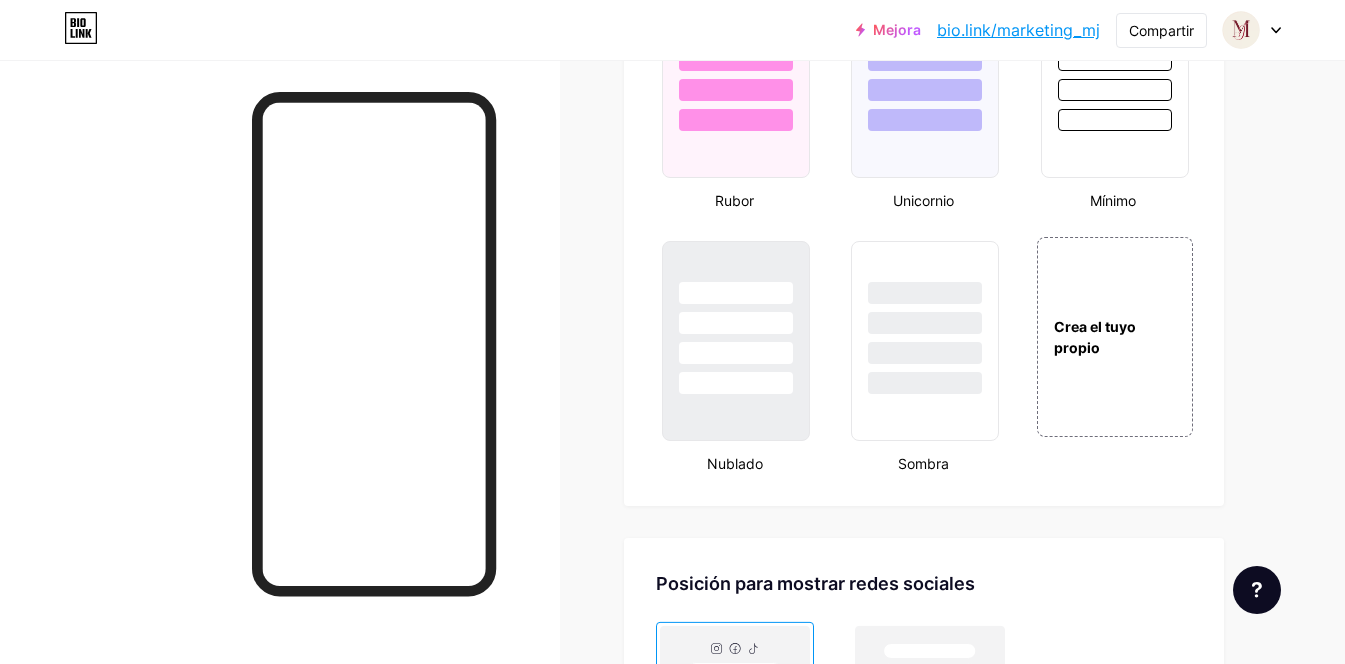 scroll, scrollTop: 2112, scrollLeft: 0, axis: vertical 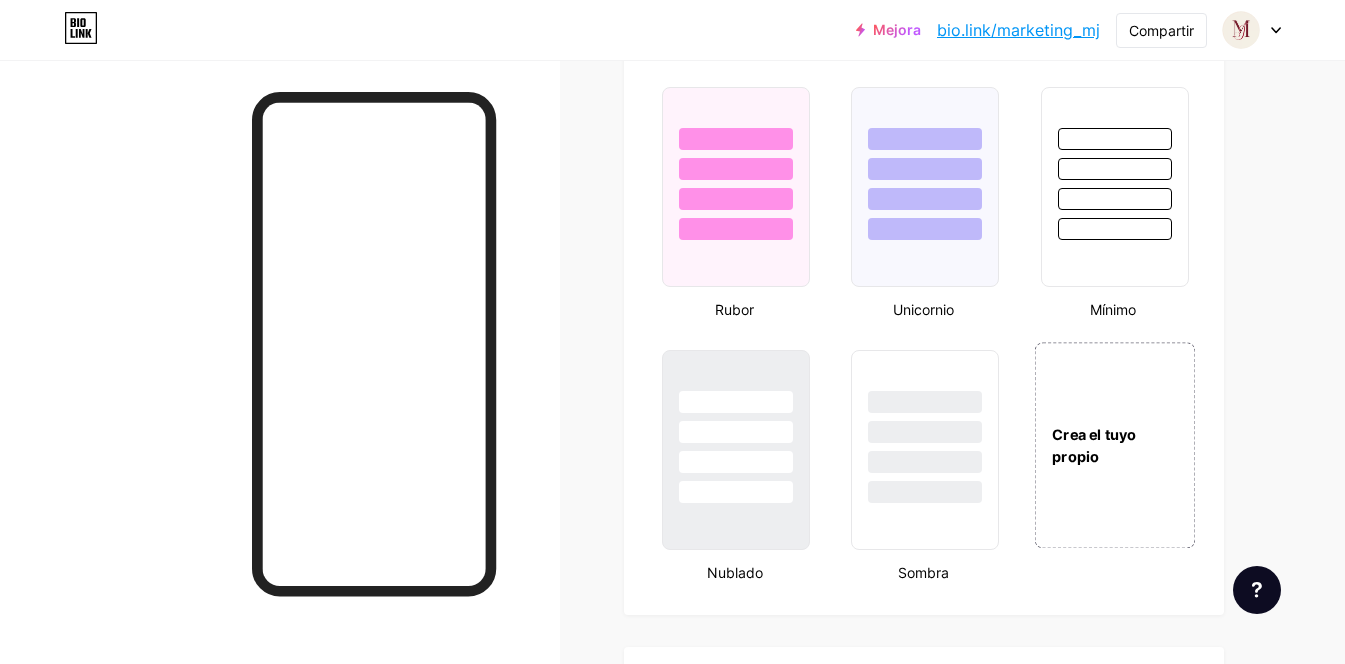 click on "Crea el tuyo propio" at bounding box center [1114, 445] 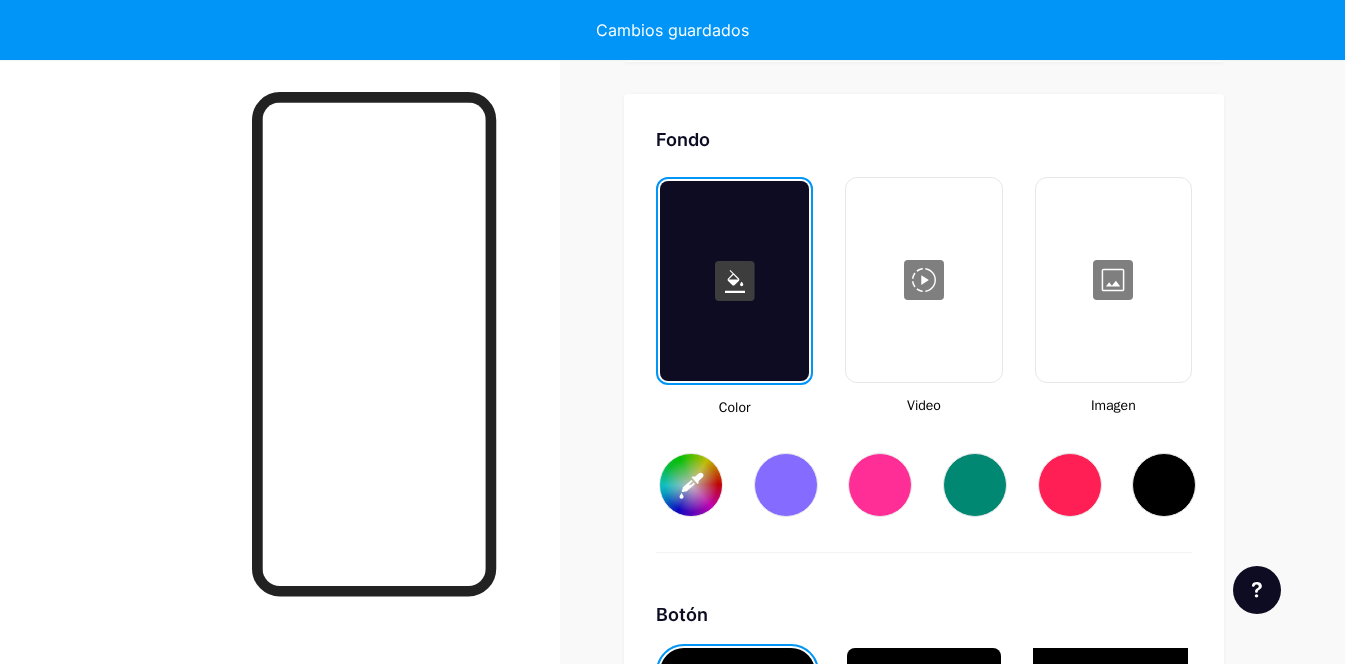 scroll, scrollTop: 2679, scrollLeft: 0, axis: vertical 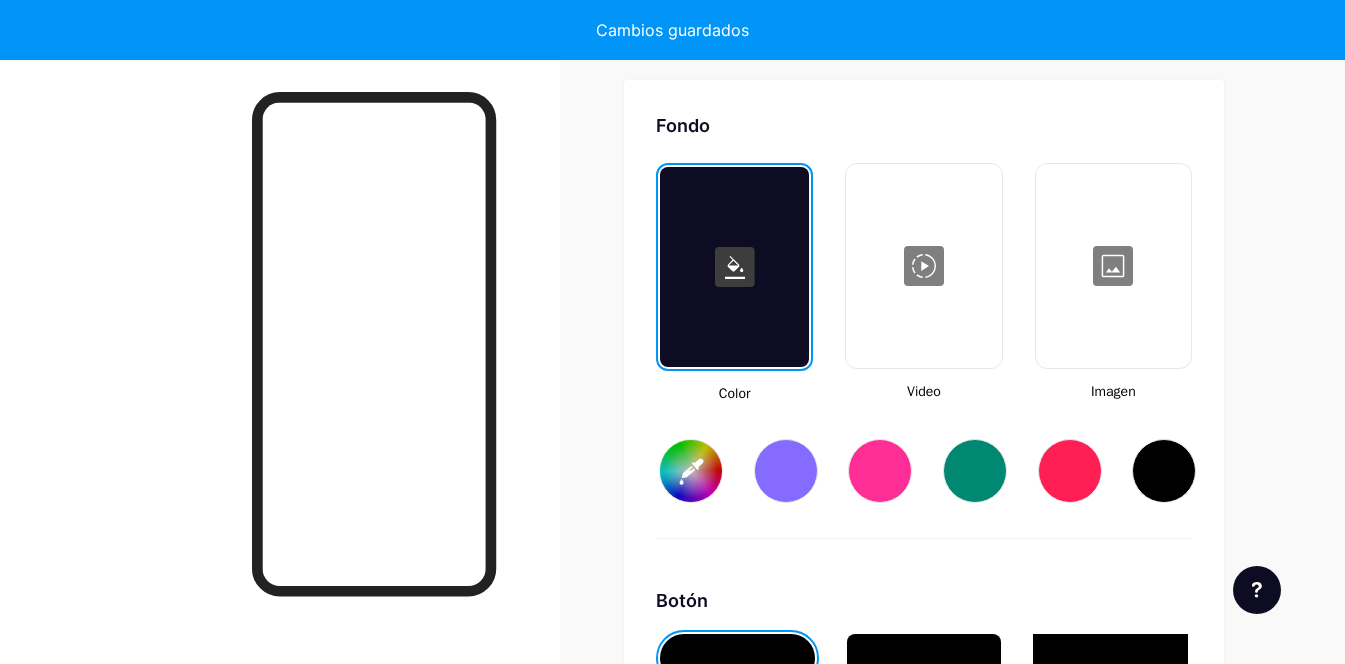 type on "#ffffff" 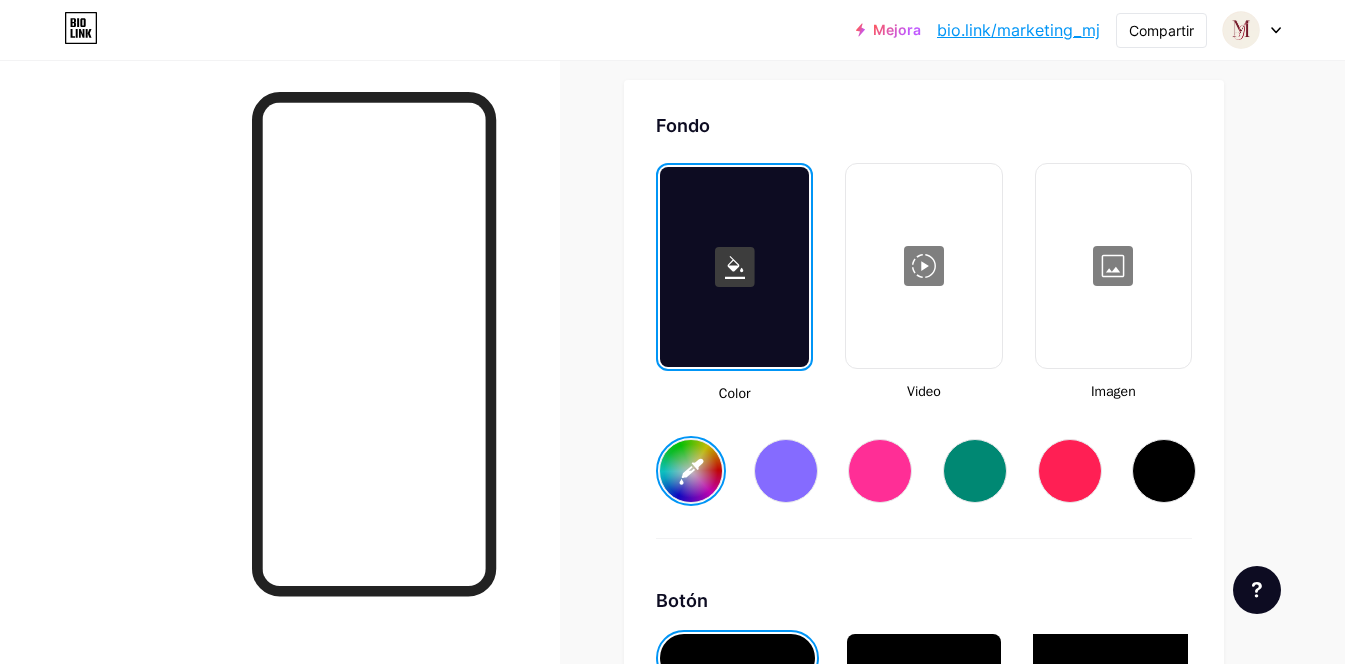 click on "#ffffff" at bounding box center [691, 471] 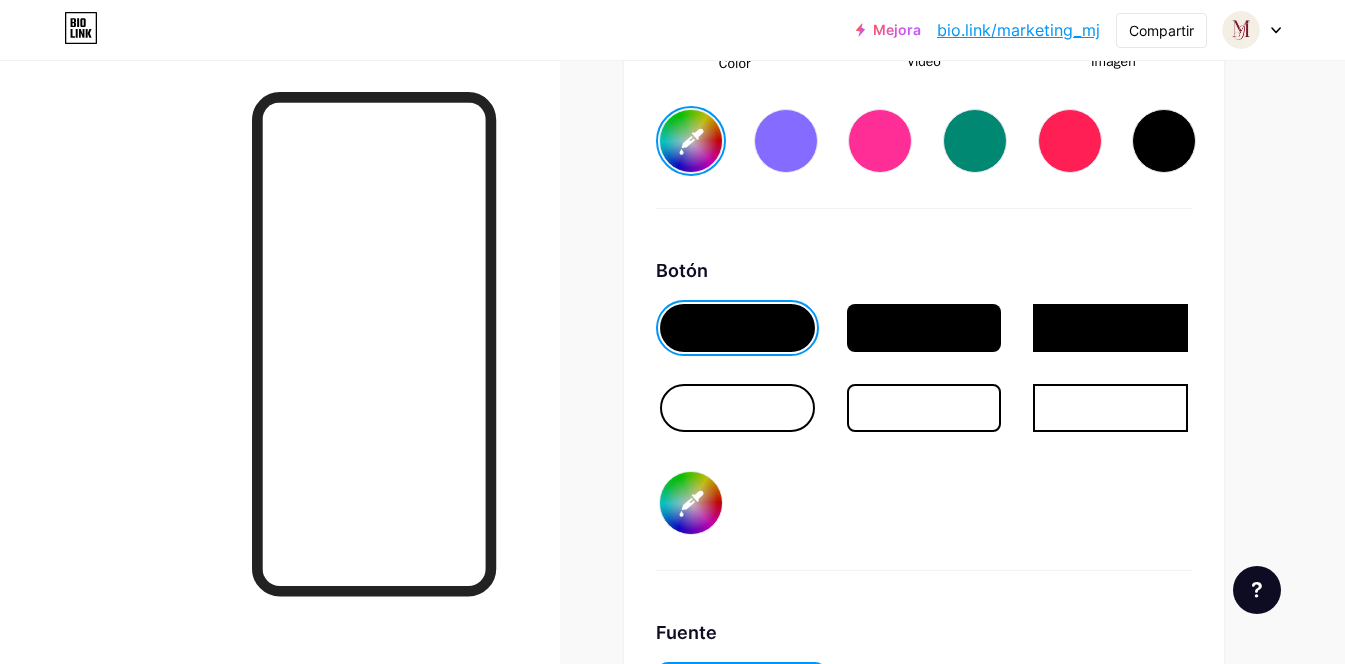 scroll, scrollTop: 3002, scrollLeft: 0, axis: vertical 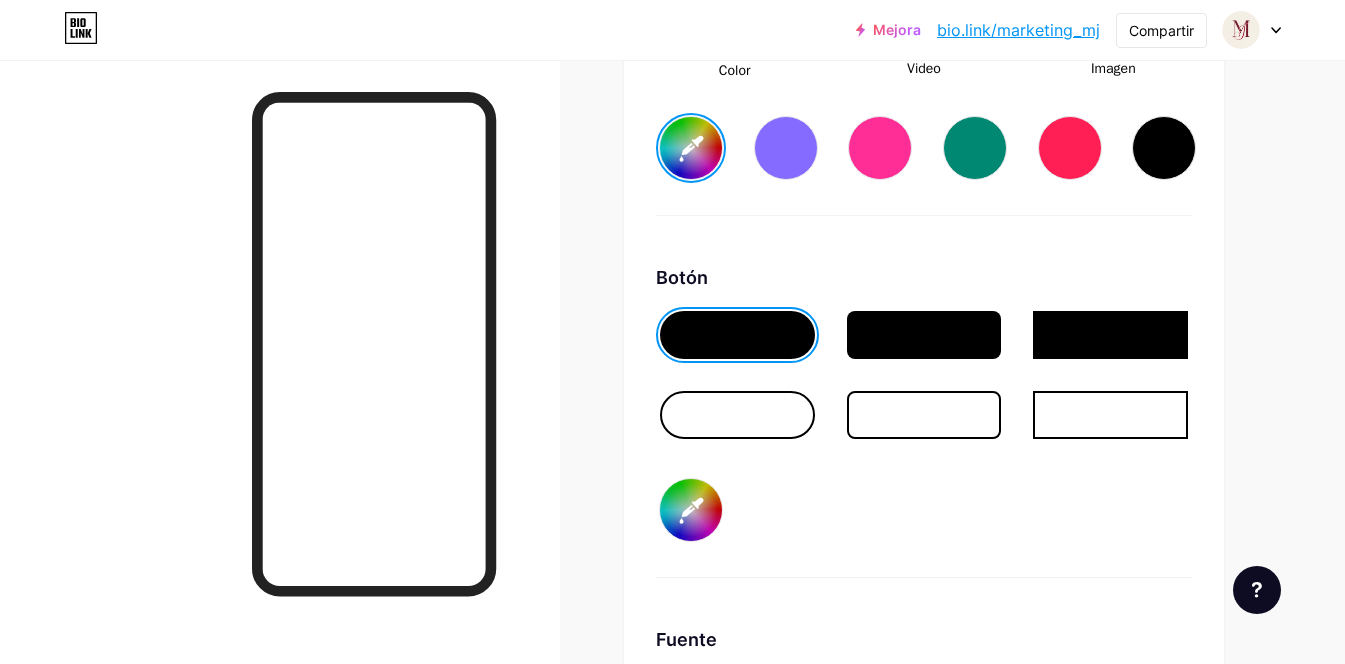 click on "#ffffff" at bounding box center (691, 148) 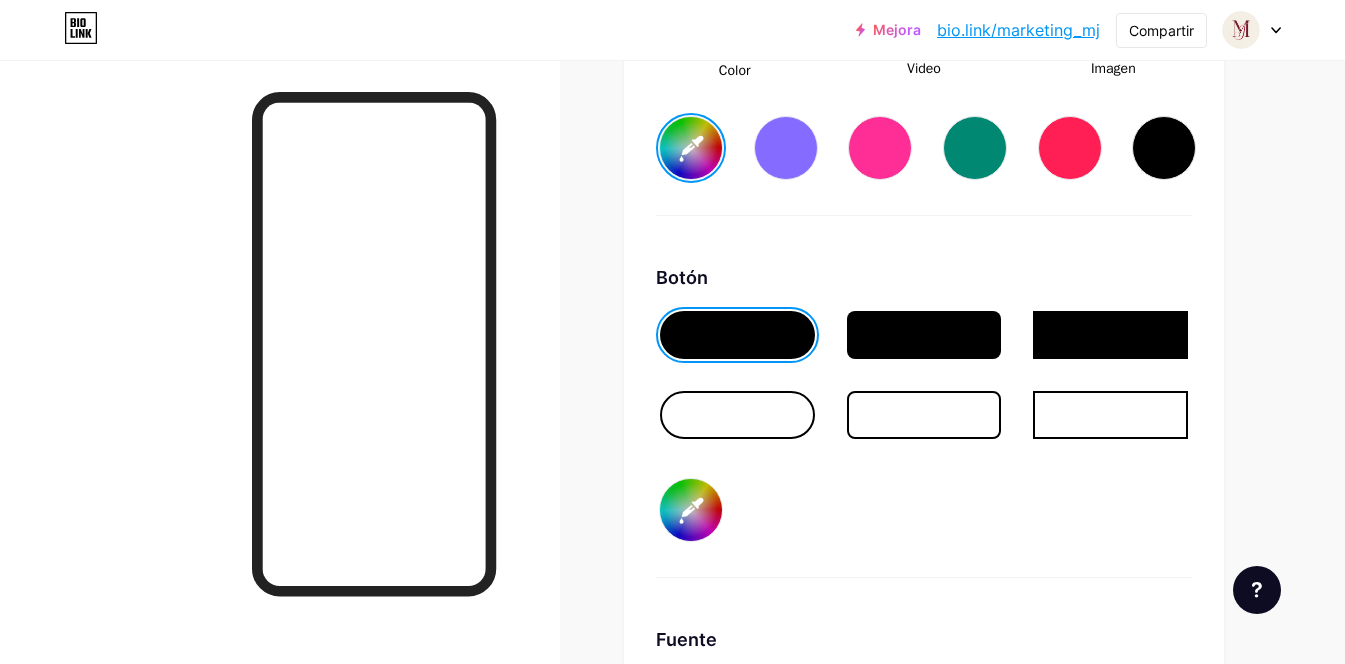 type on "#fbefe5" 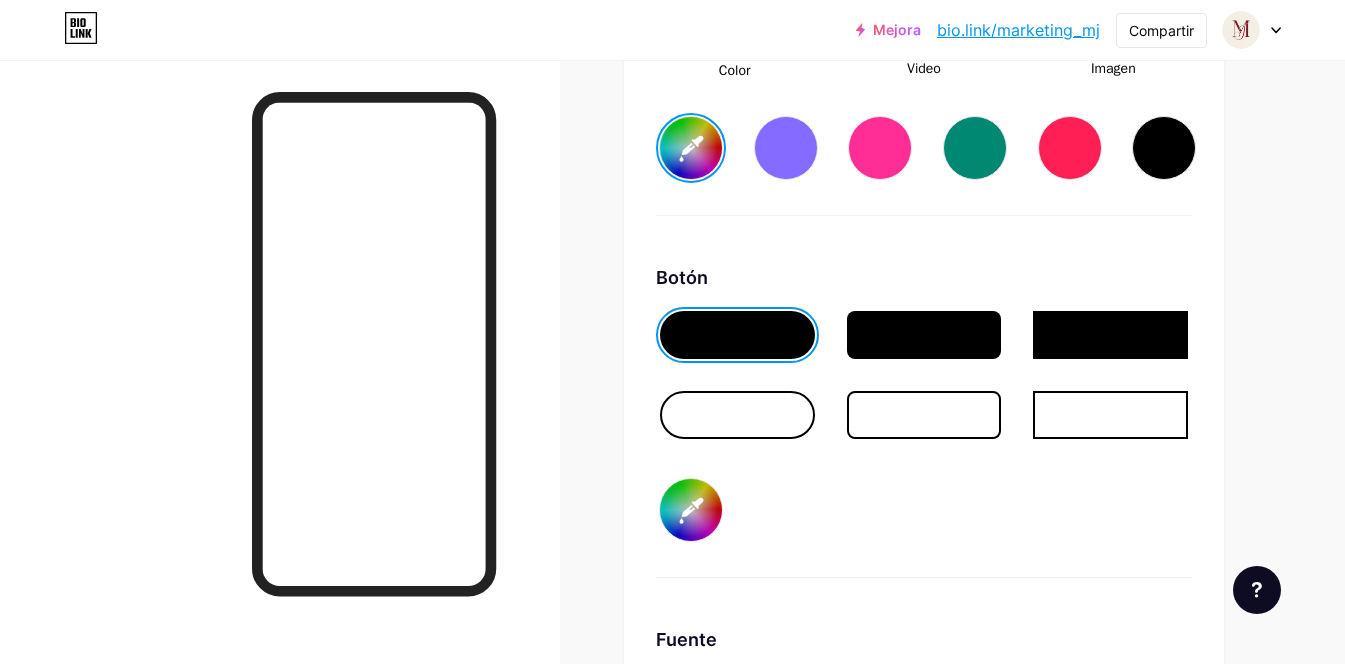 type on "#d3c5c5" 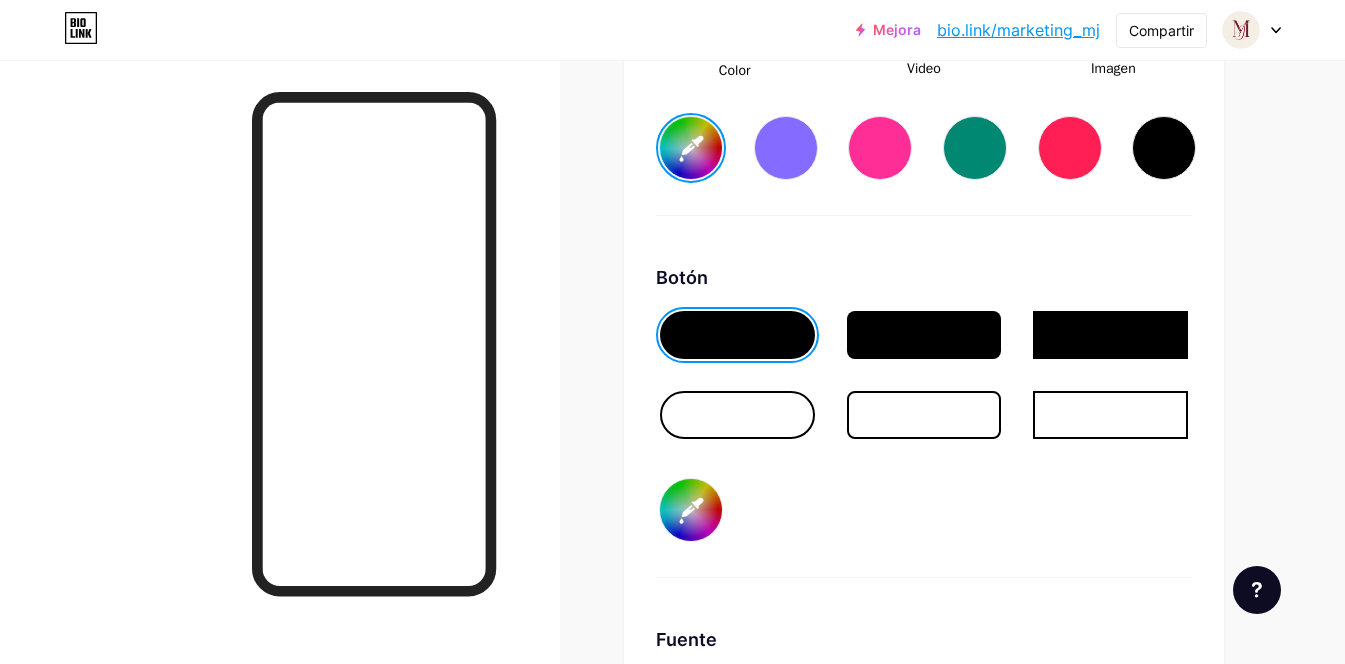type on "#fbefe5" 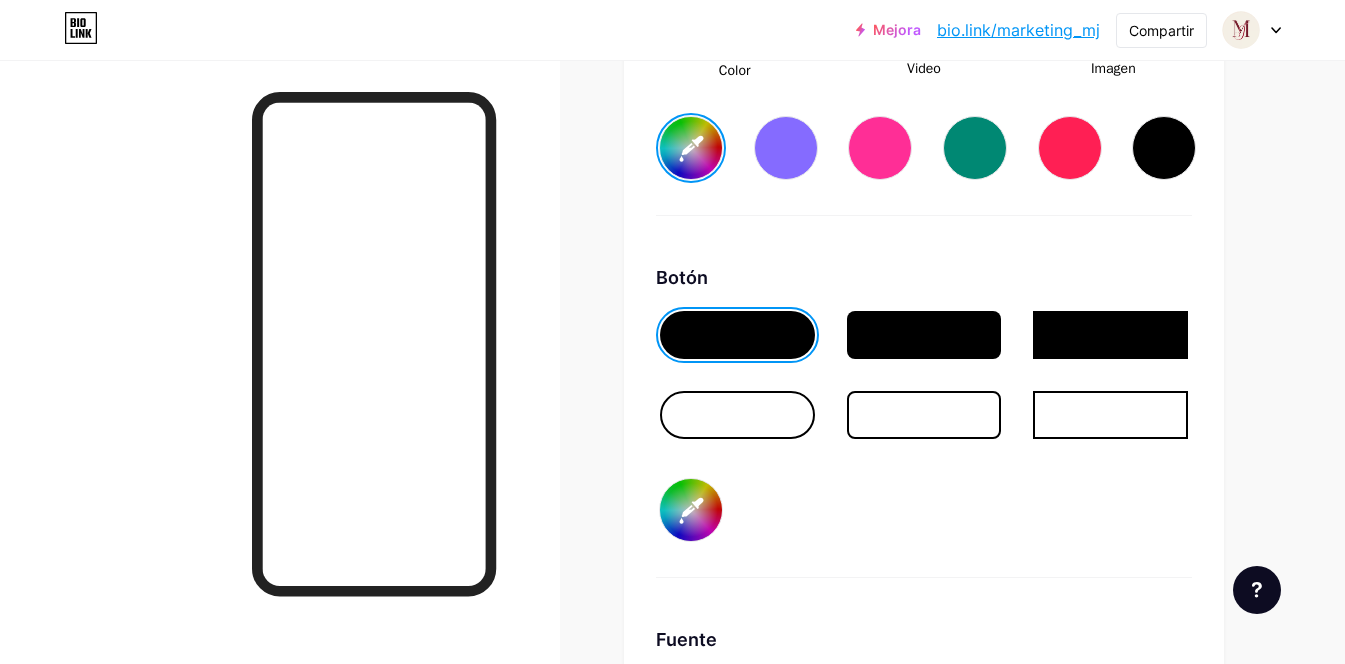 type on "#f8f2f2" 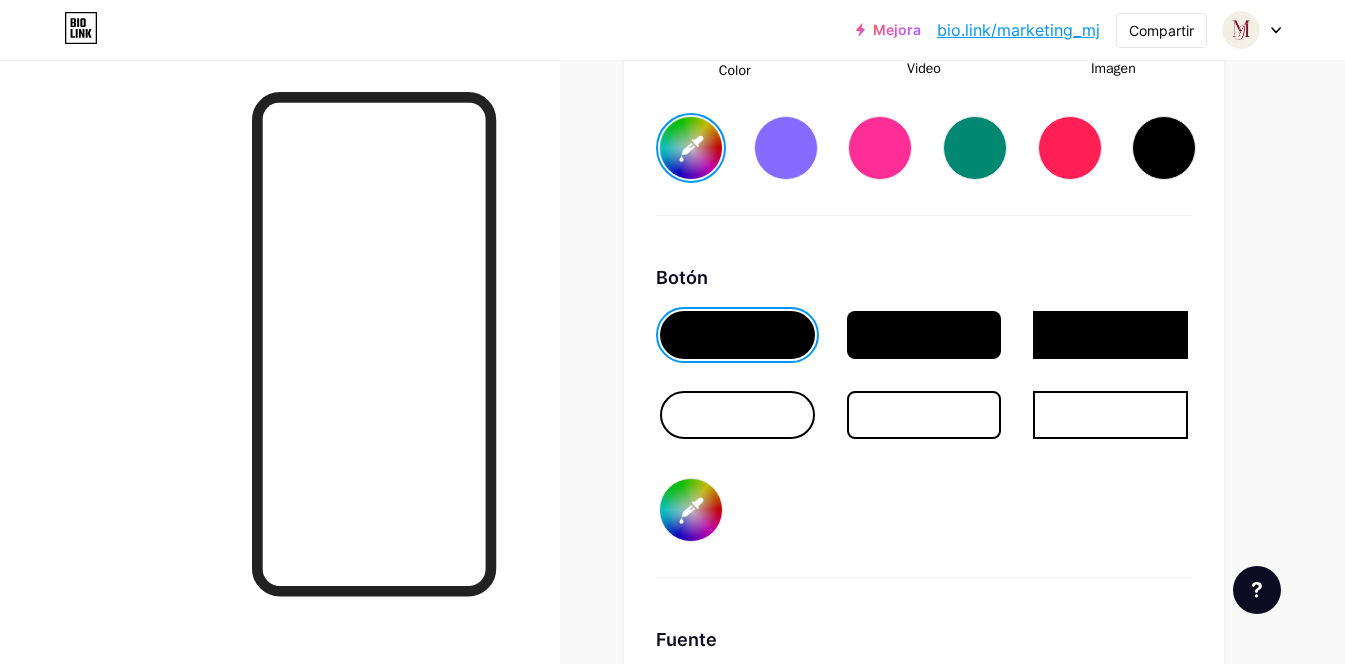 type on "#fbefe5" 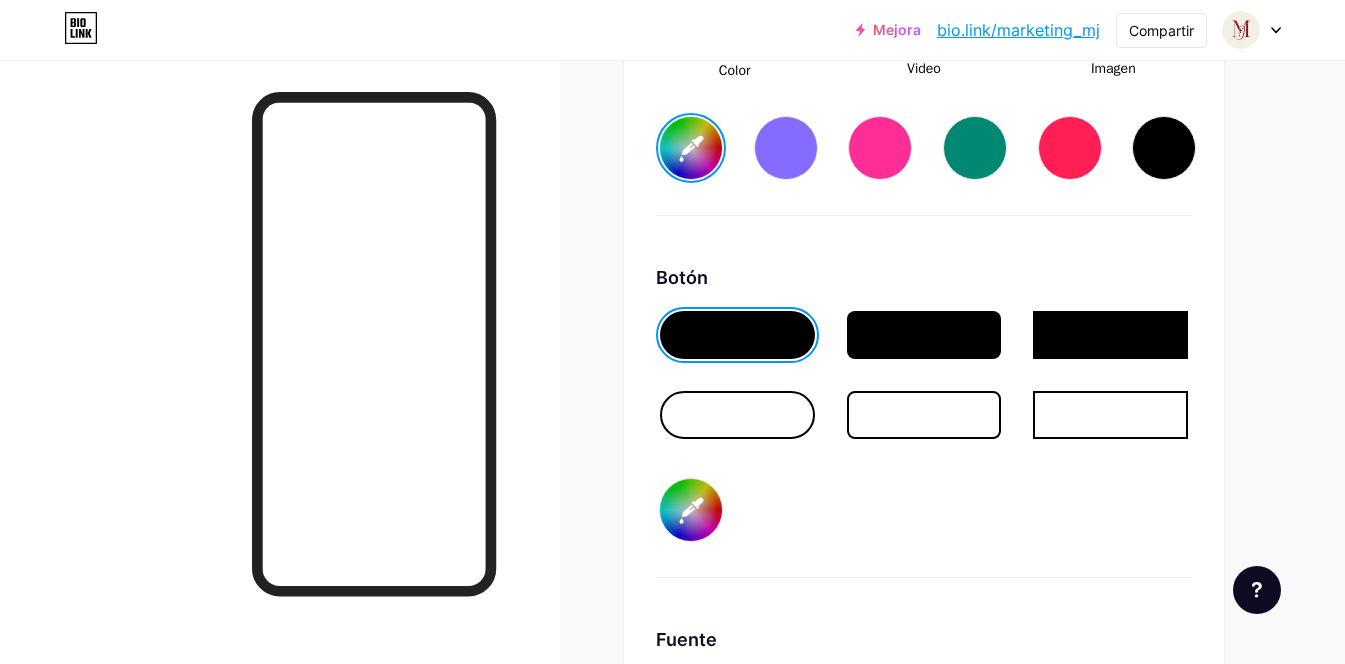 type on "#ede9e9" 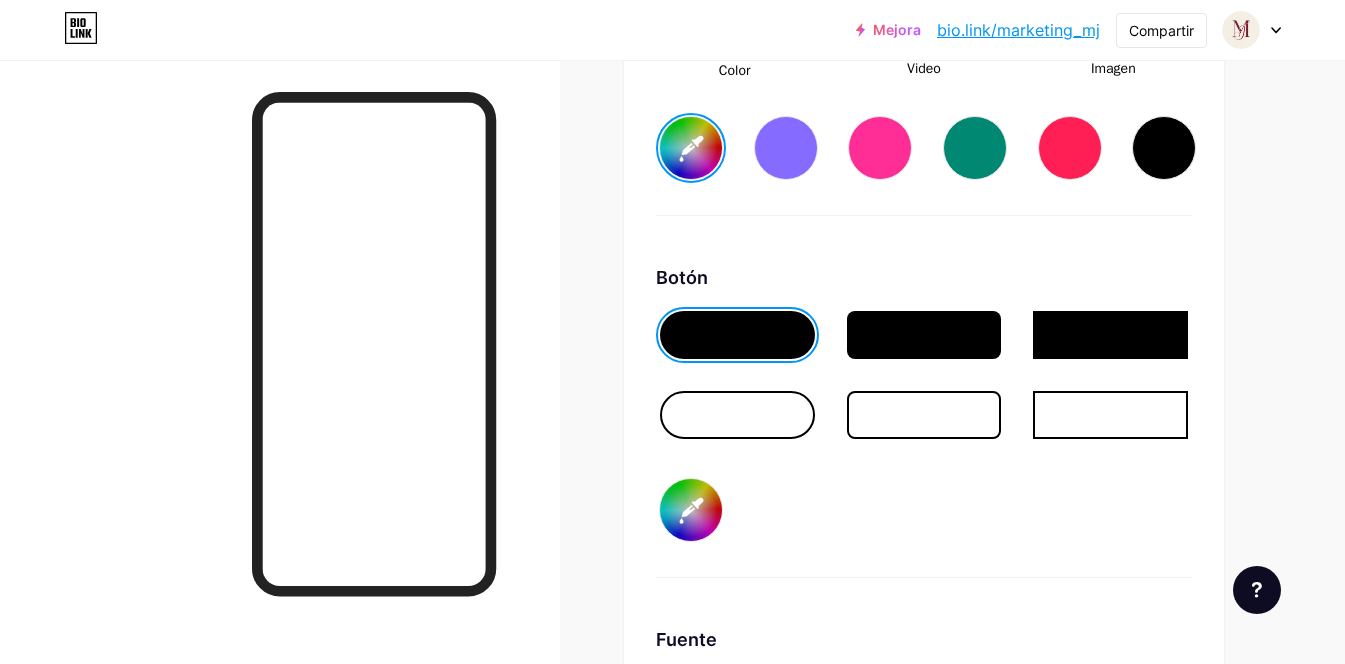 type on "#fbefe5" 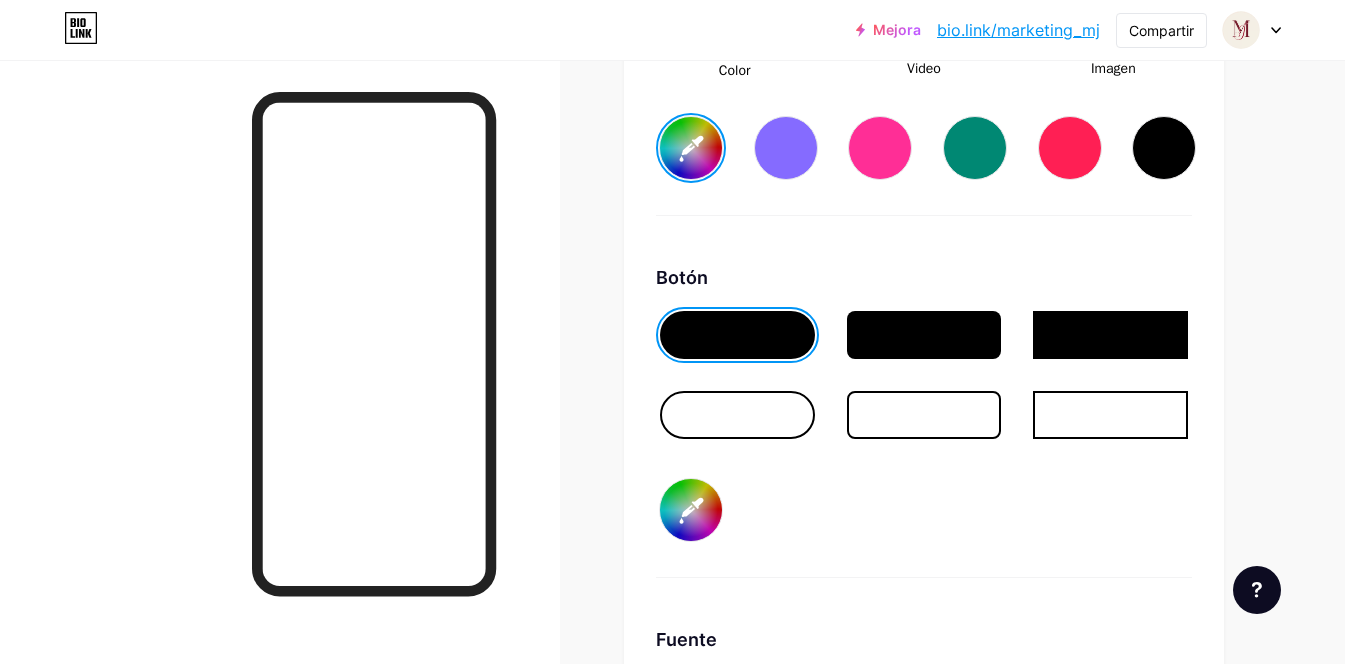 type on "#f3eded" 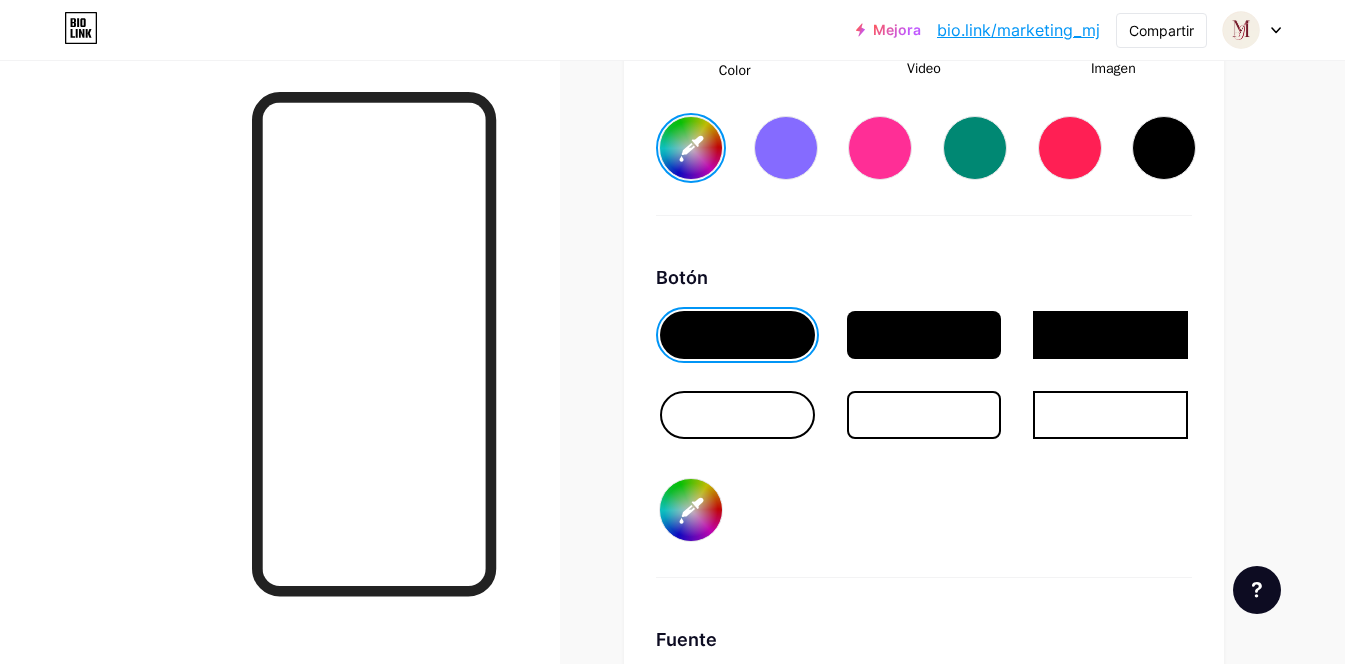 type on "#fbefe5" 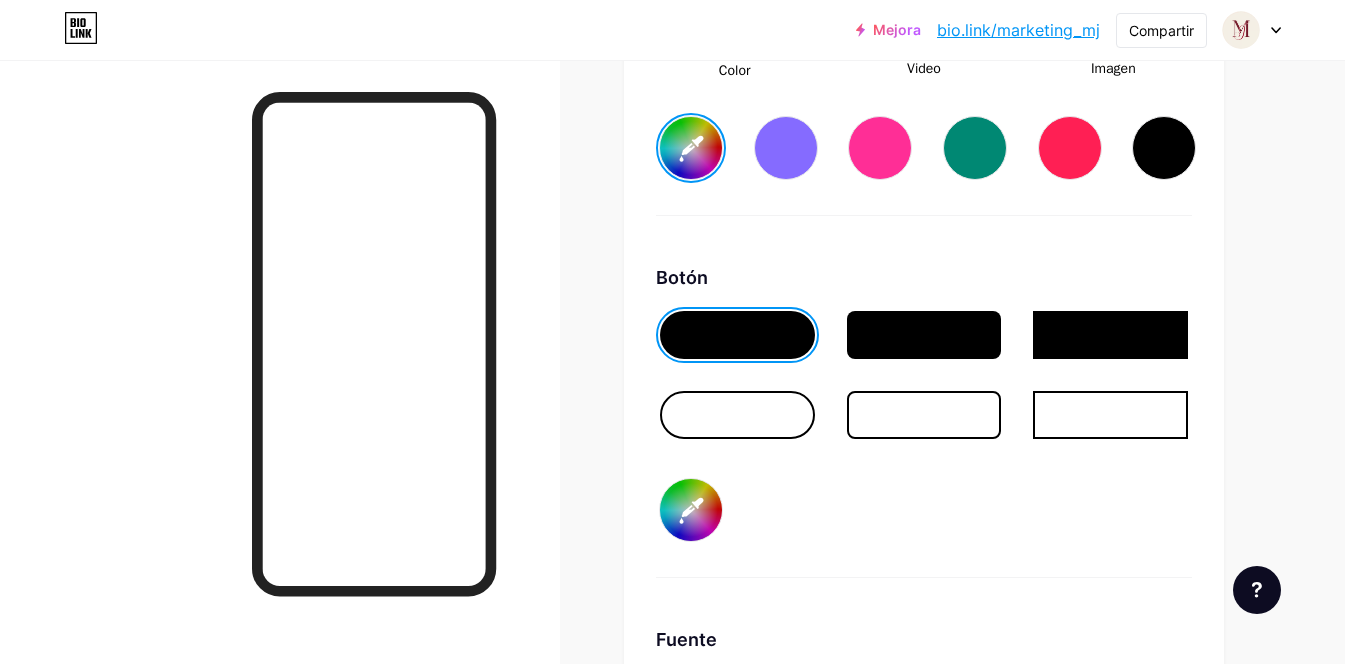 type on "#f1dfdf" 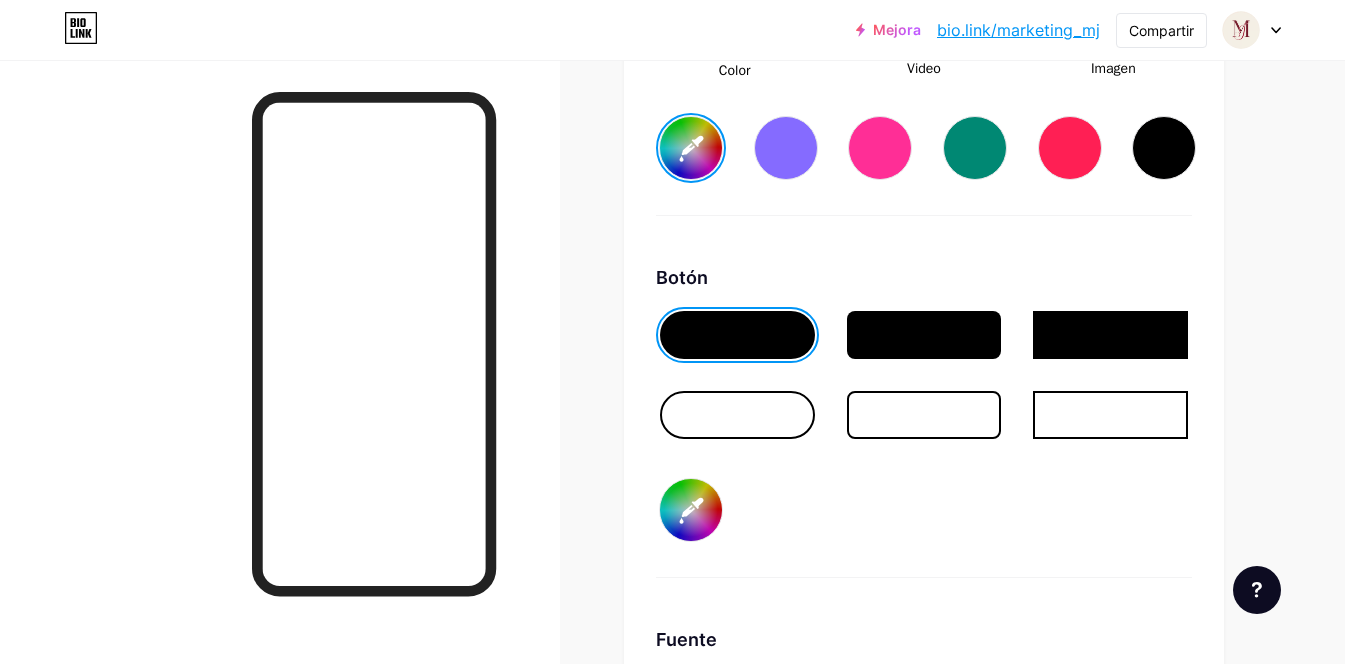 type on "#fbefe5" 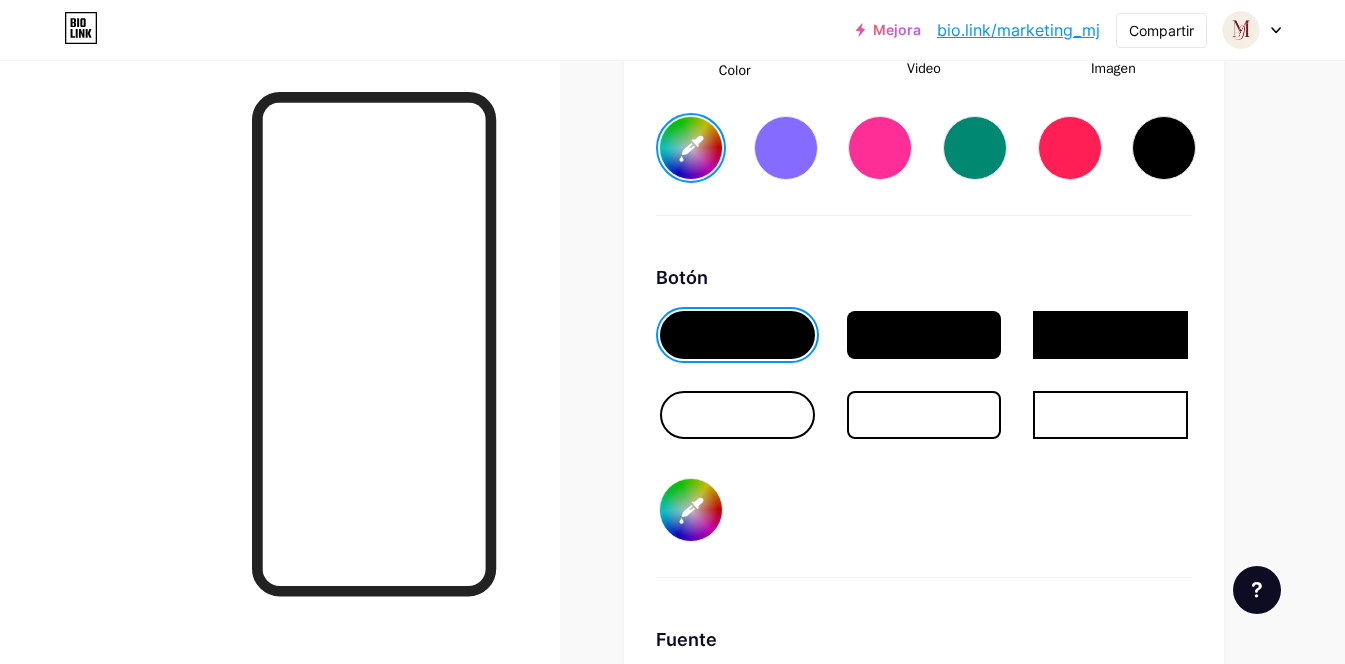 type on "#f2c0c2" 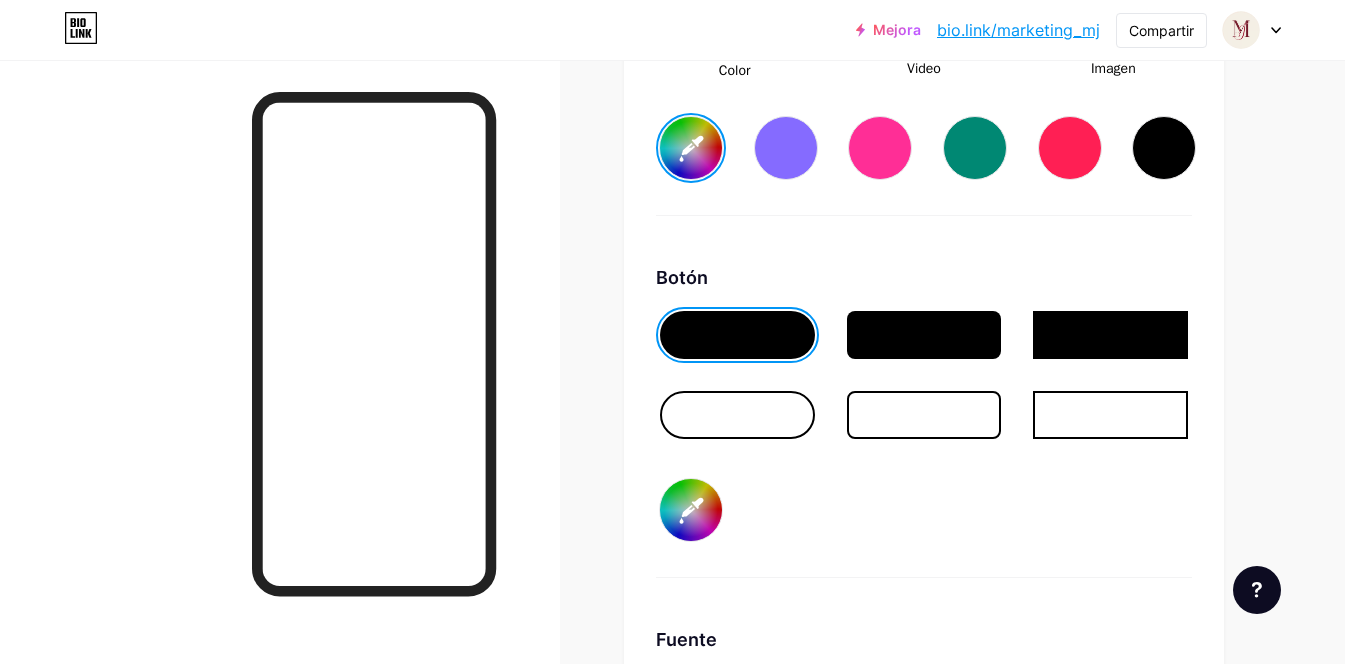 type on "#fbefe5" 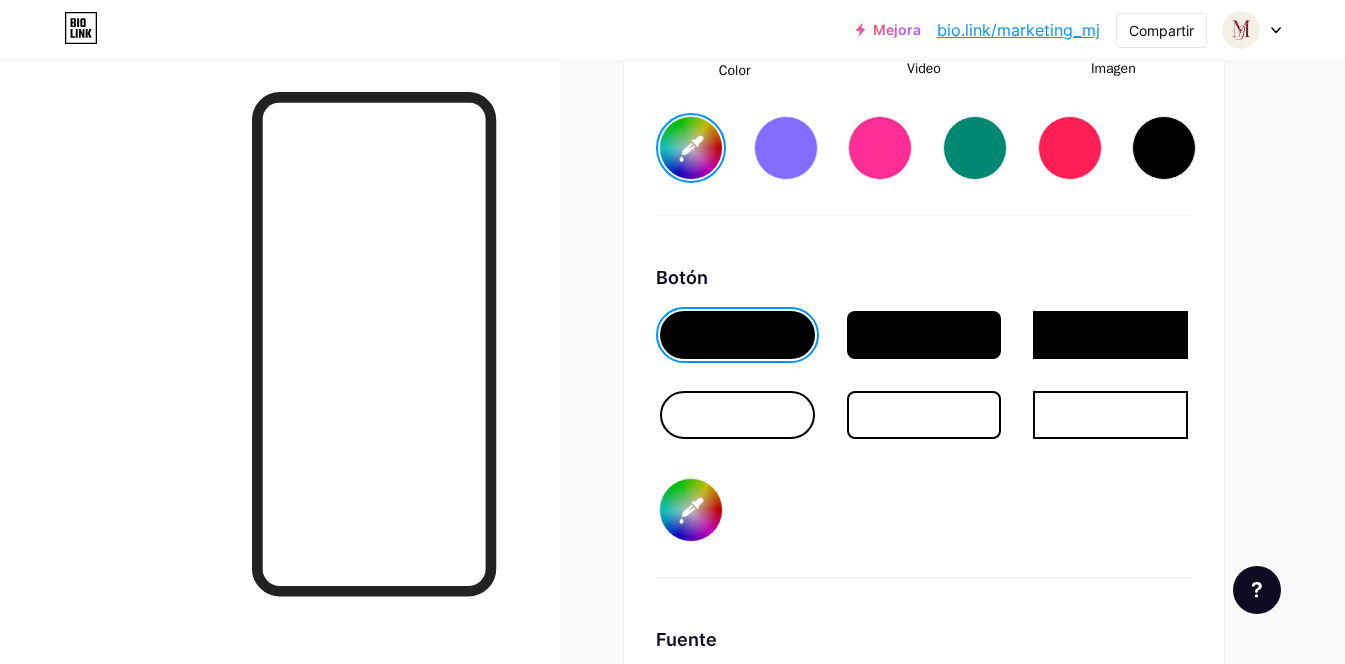 type on "#f2c0ca" 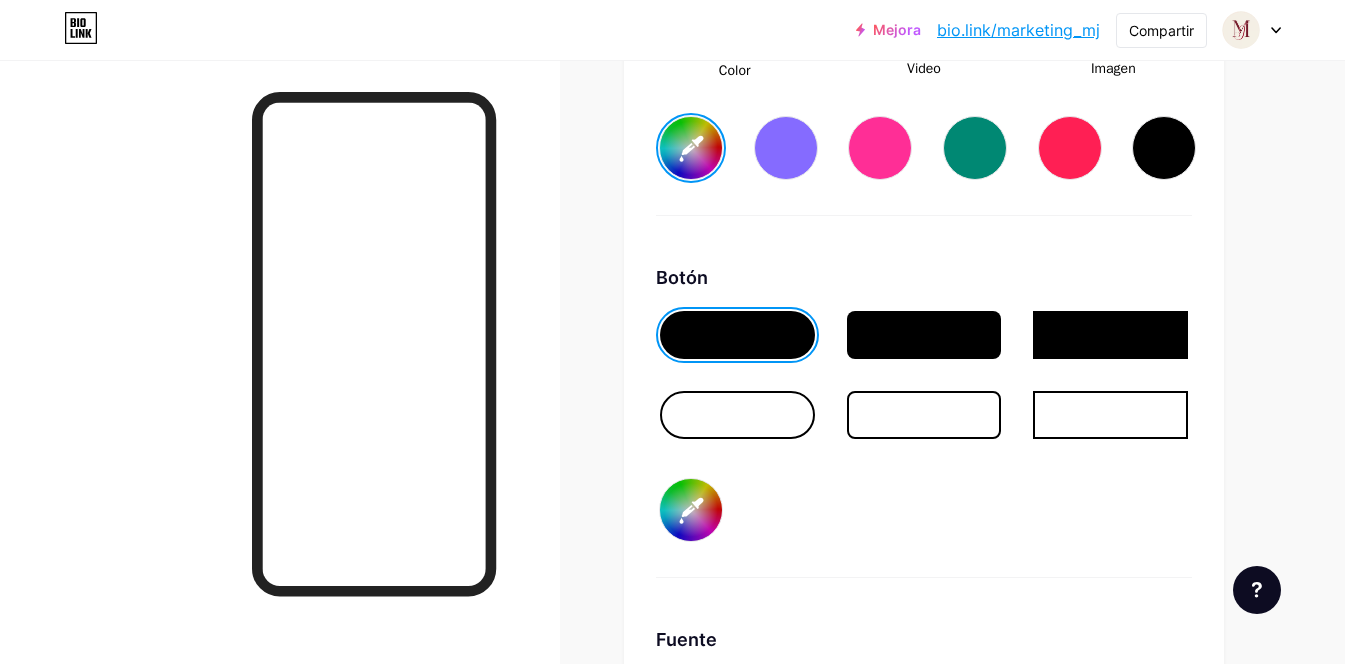 type on "#fbefe5" 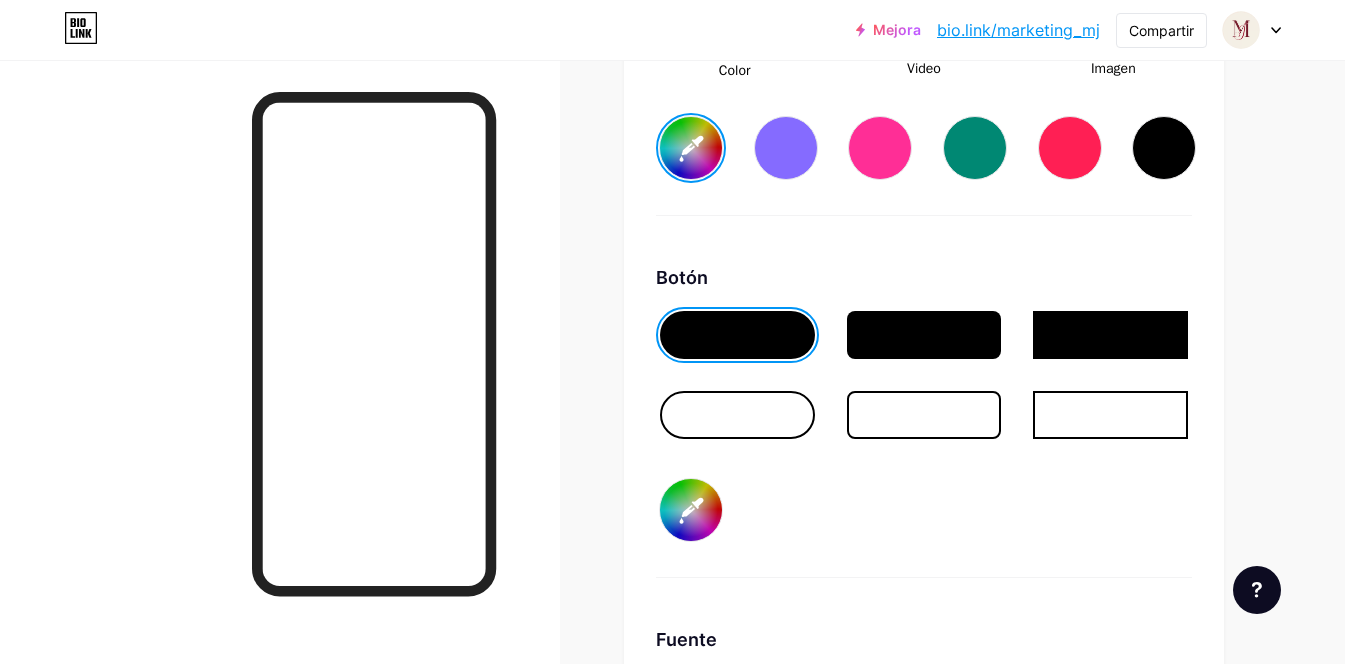 type on "#f2c0f0" 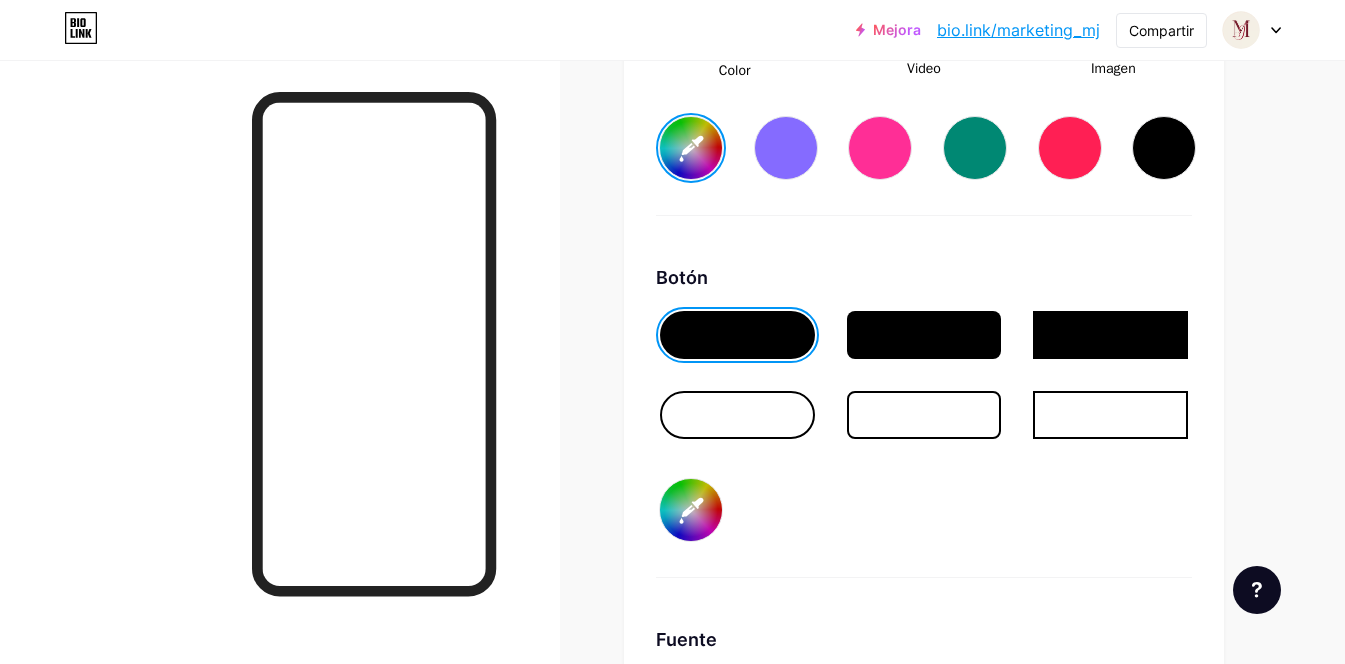 type on "#fbefe5" 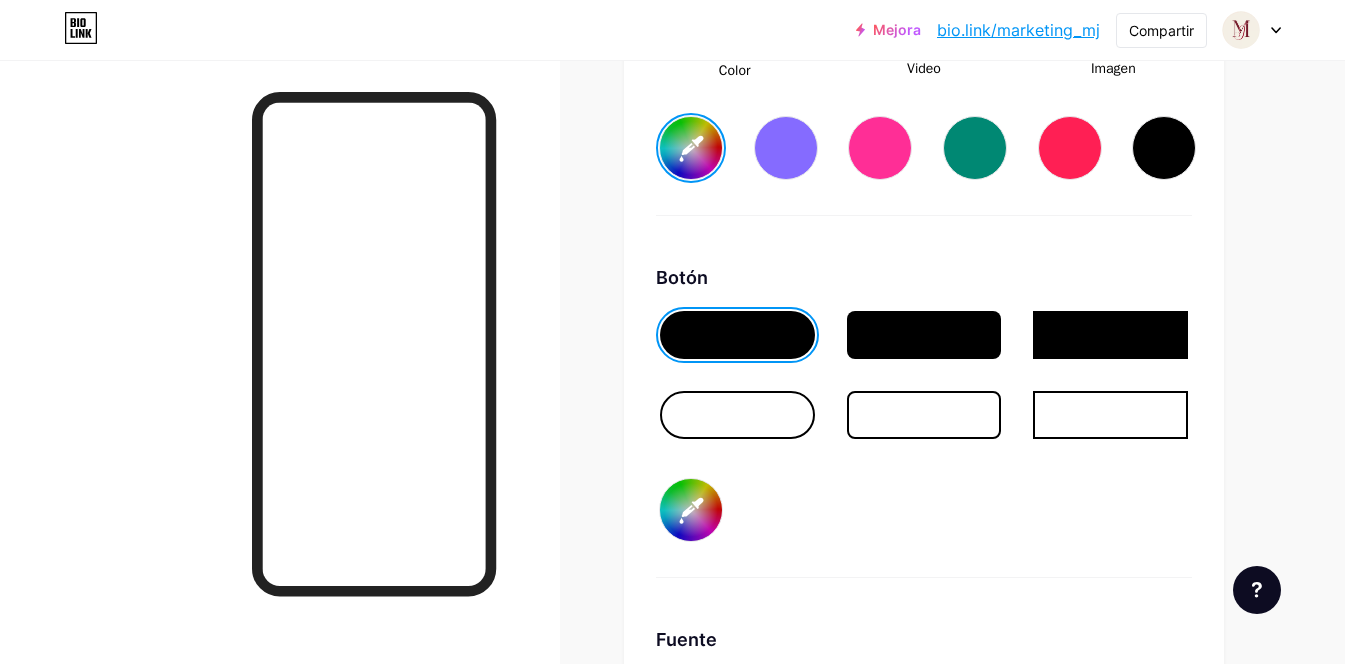 type on "#f0c2e1" 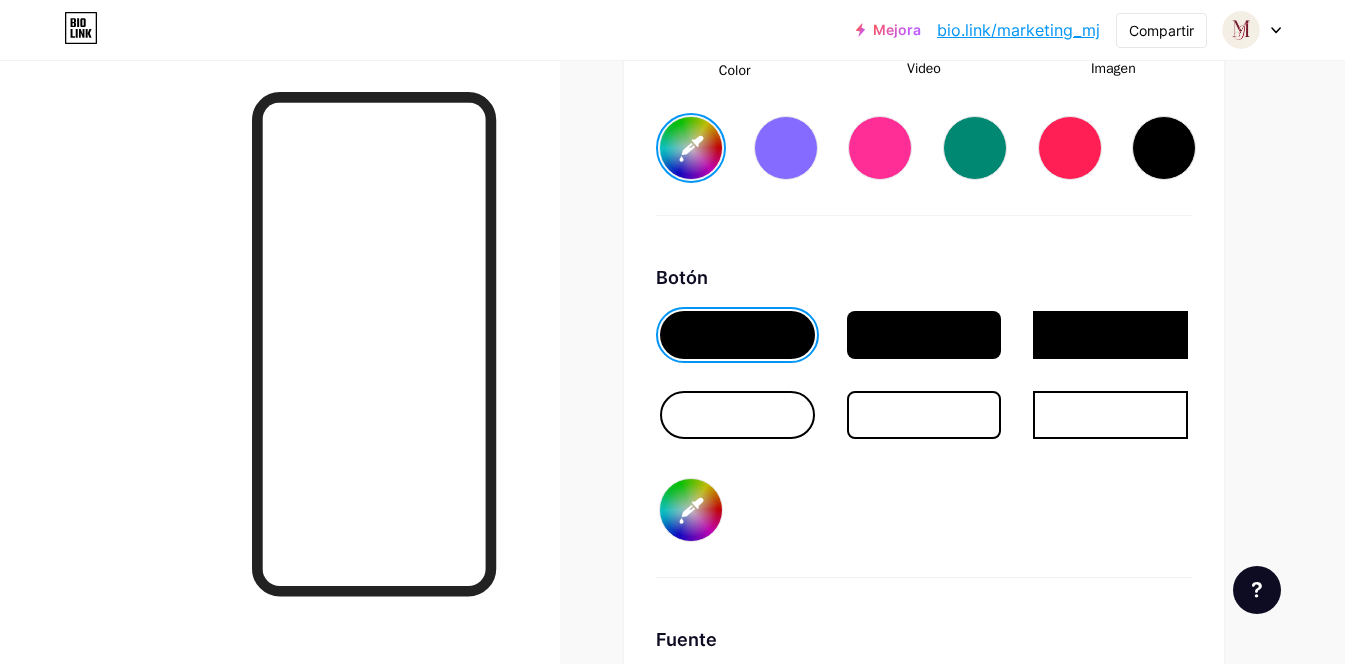 type on "#fbefe5" 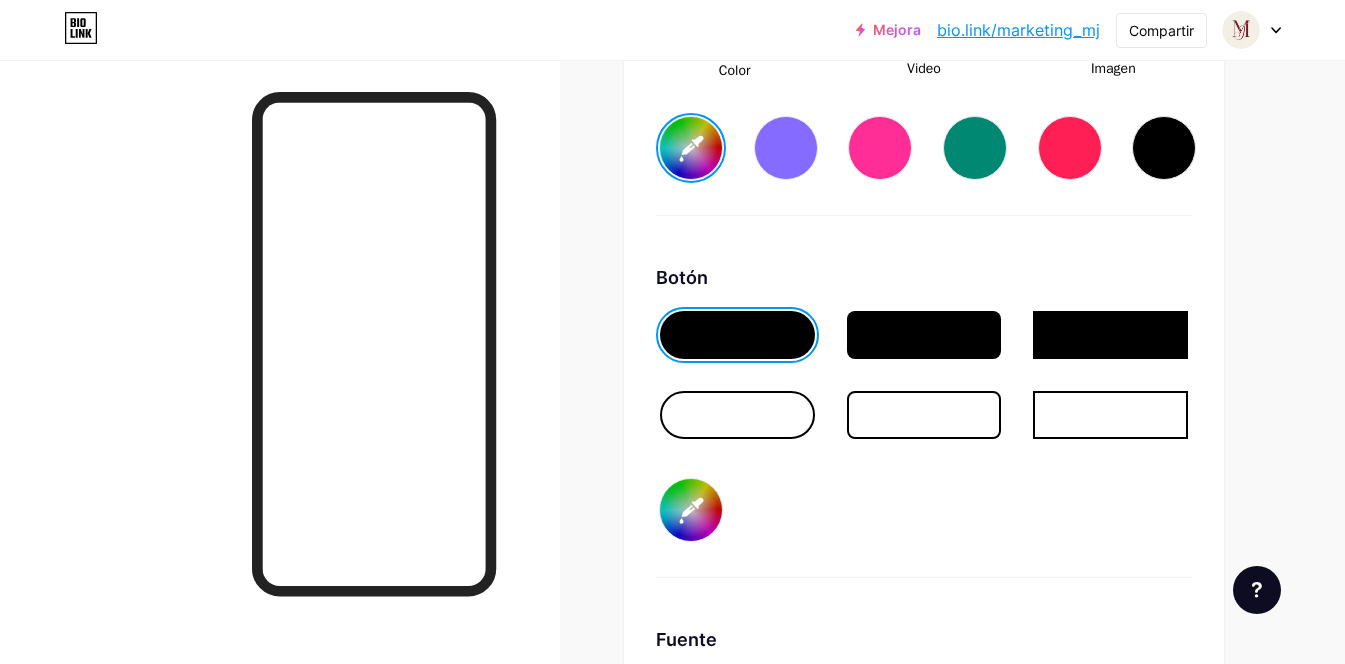 type on "#ecc5d6" 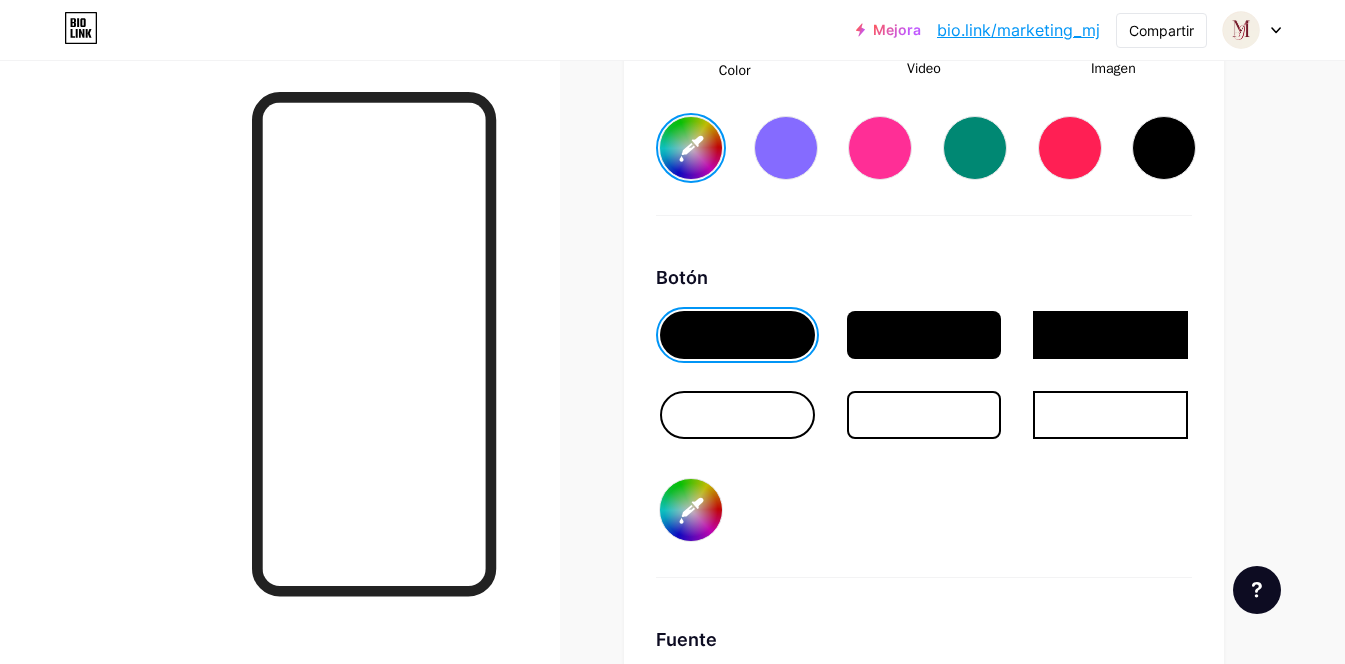 type on "#fbefe5" 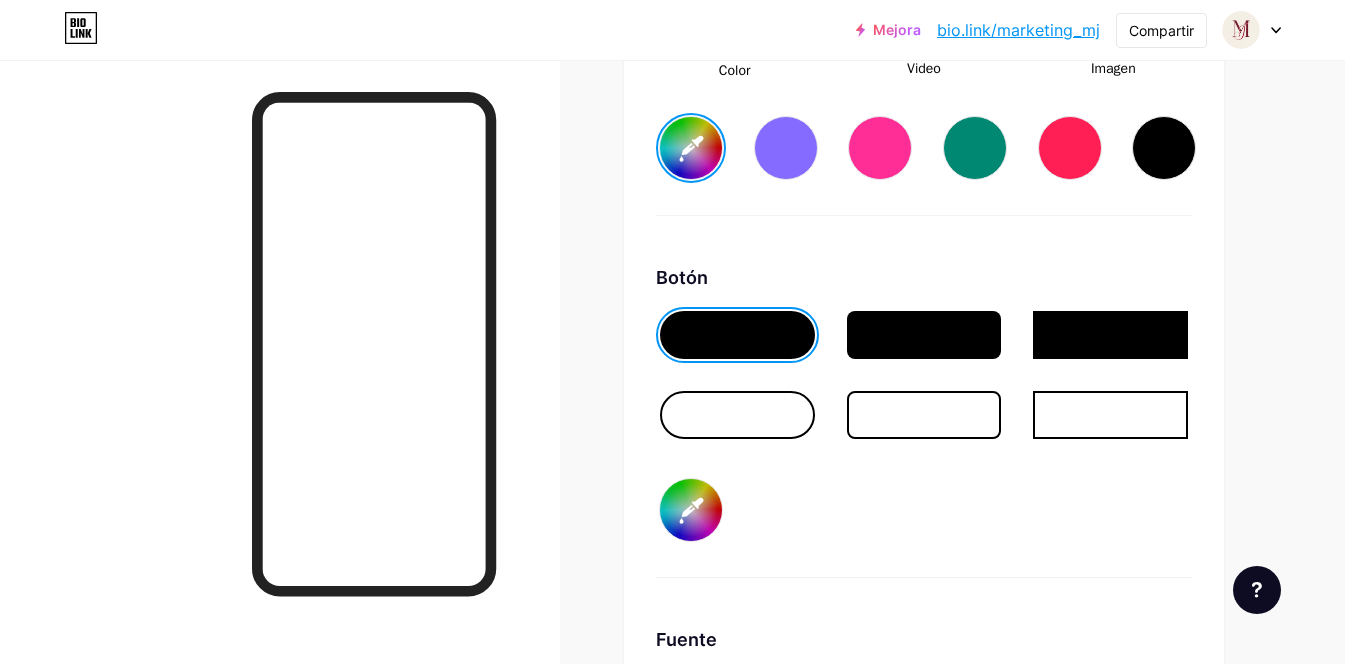 type on "#ecc6d5" 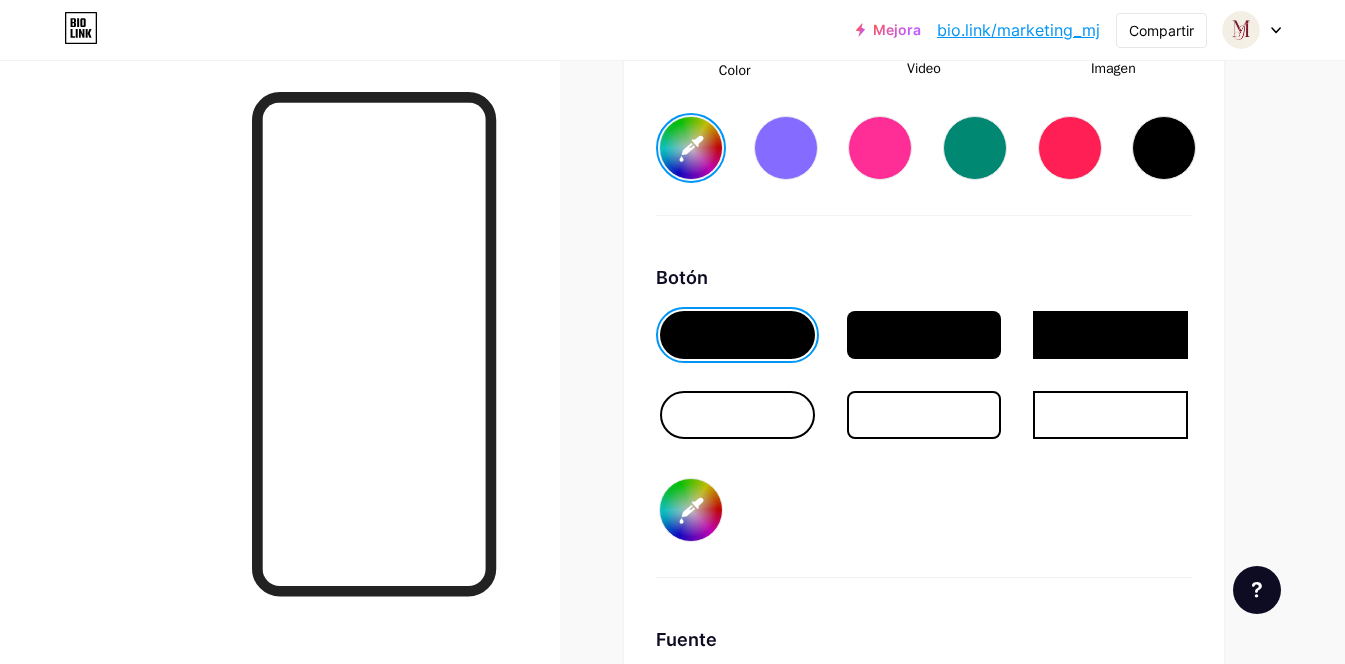 type on "#fbefe5" 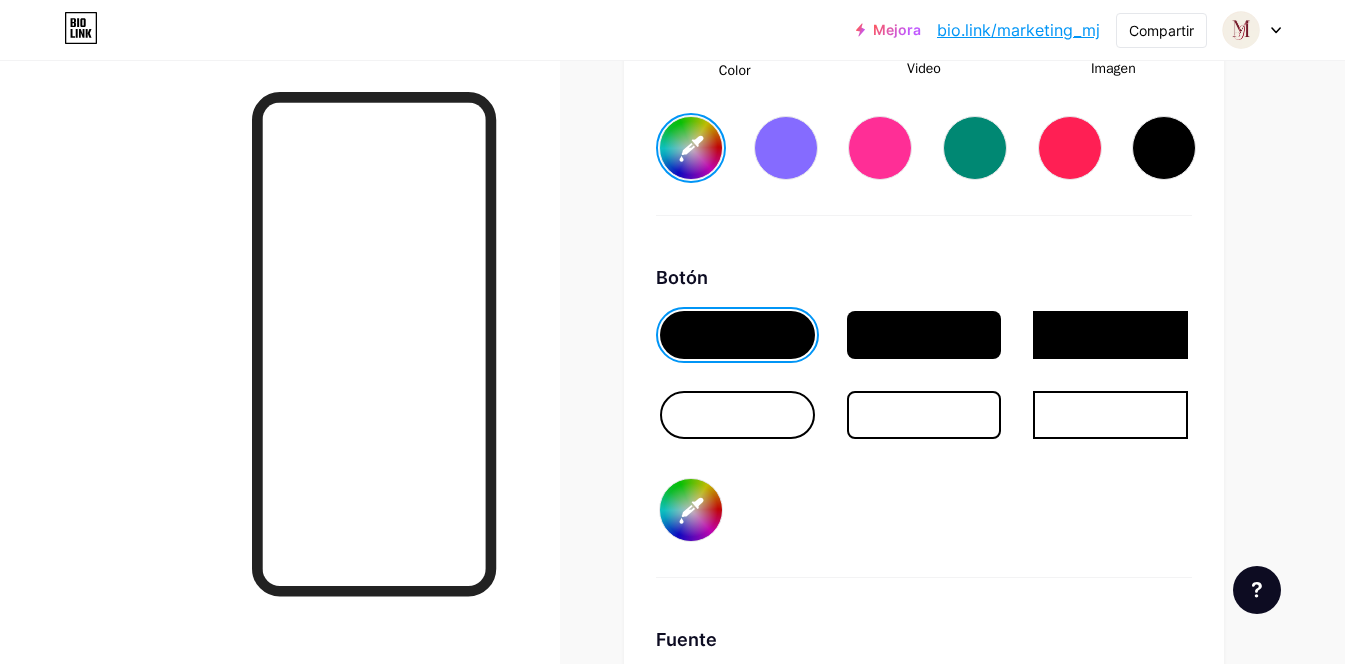 type on "#eac8d2" 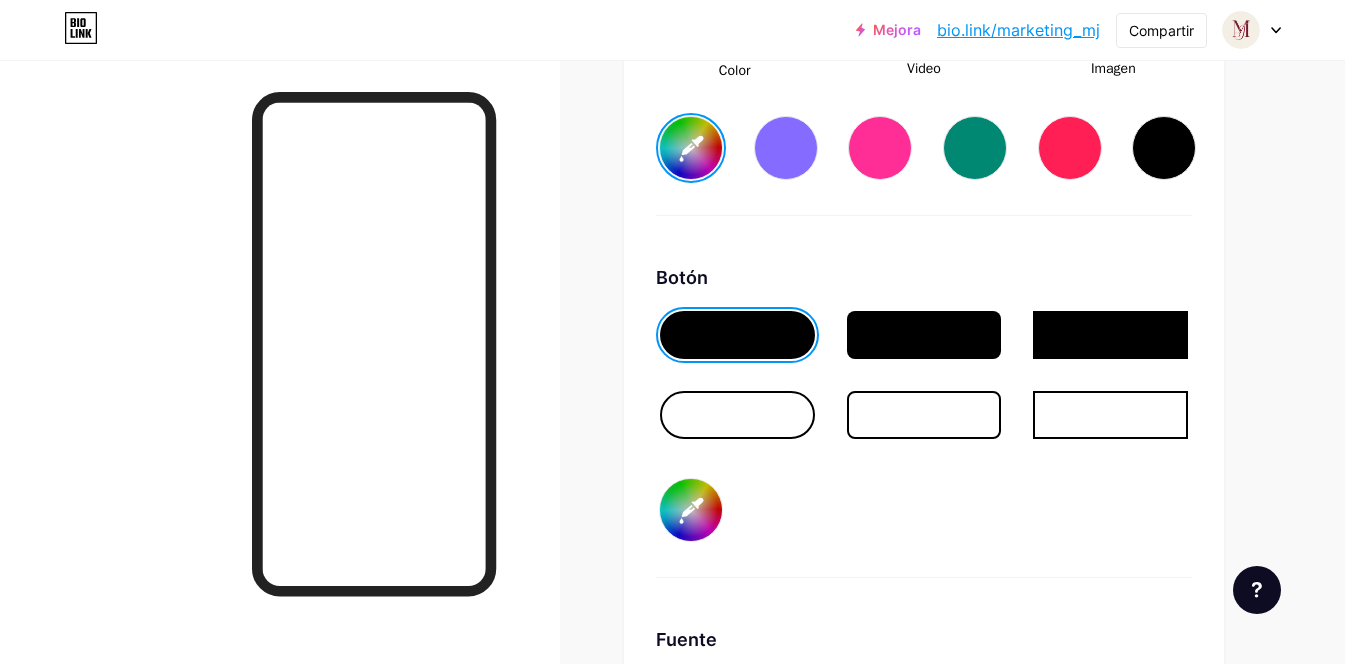 type on "#fbefe5" 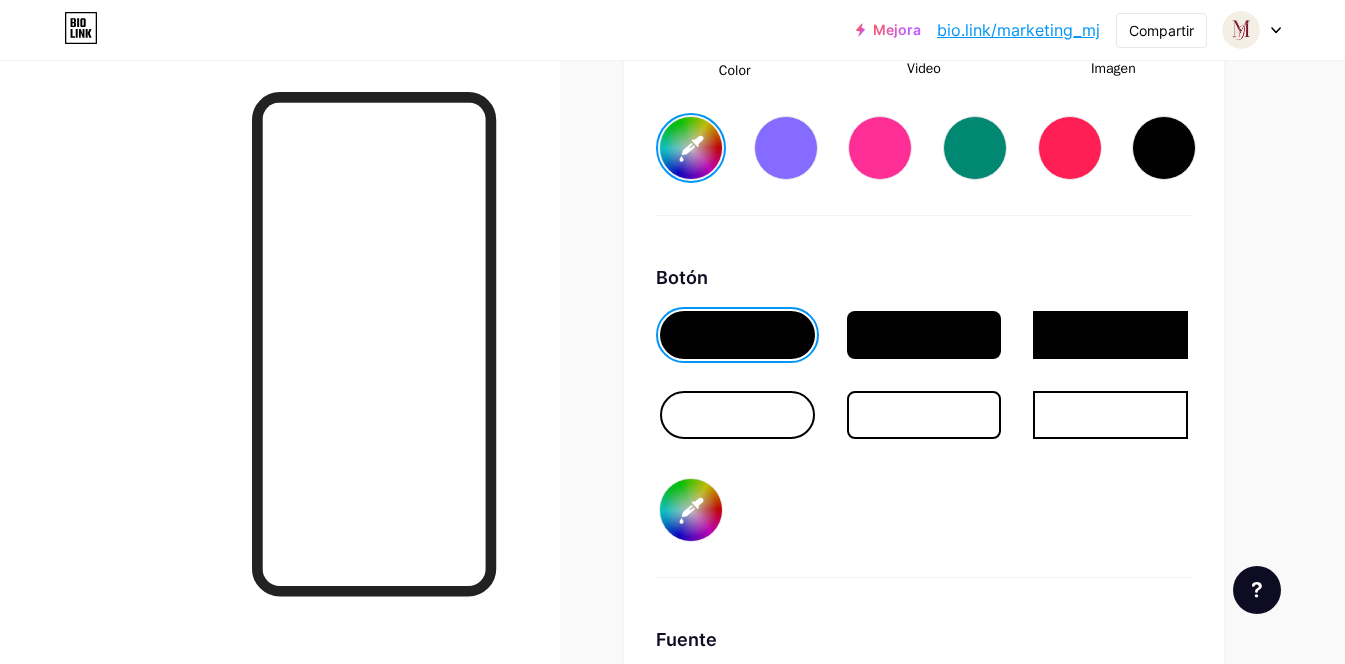 type on "#e8c5c8" 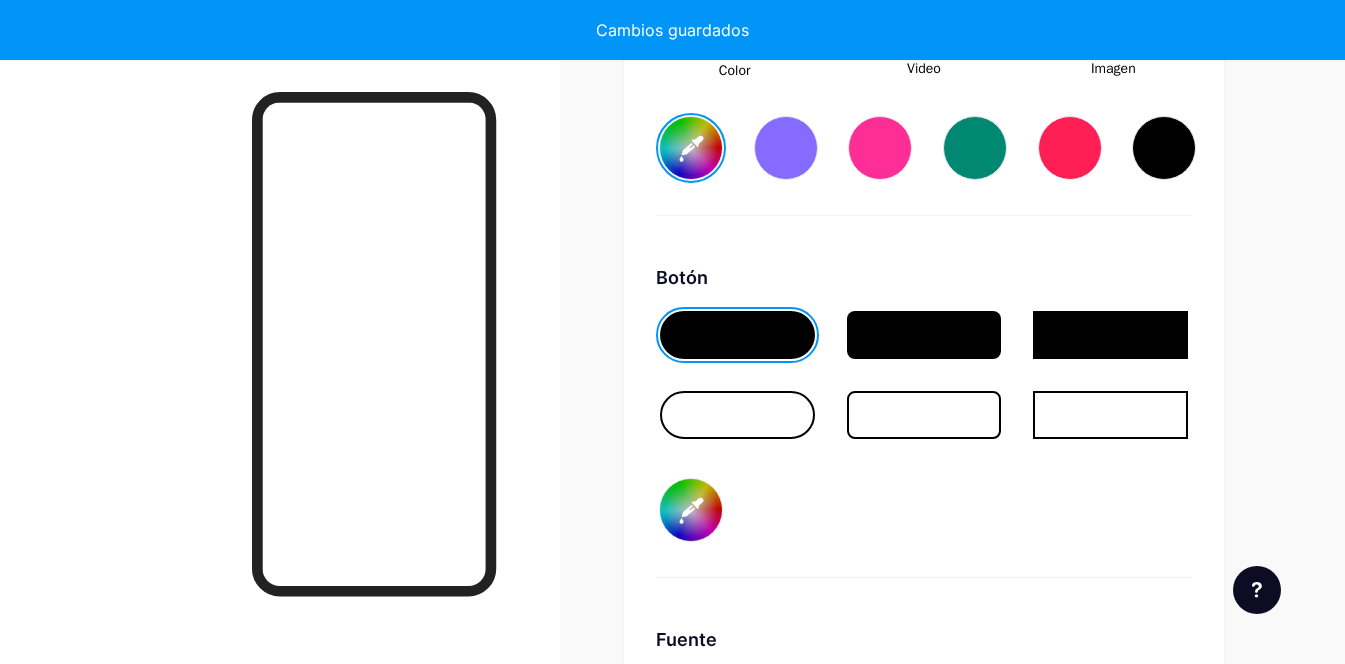 type on "#fbefe5" 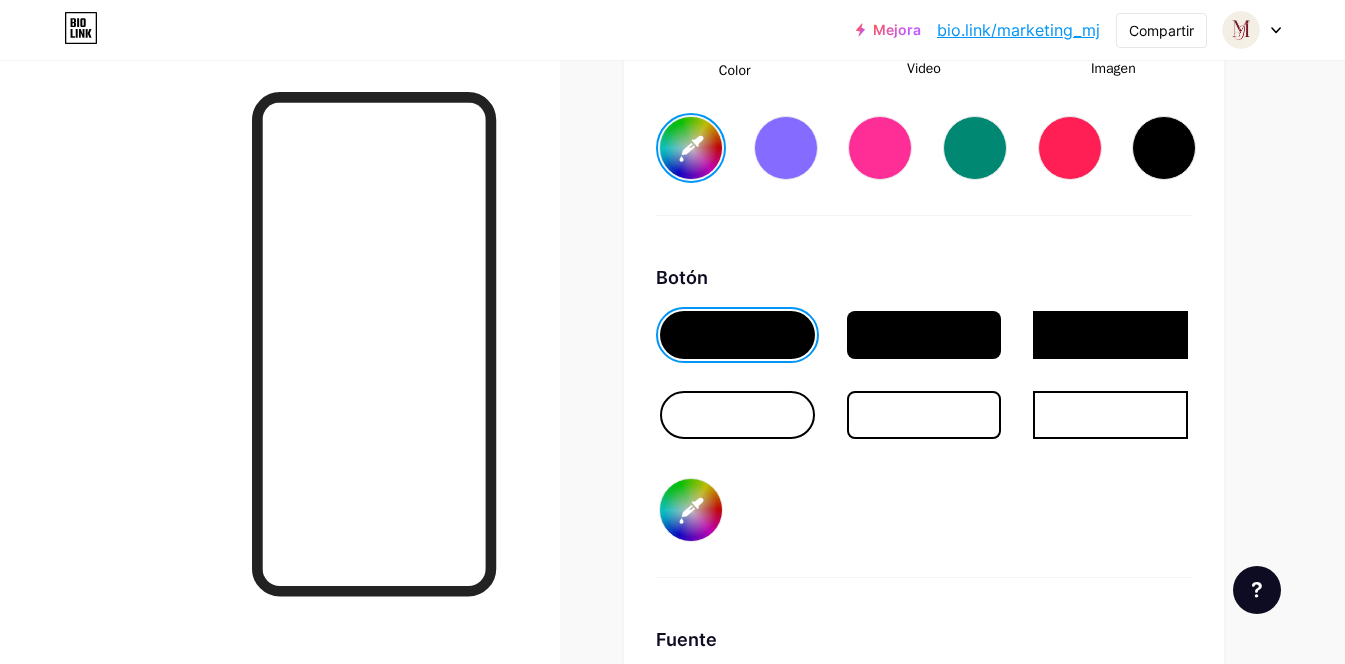 type 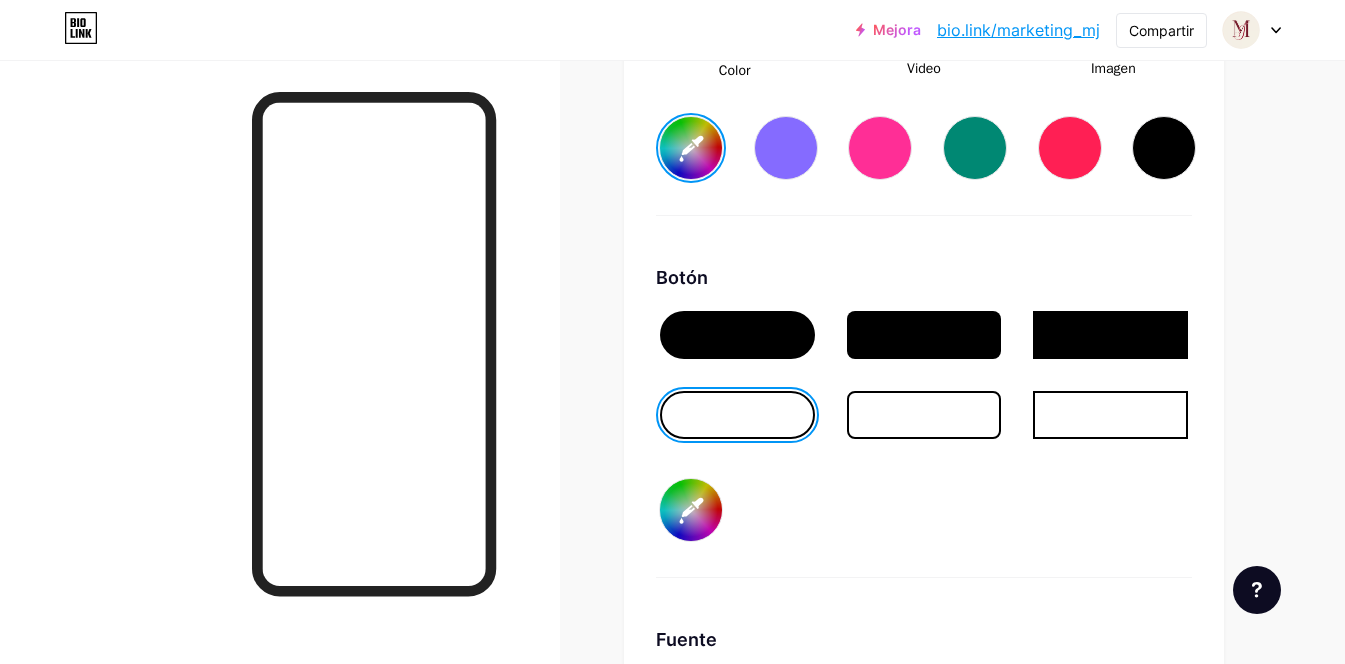 click at bounding box center (737, 335) 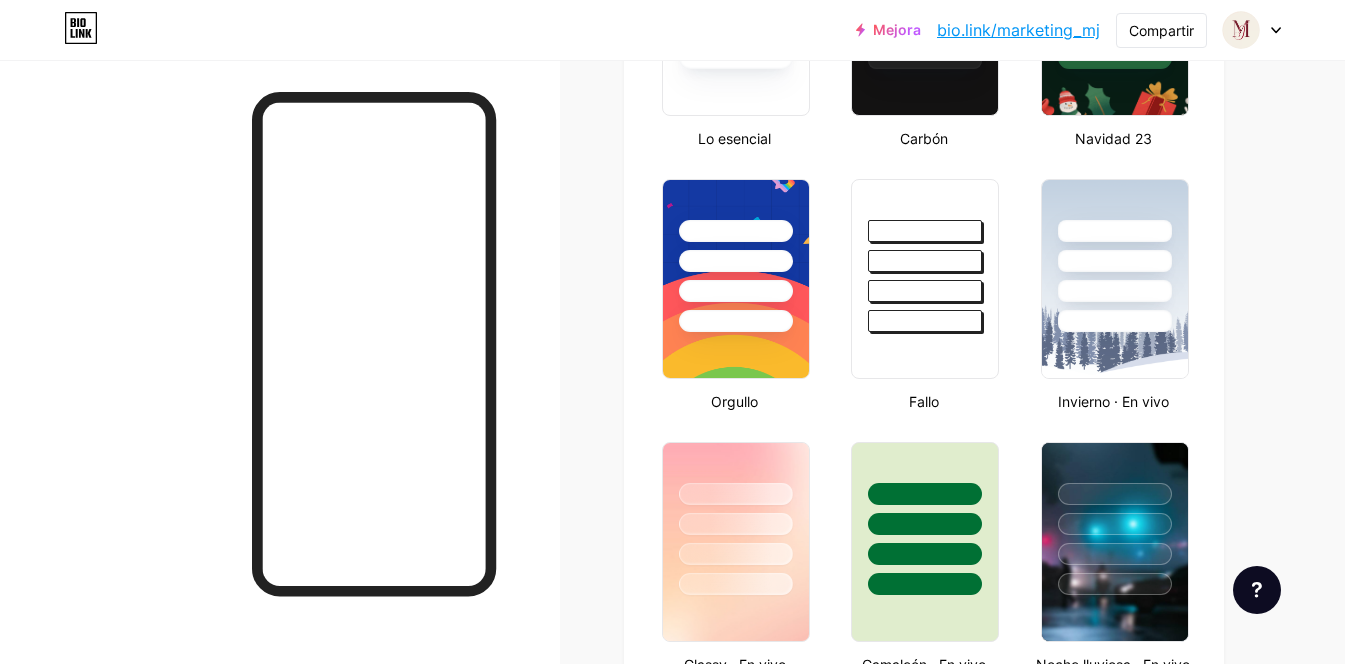 scroll, scrollTop: 0, scrollLeft: 0, axis: both 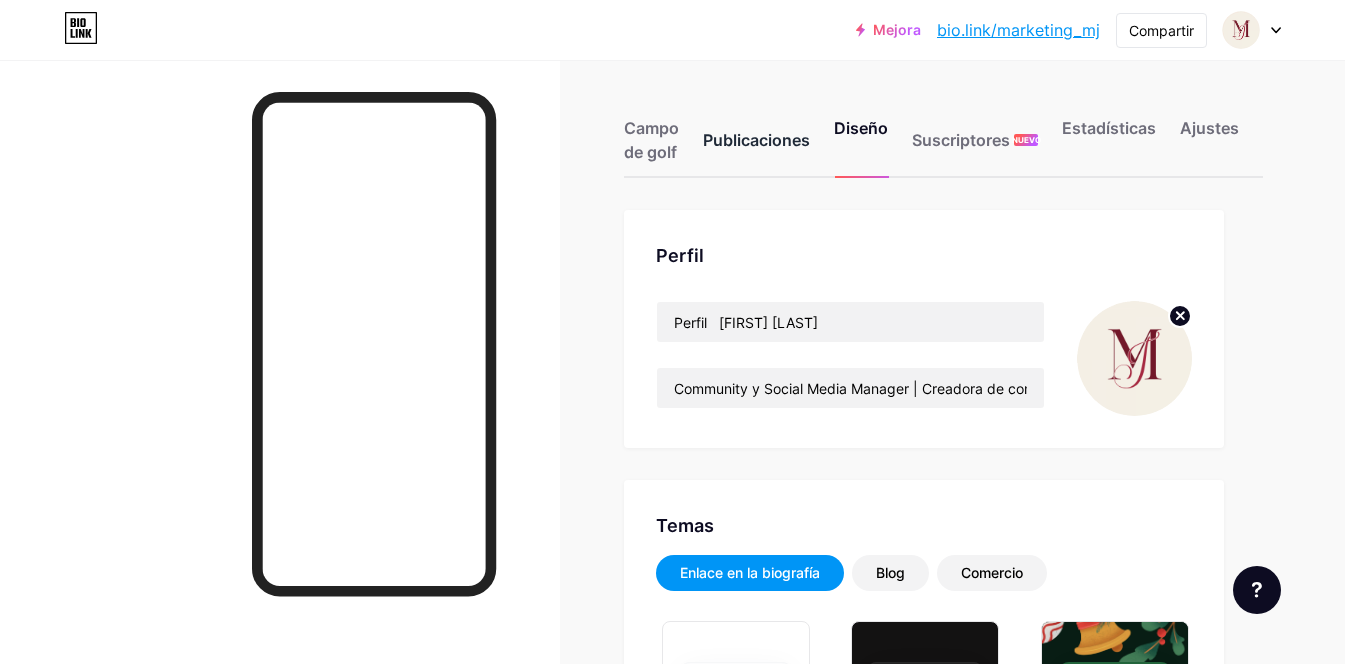 click on "Publicaciones" at bounding box center (756, 140) 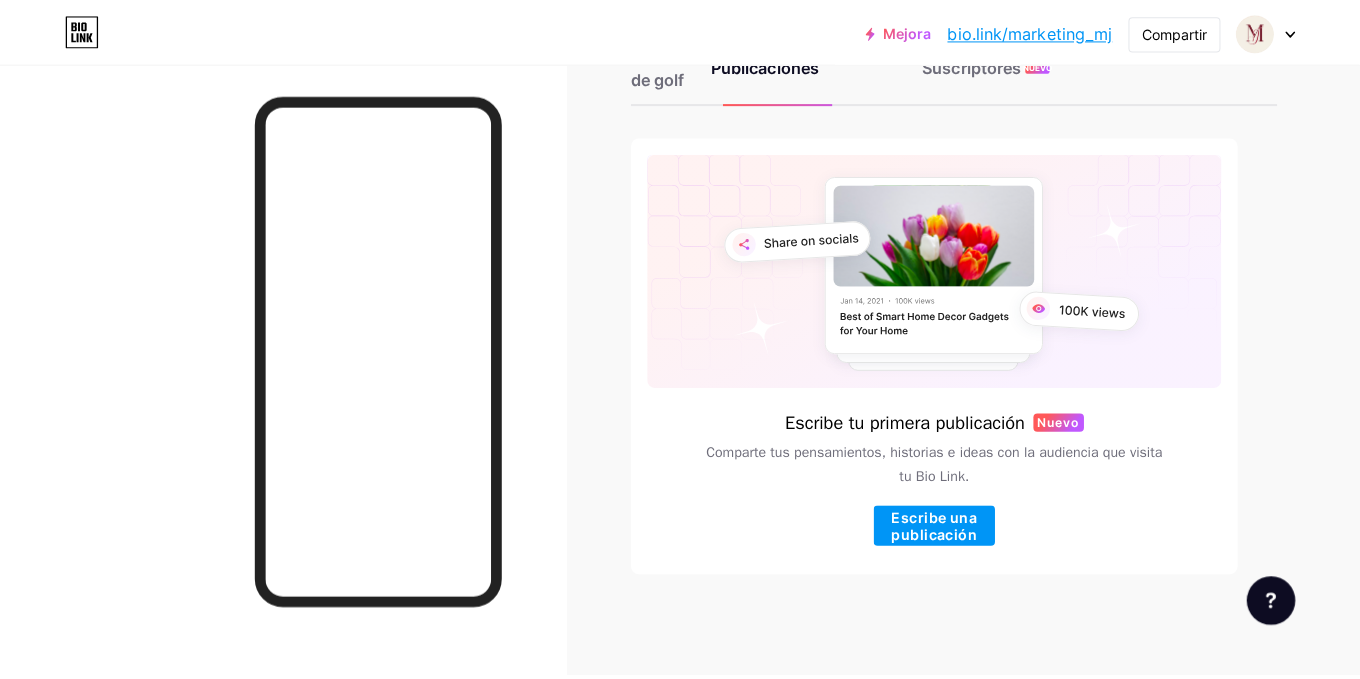 scroll, scrollTop: 0, scrollLeft: 0, axis: both 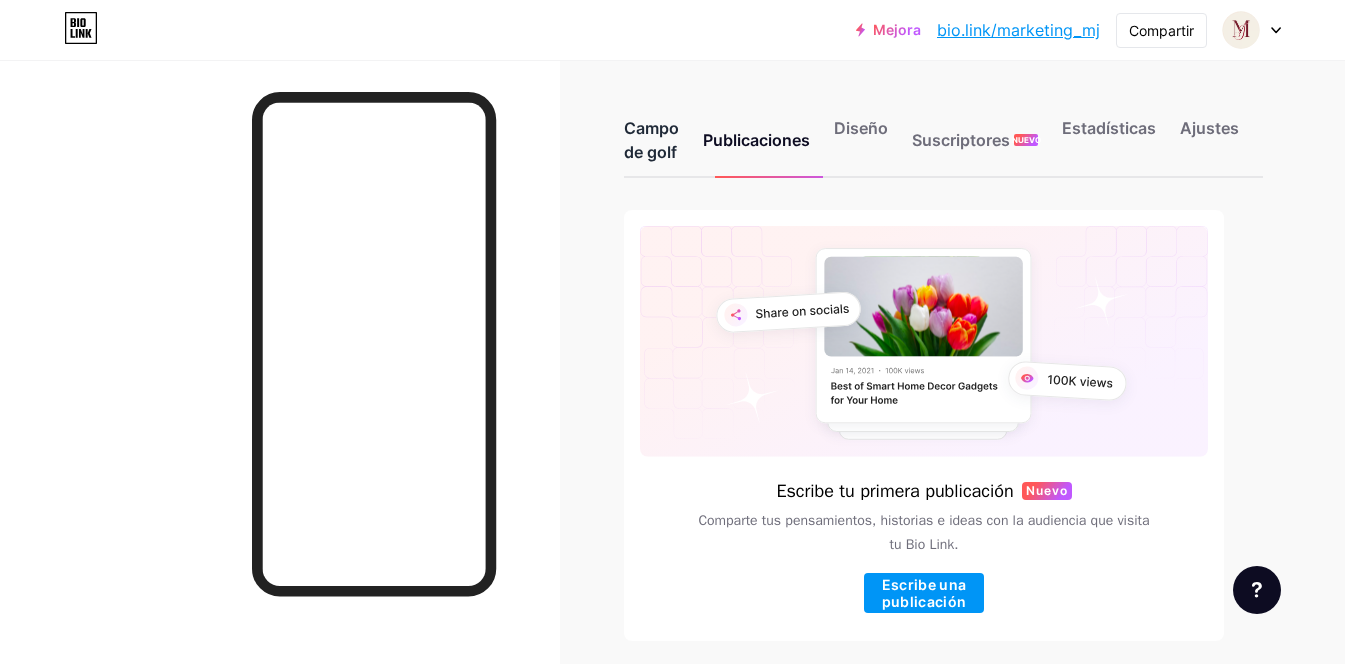 click on "Campo de golf" at bounding box center [651, 140] 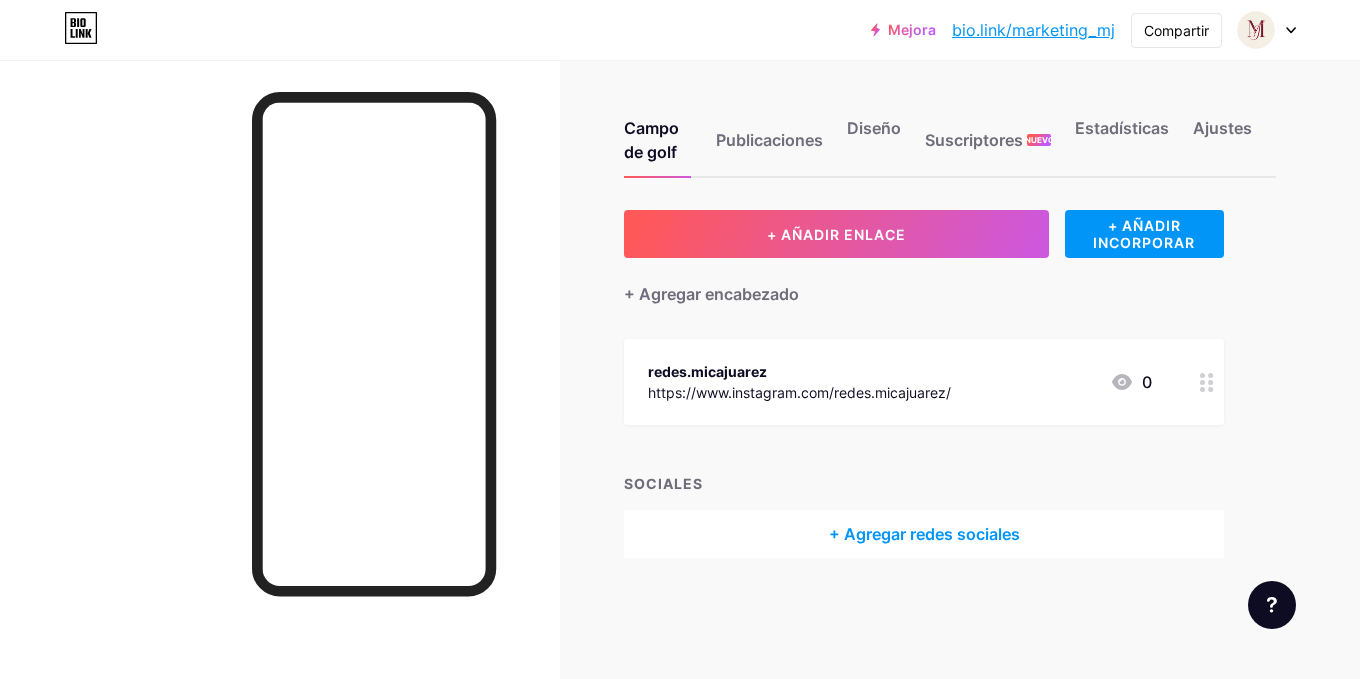 click 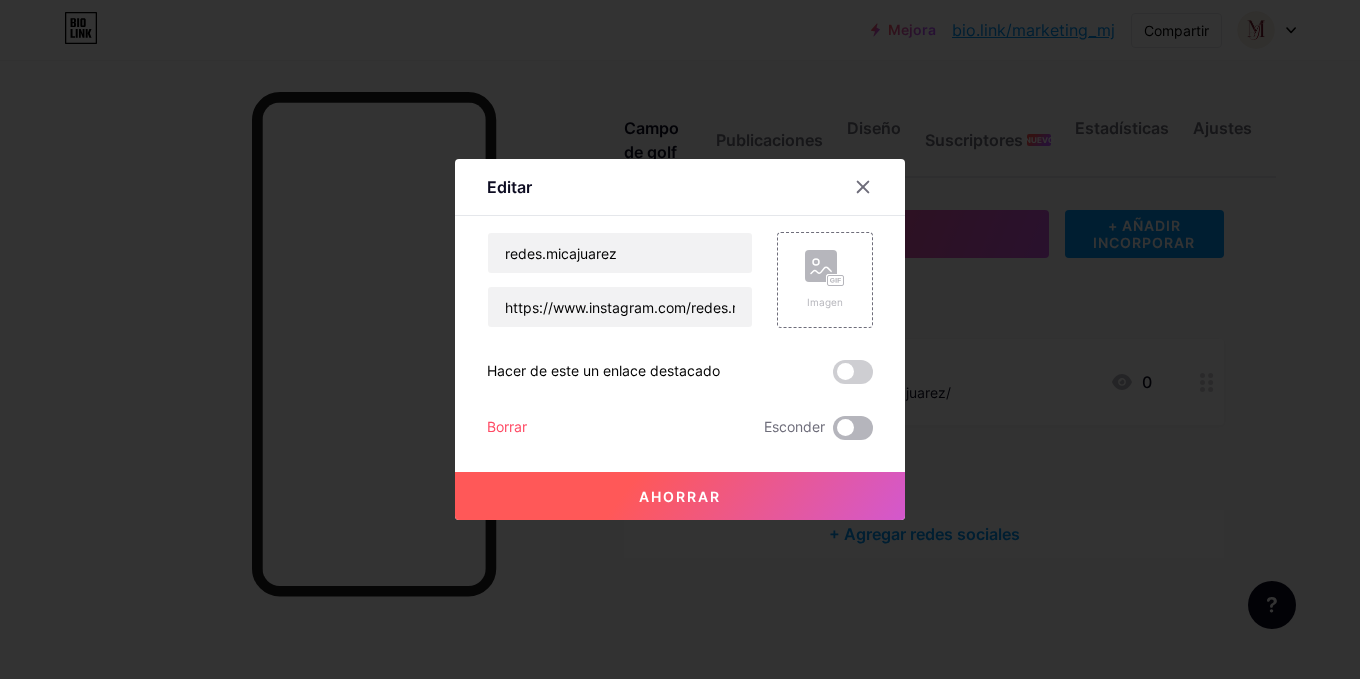 click at bounding box center (853, 428) 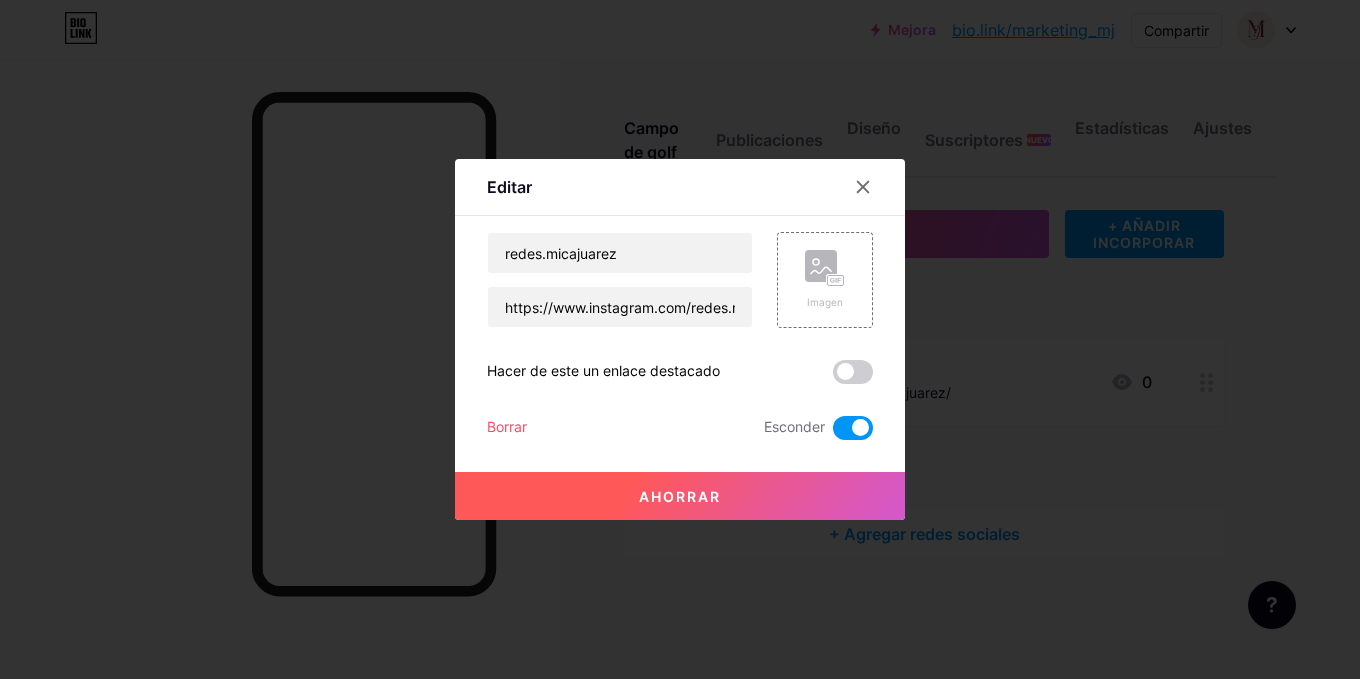 click on "Ahorrar" at bounding box center [680, 496] 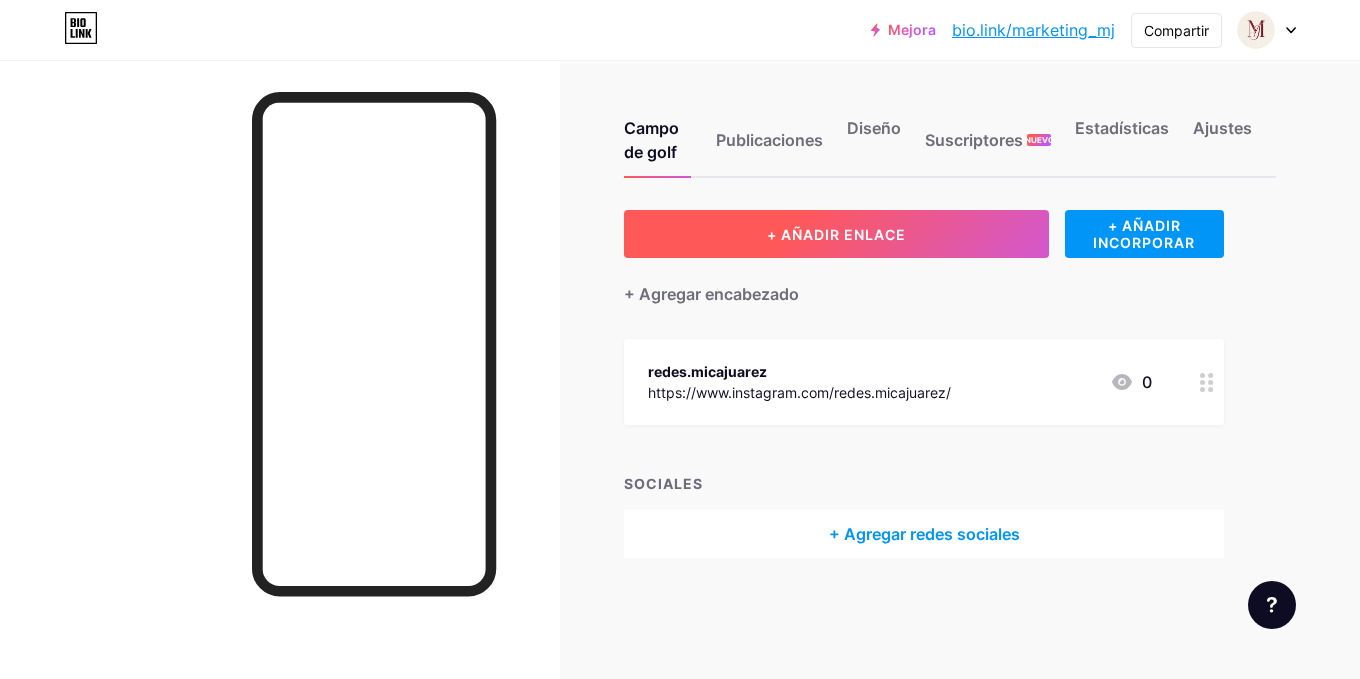 click on "+ AÑADIR ENLACE" at bounding box center [836, 234] 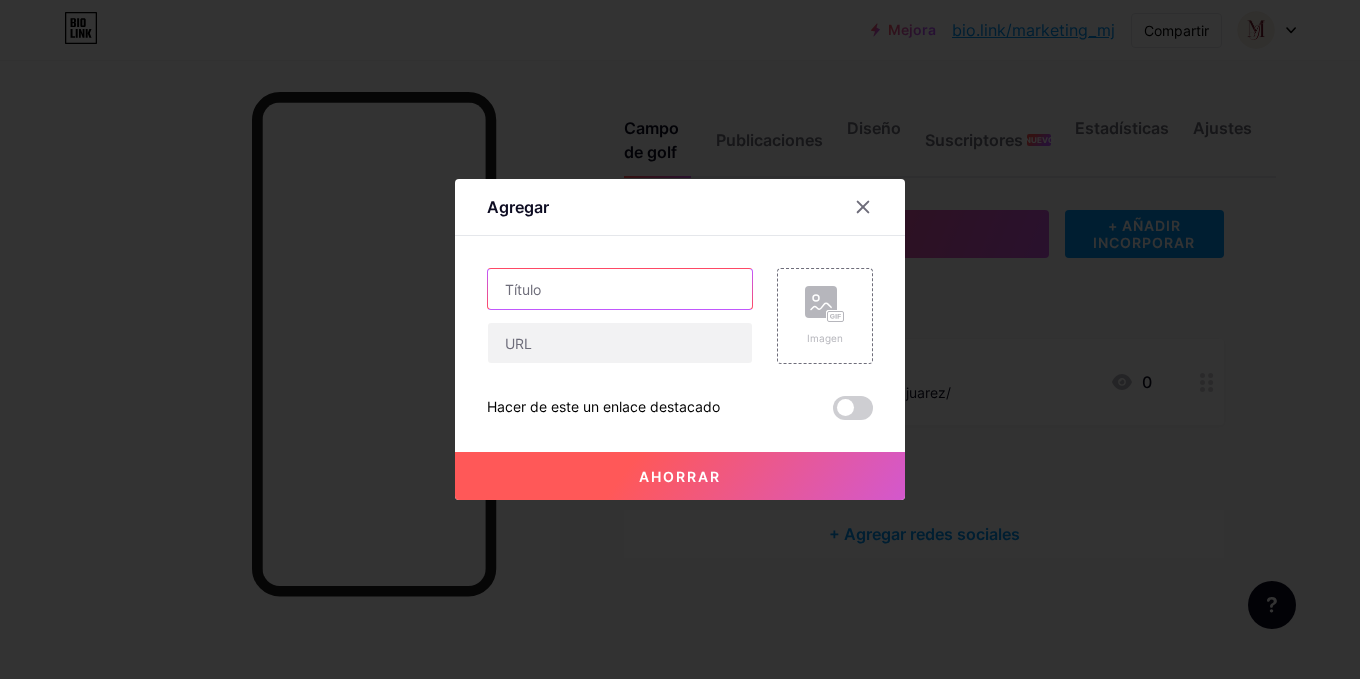 click at bounding box center (620, 289) 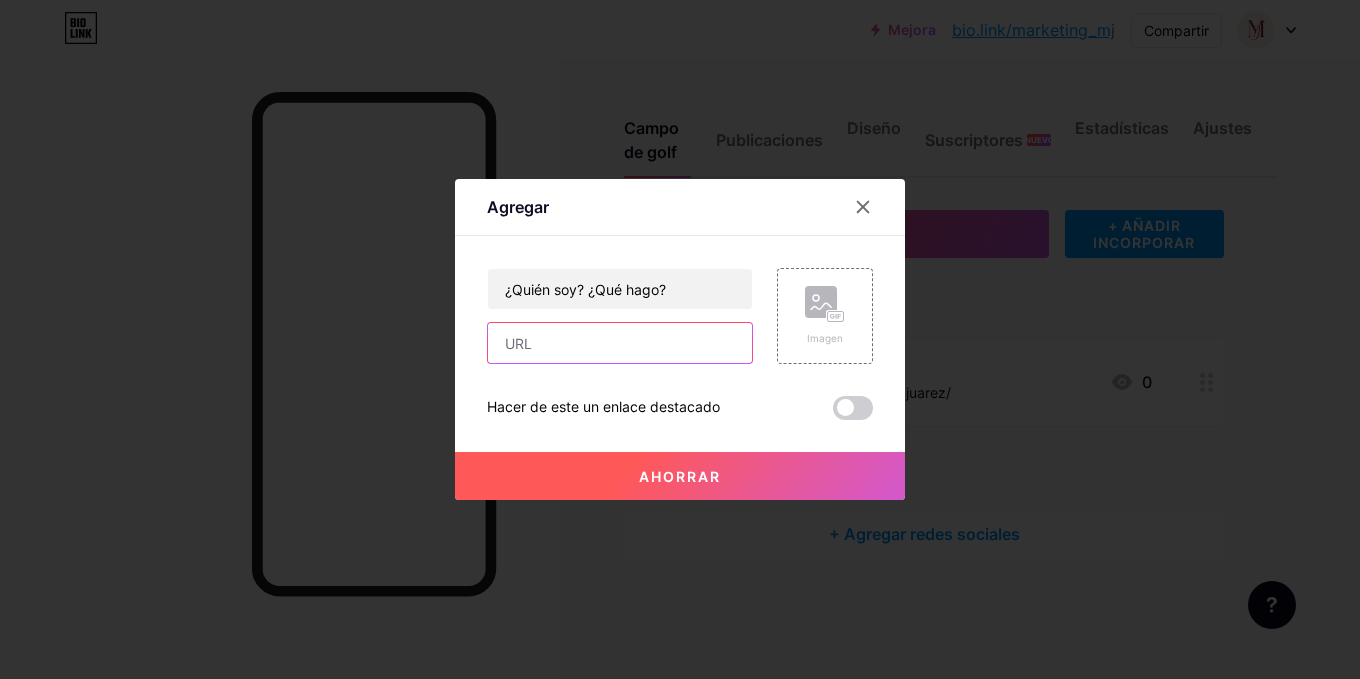 click at bounding box center [620, 343] 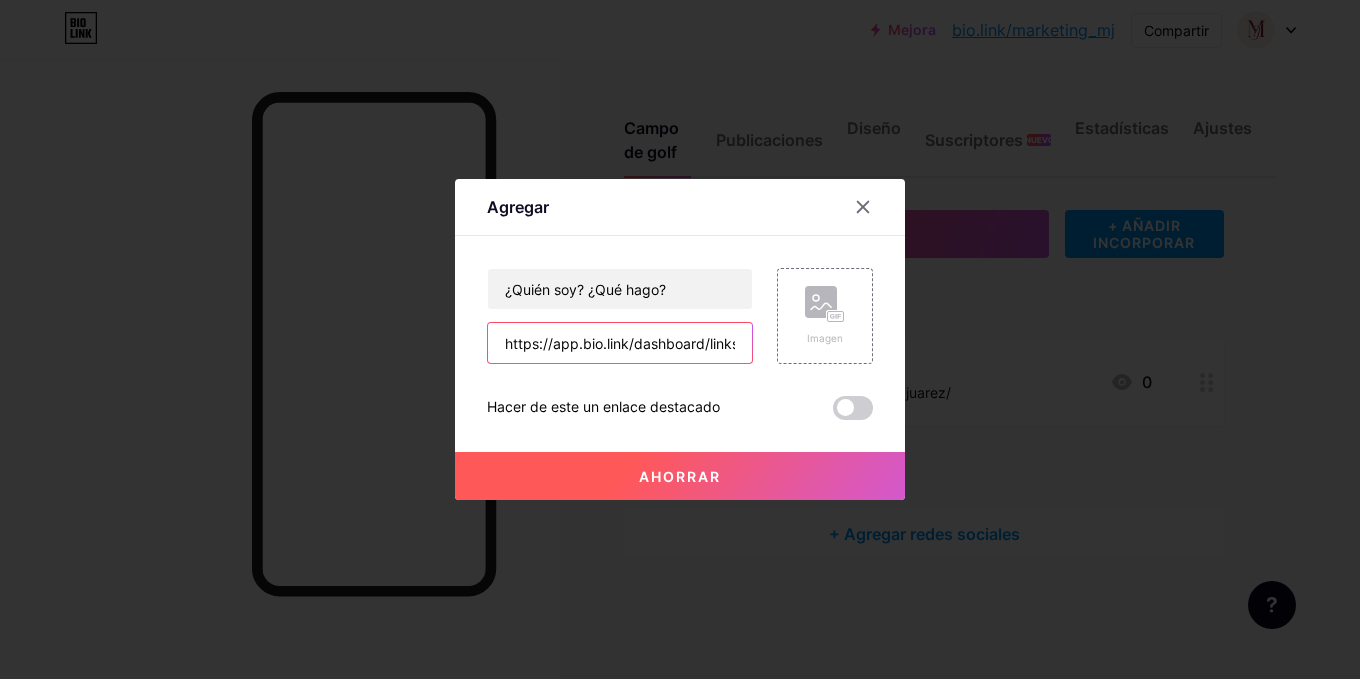 scroll, scrollTop: 0, scrollLeft: 4, axis: horizontal 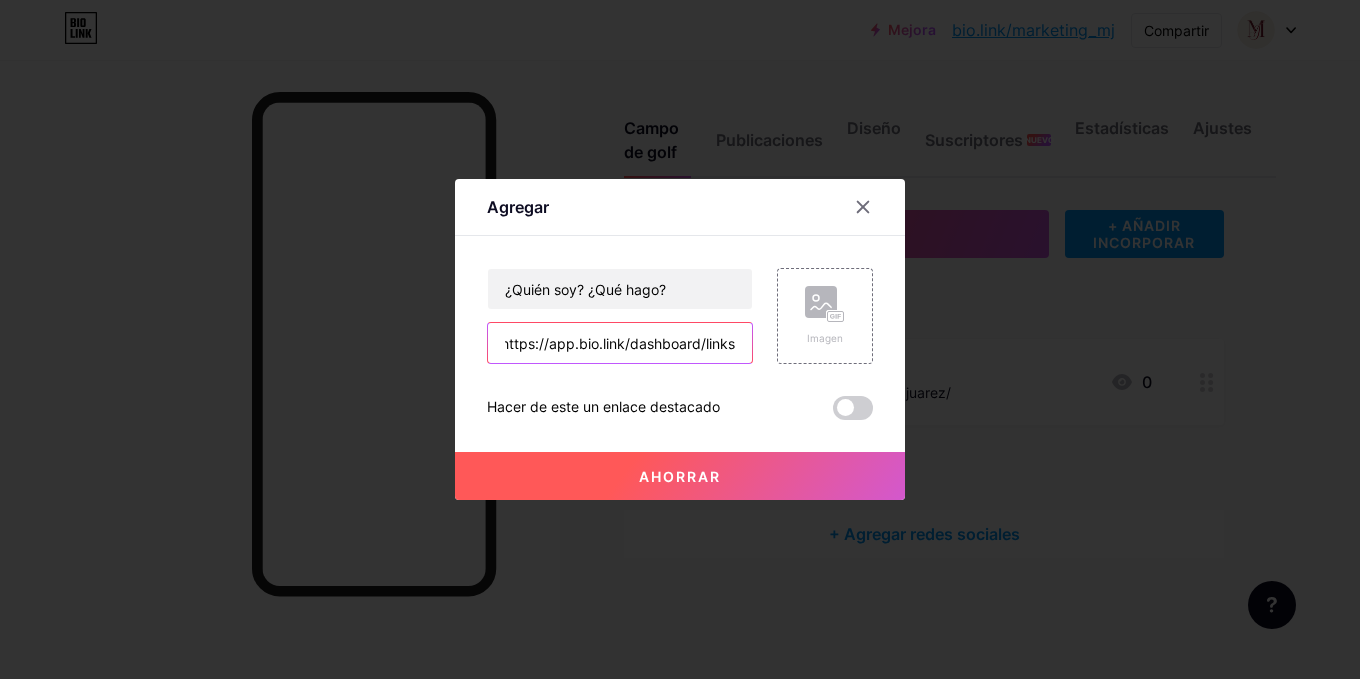 click on "https://app.bio.link/dashboard/links" at bounding box center (620, 343) 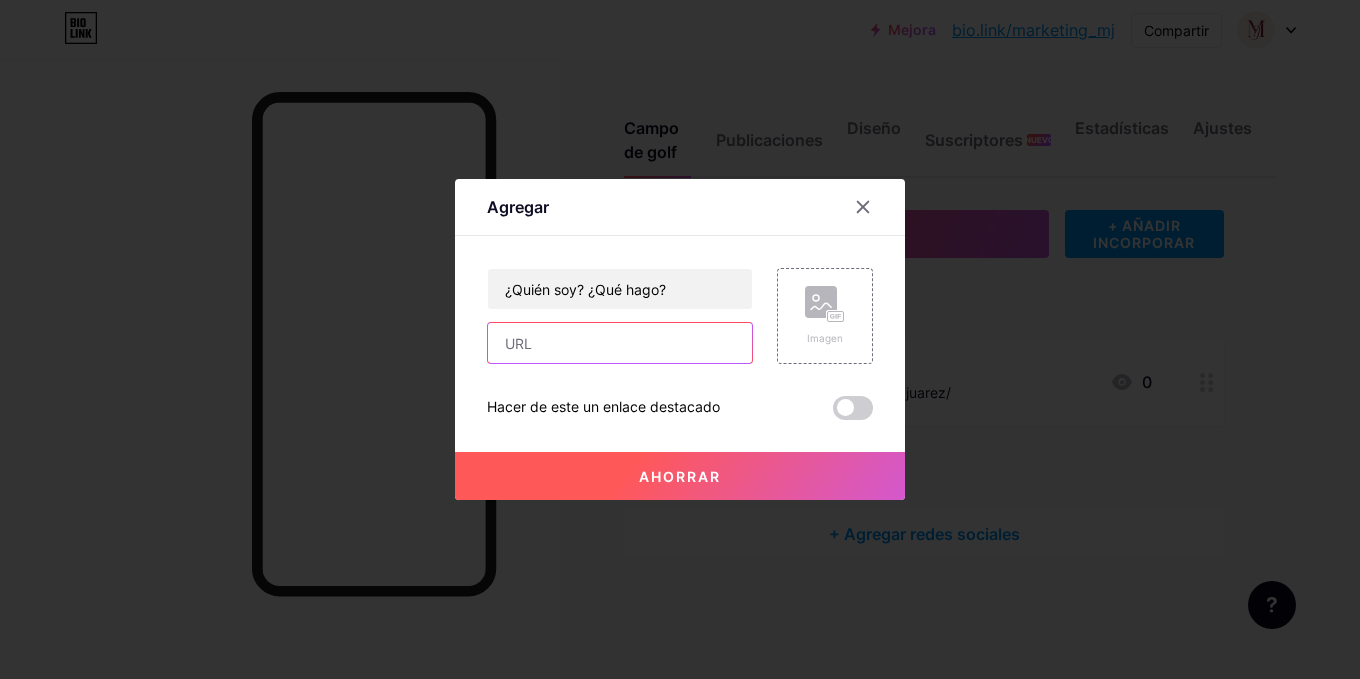 scroll, scrollTop: 0, scrollLeft: 0, axis: both 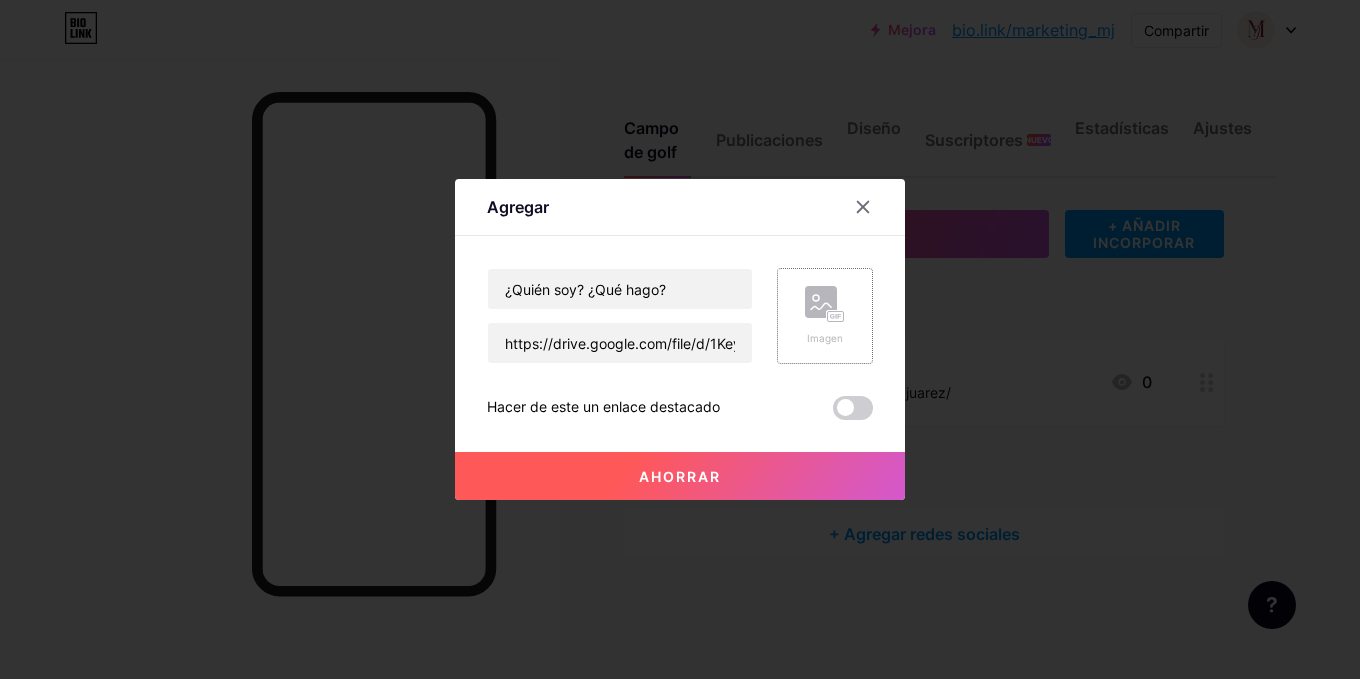 click 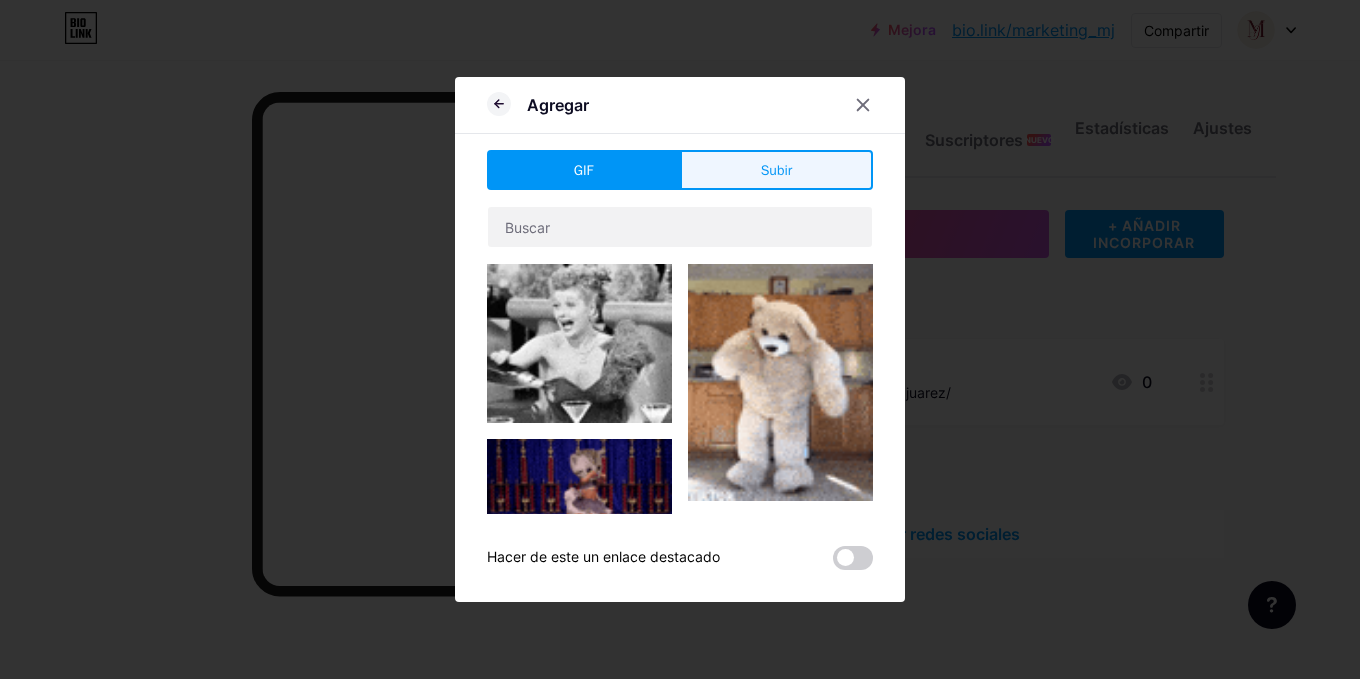 click on "Subir" at bounding box center (776, 170) 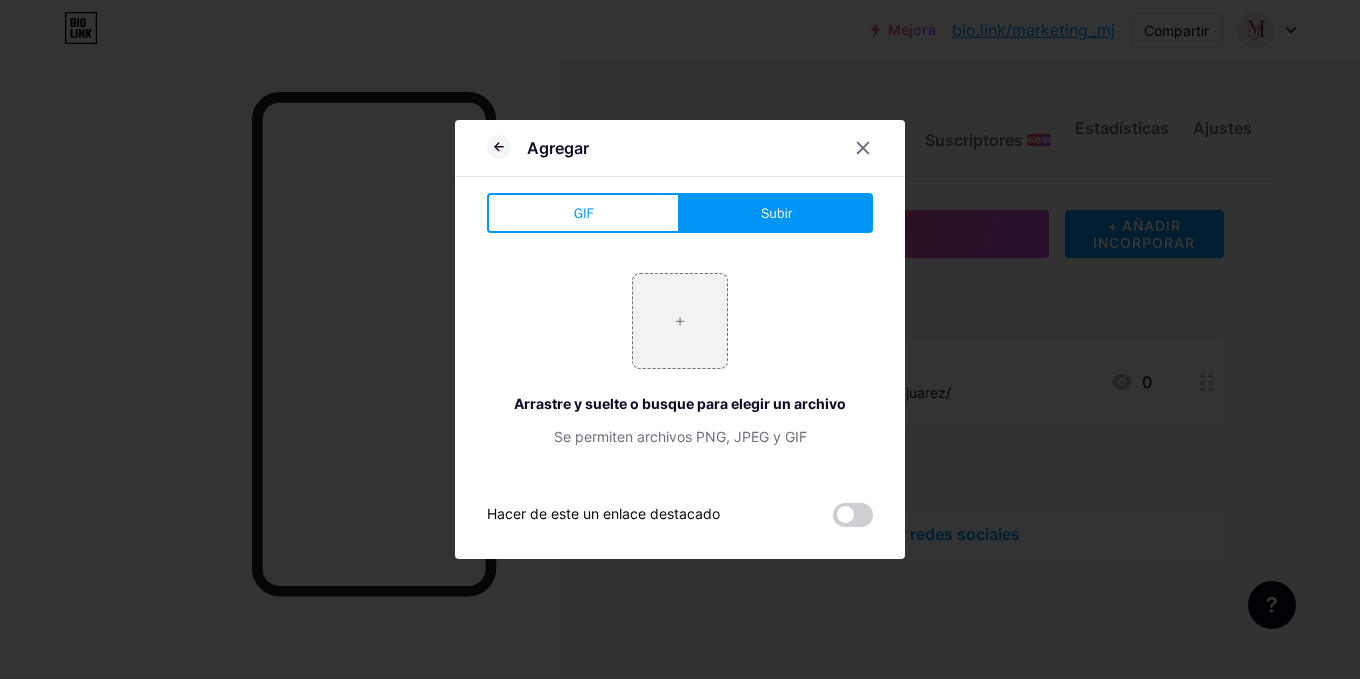 click on "+       Arrastre y suelte o busque para elegir un archivo   Se permiten archivos PNG, JPEG y GIF" at bounding box center (680, 360) 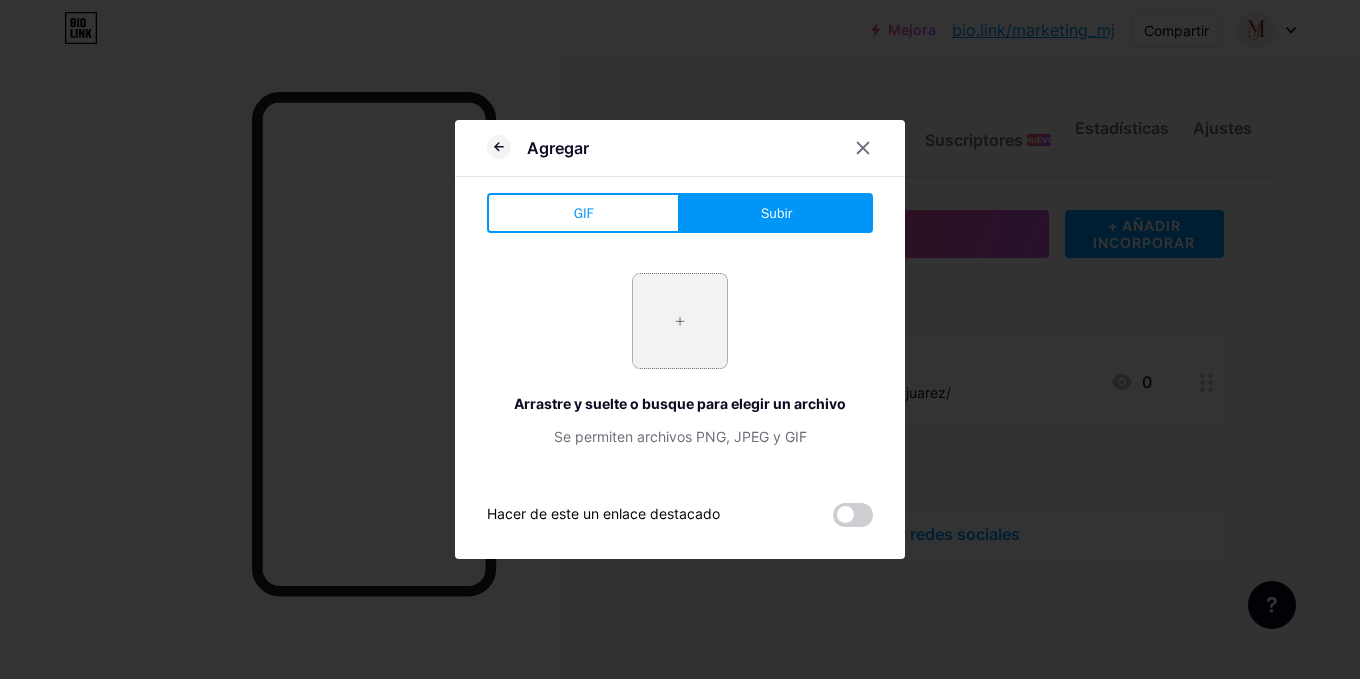 click at bounding box center [680, 321] 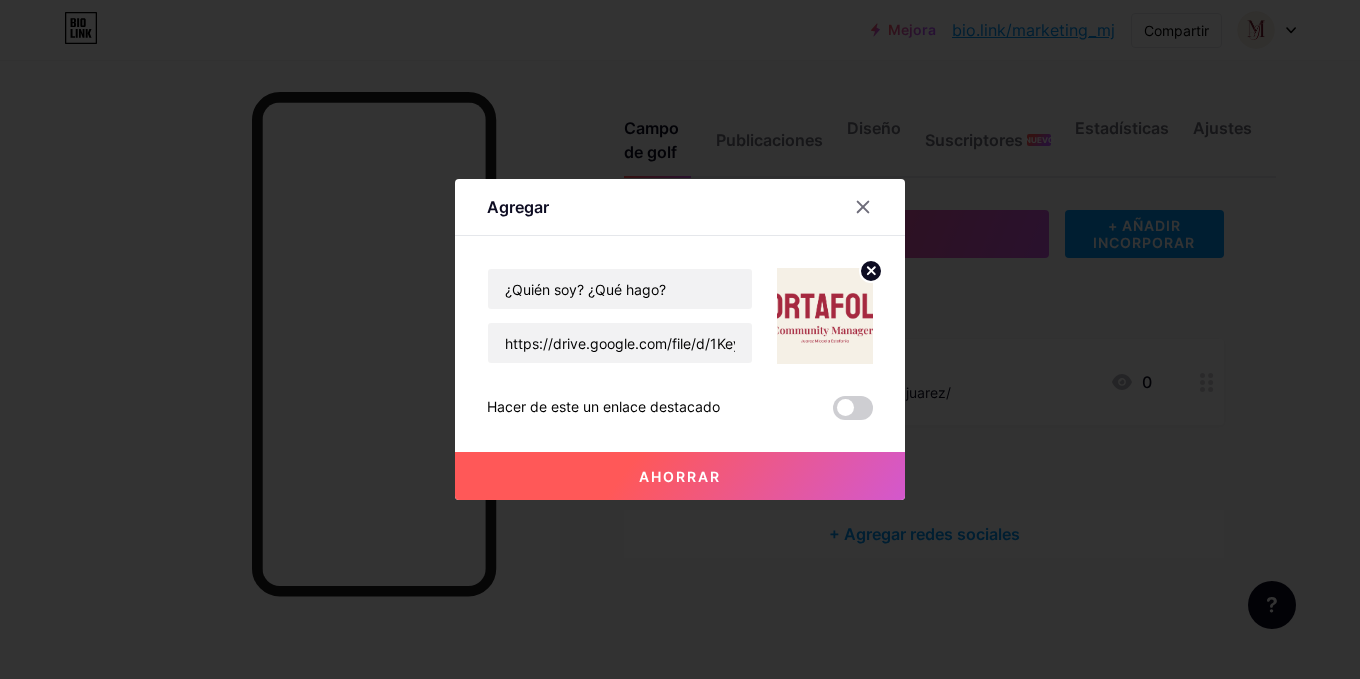 click at bounding box center [825, 316] 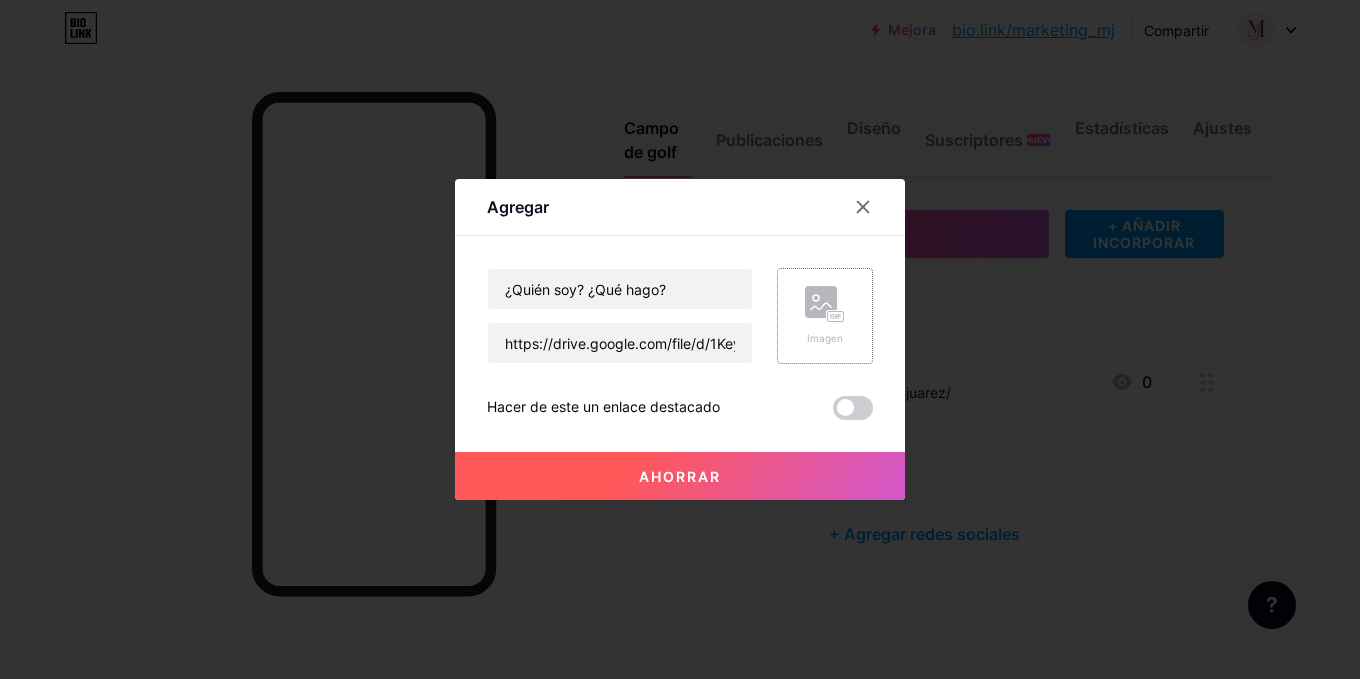click on "Ahorrar" at bounding box center [680, 476] 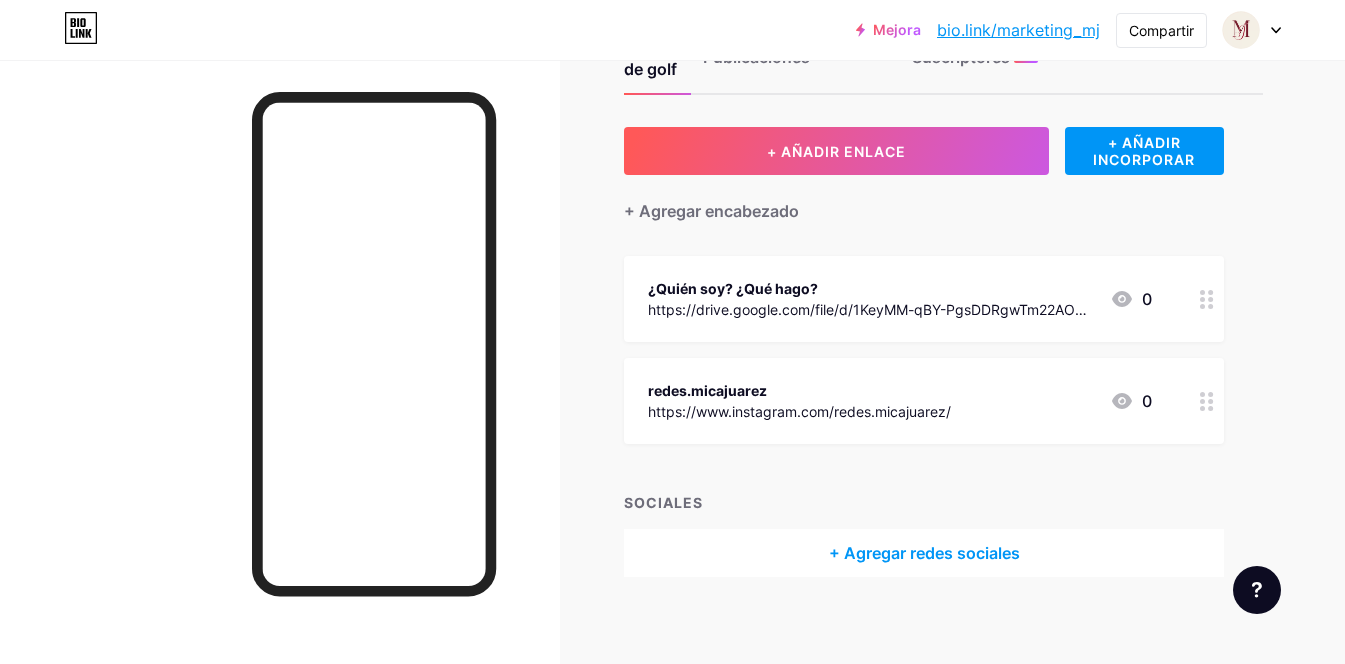 scroll, scrollTop: 95, scrollLeft: 0, axis: vertical 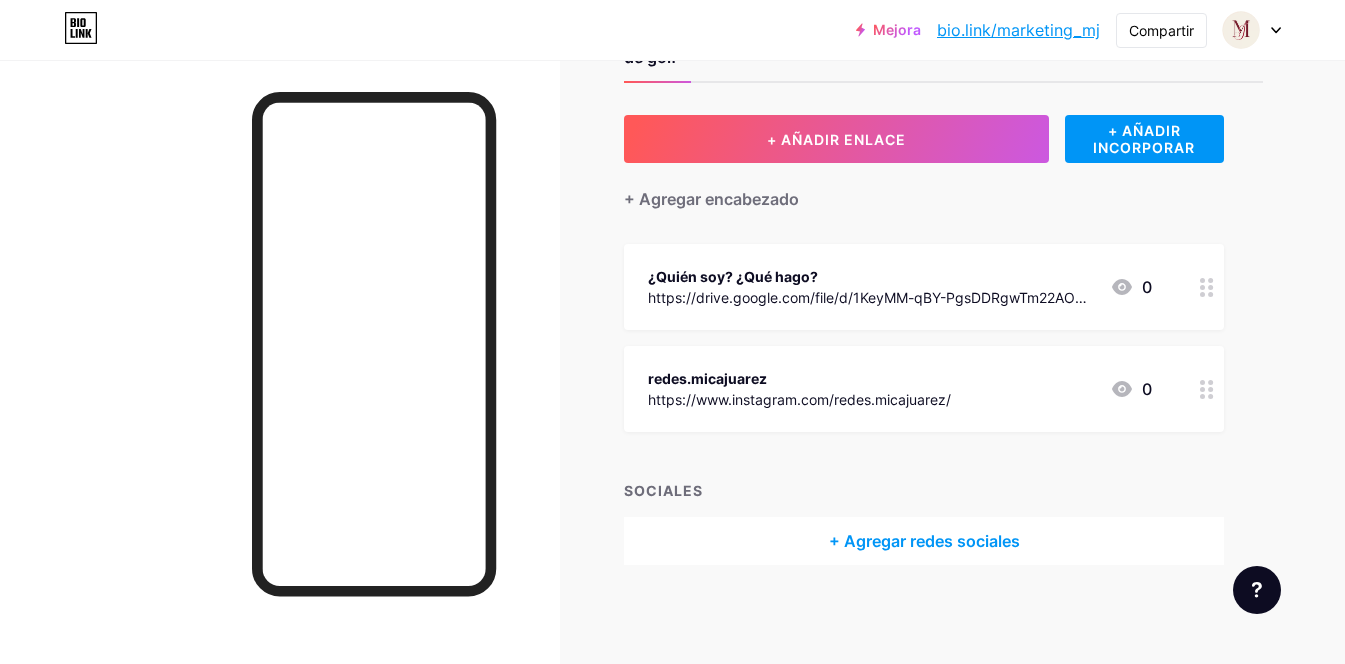 click on "+ Agregar redes sociales" at bounding box center (924, 541) 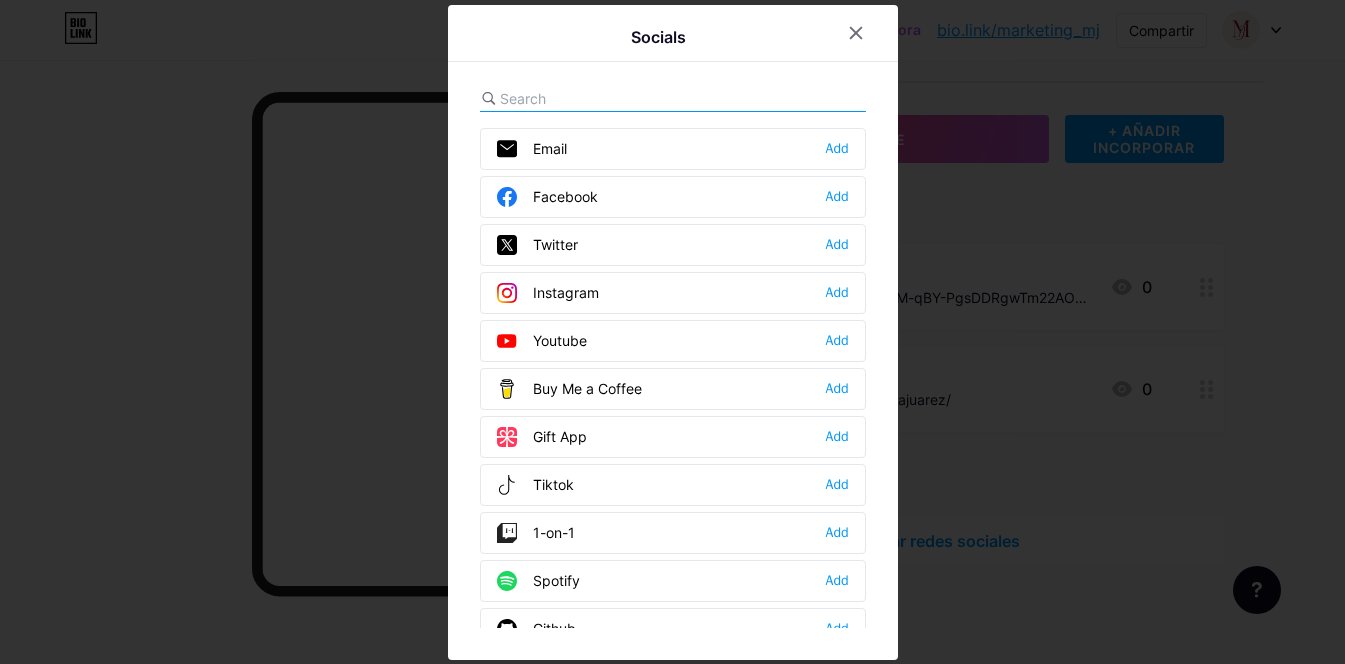 scroll, scrollTop: 80, scrollLeft: 0, axis: vertical 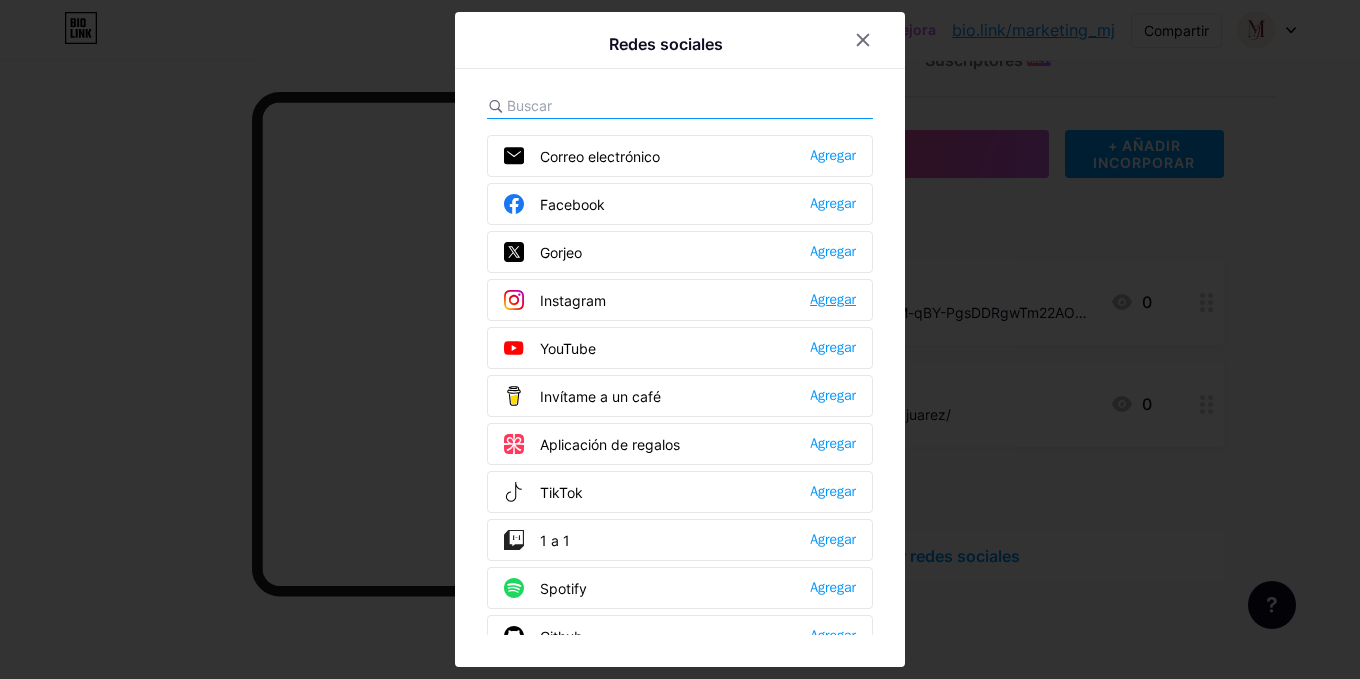 click on "Agregar" at bounding box center (833, 299) 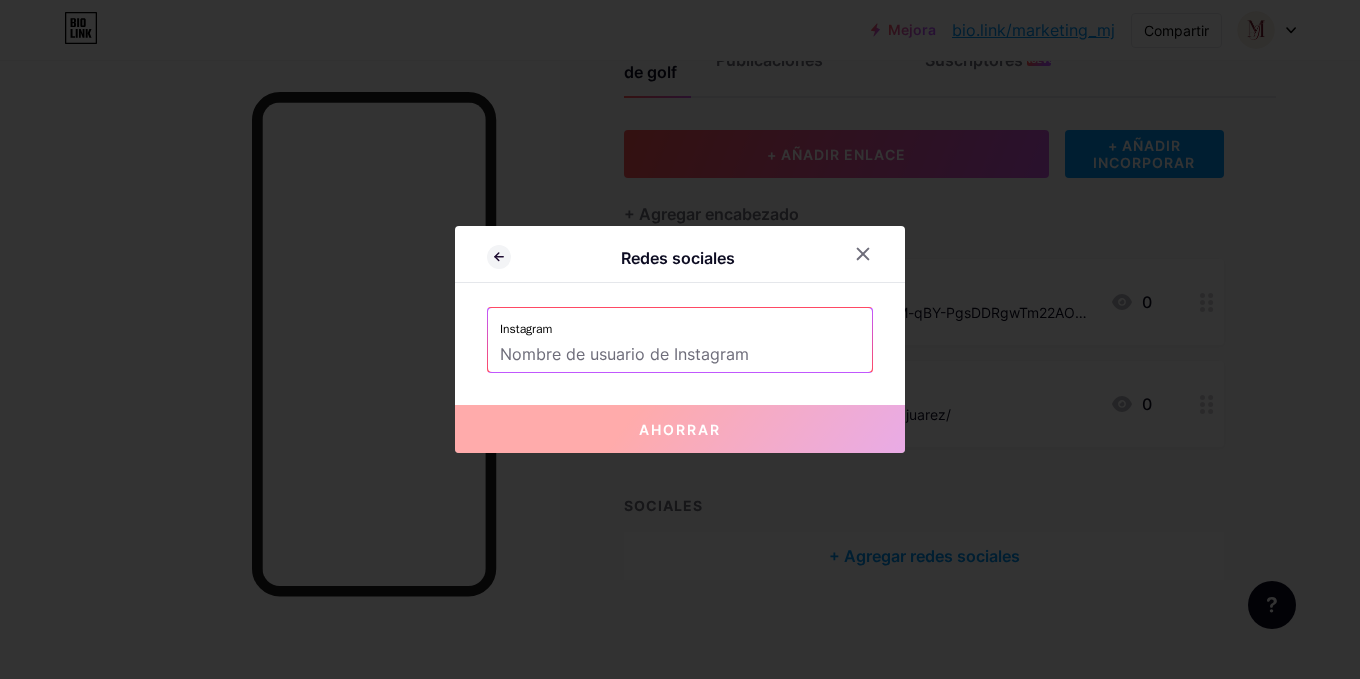click at bounding box center (680, 355) 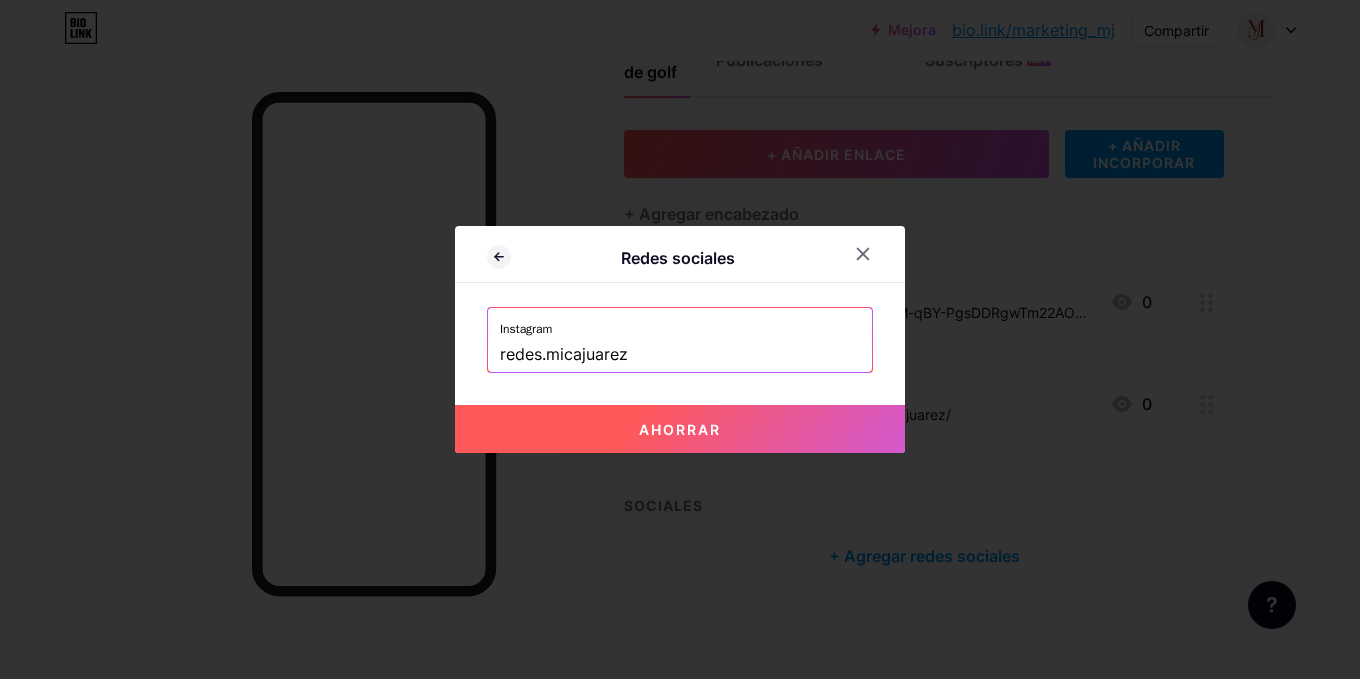 click on "Ahorrar" at bounding box center (680, 429) 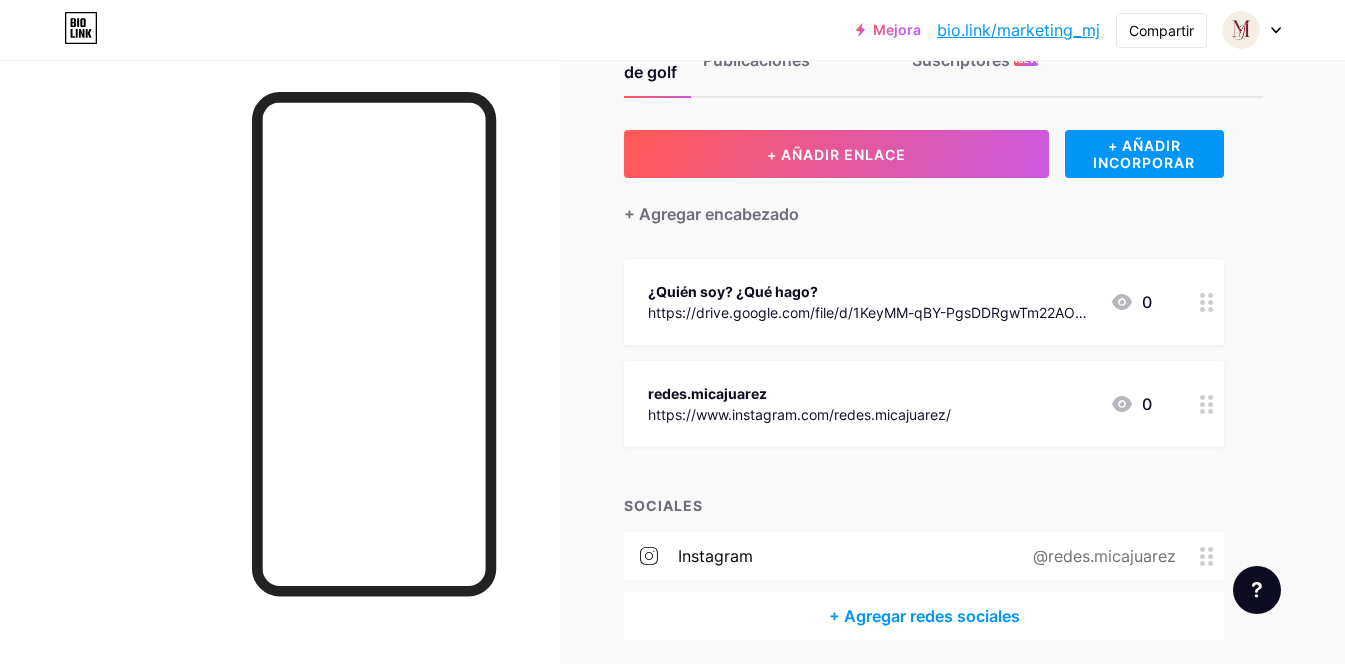 scroll, scrollTop: 155, scrollLeft: 0, axis: vertical 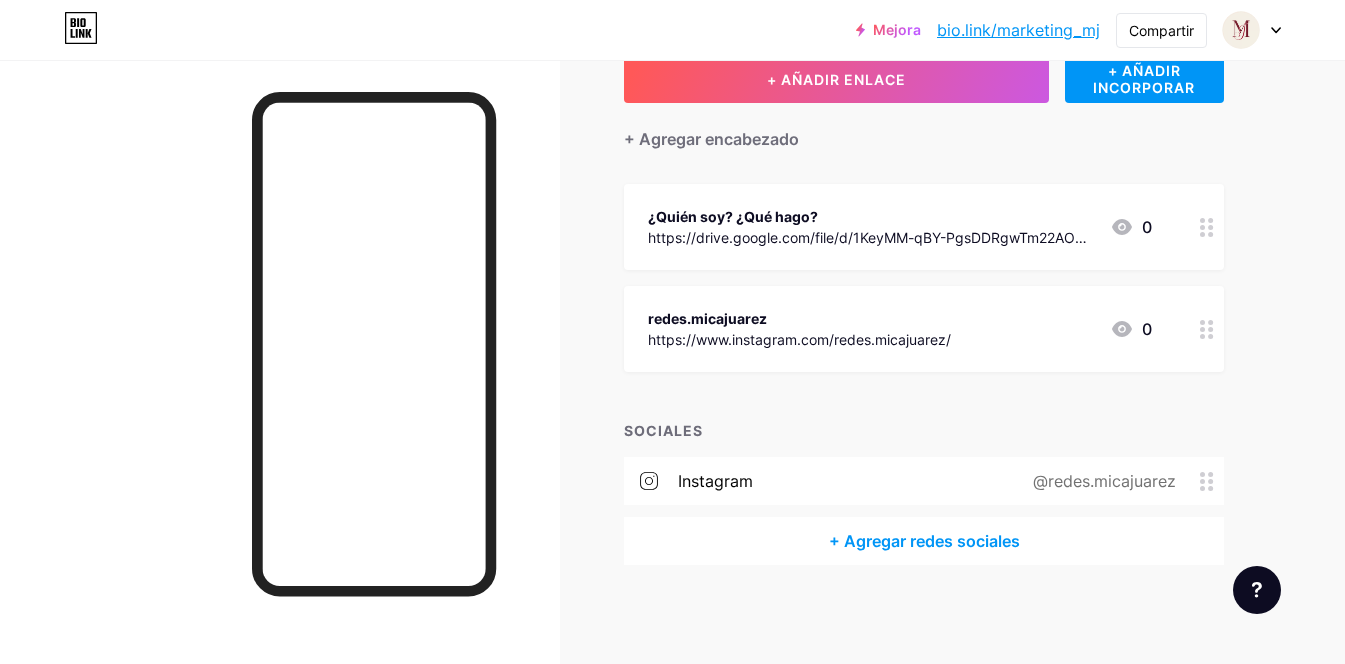 click on "+ Agregar redes sociales" at bounding box center [924, 541] 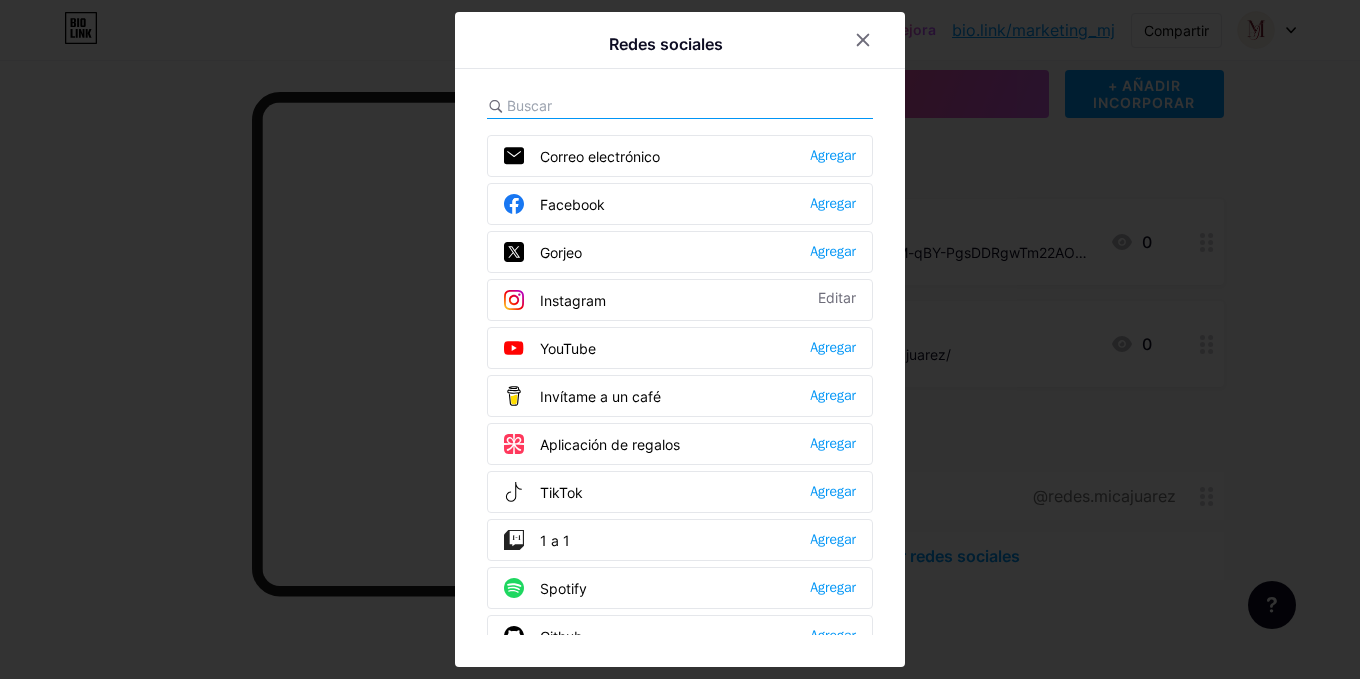 click at bounding box center (617, 105) 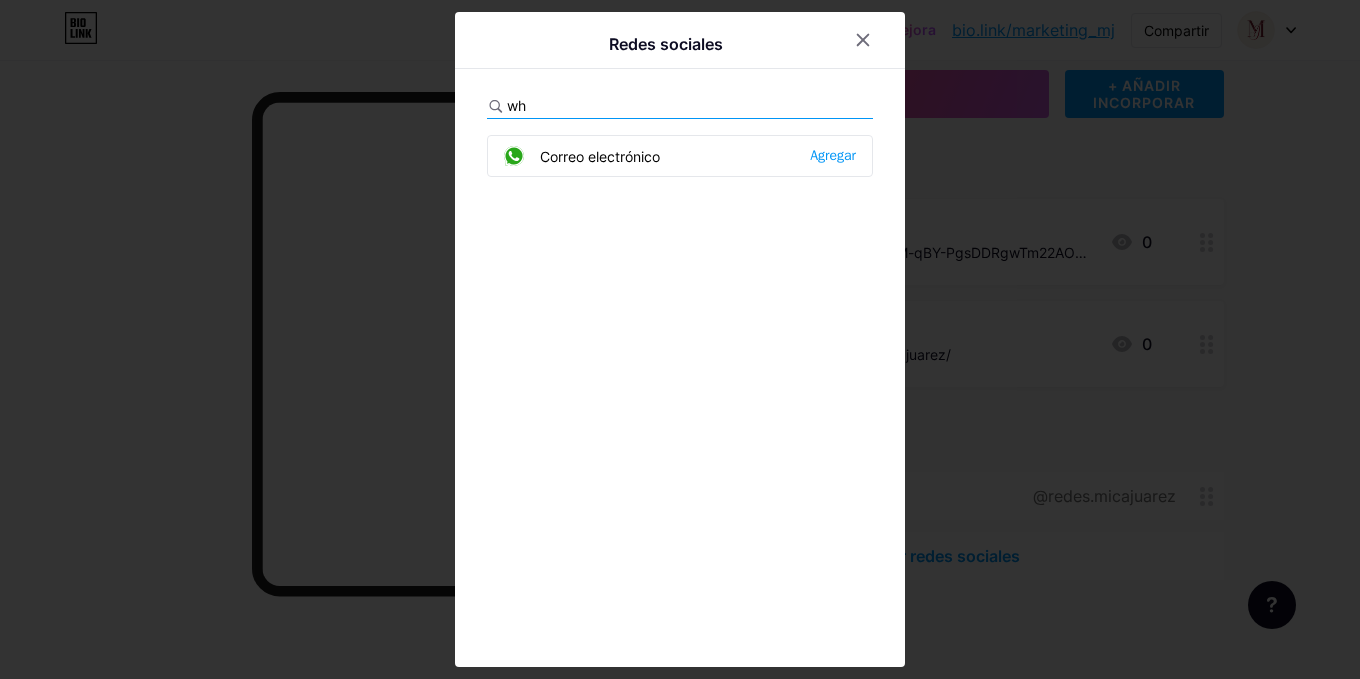 click on "Correo electrónico" at bounding box center (600, 156) 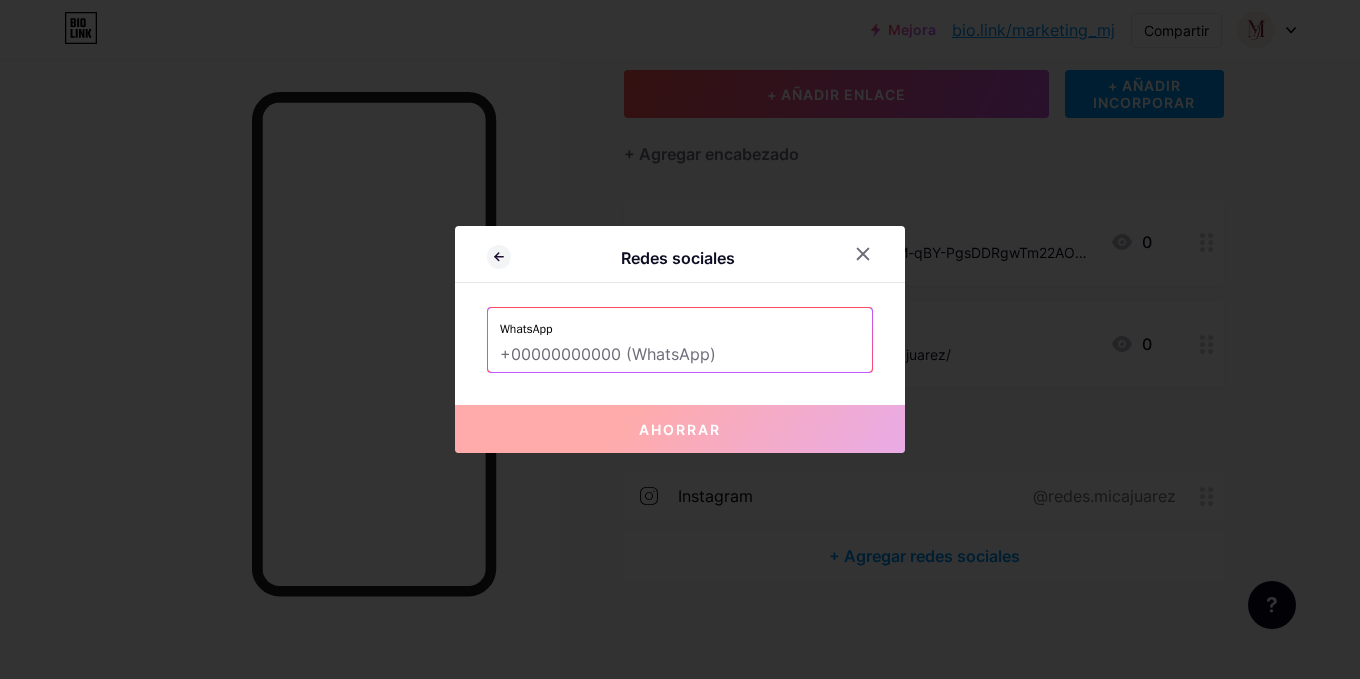 click at bounding box center (680, 355) 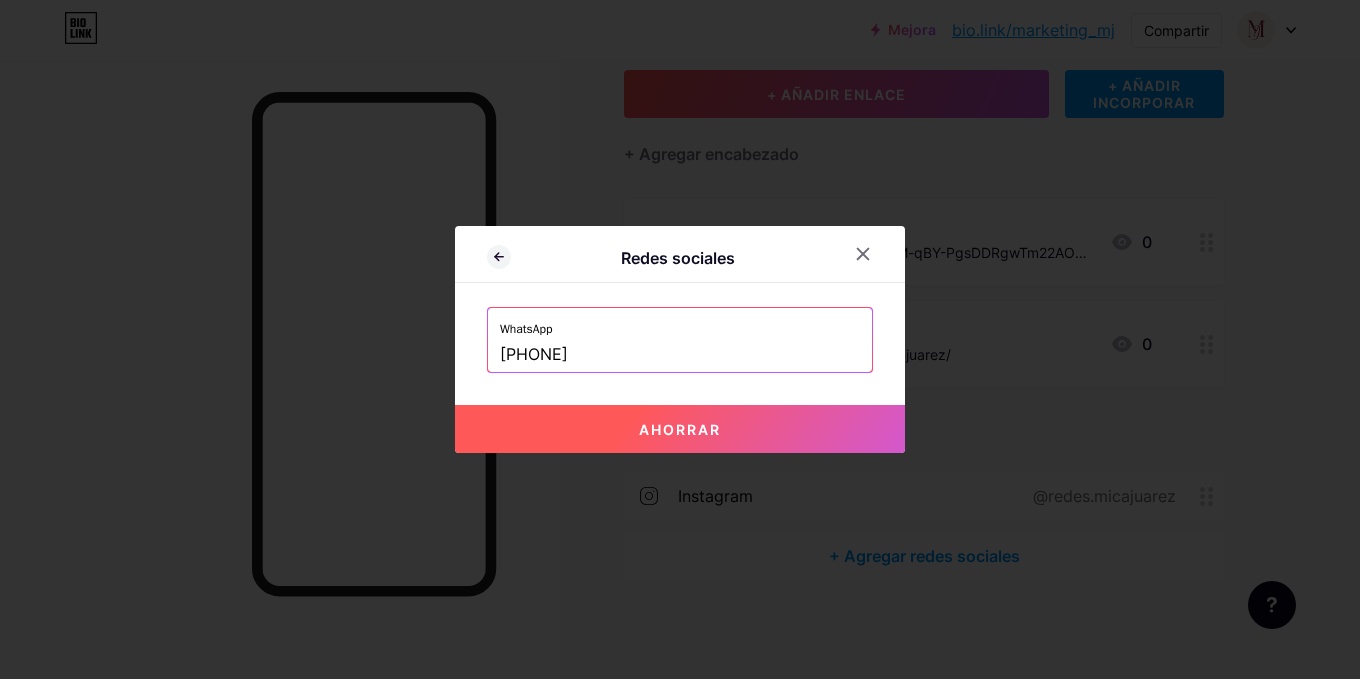 click on "Ahorrar" at bounding box center [680, 429] 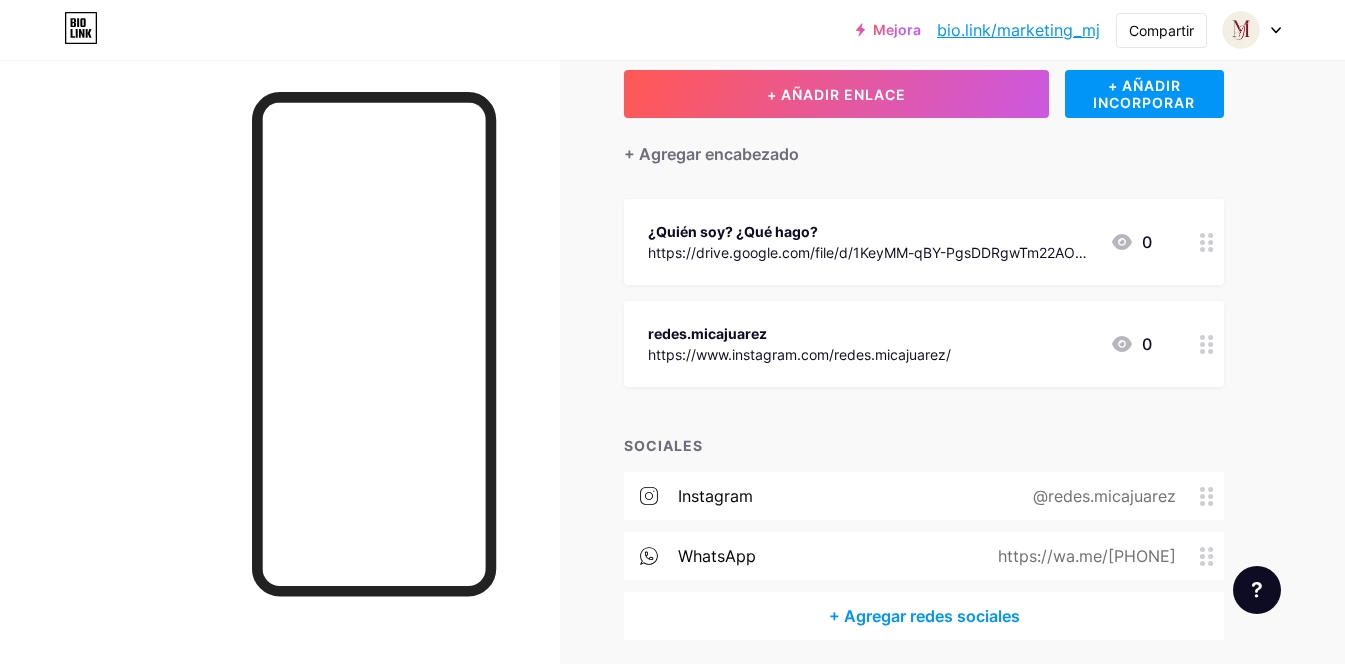 click on "+ Agregar redes sociales" at bounding box center [924, 616] 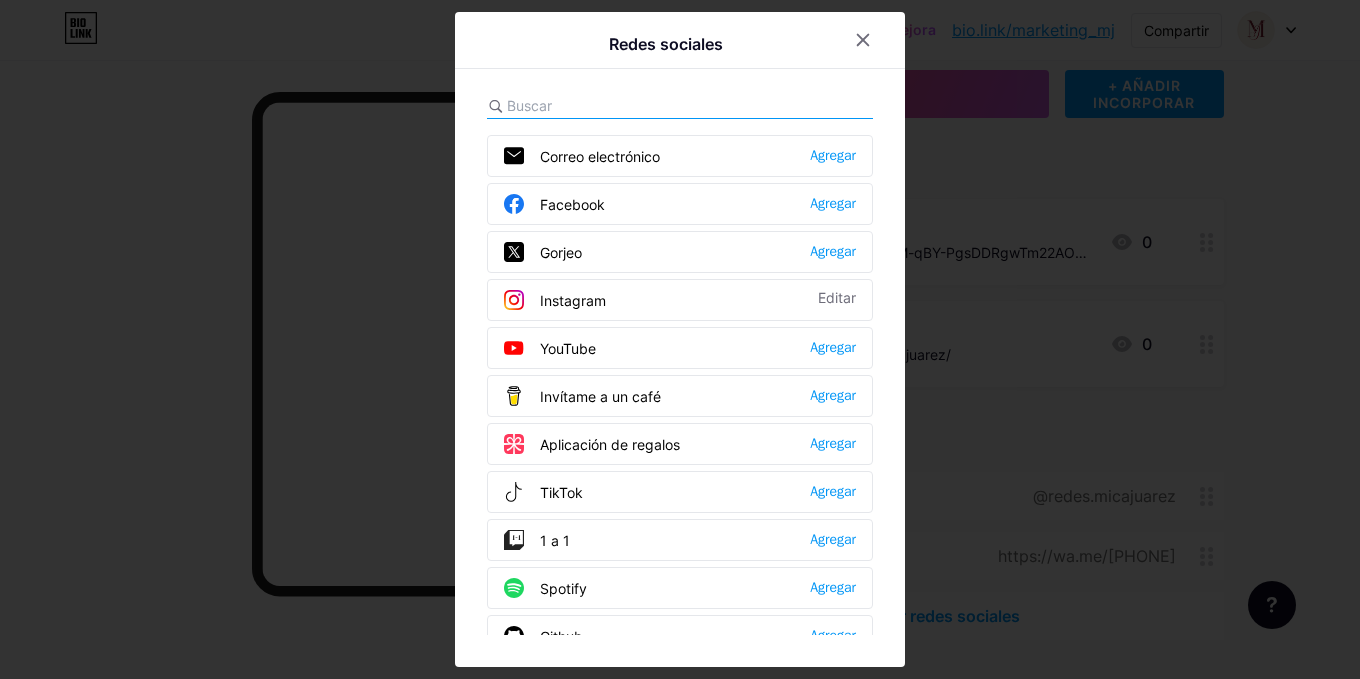 click on "Correo electrónico" at bounding box center [600, 156] 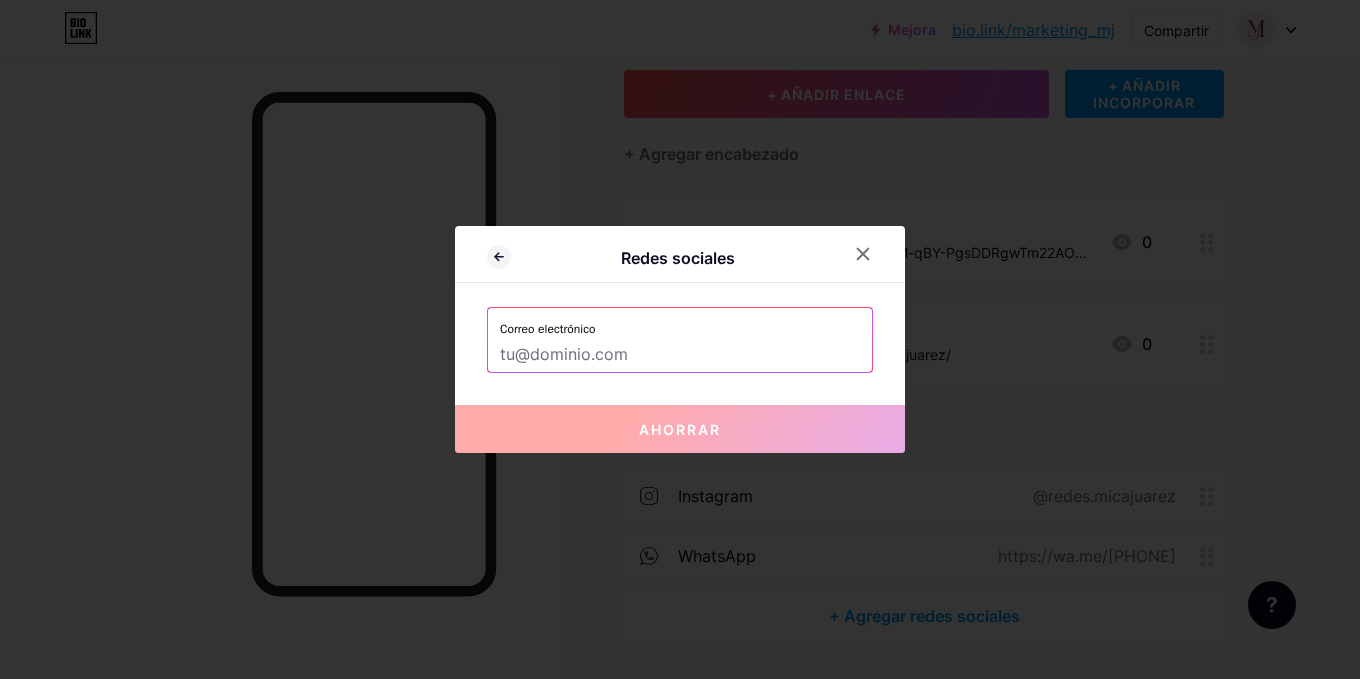 click at bounding box center (680, 355) 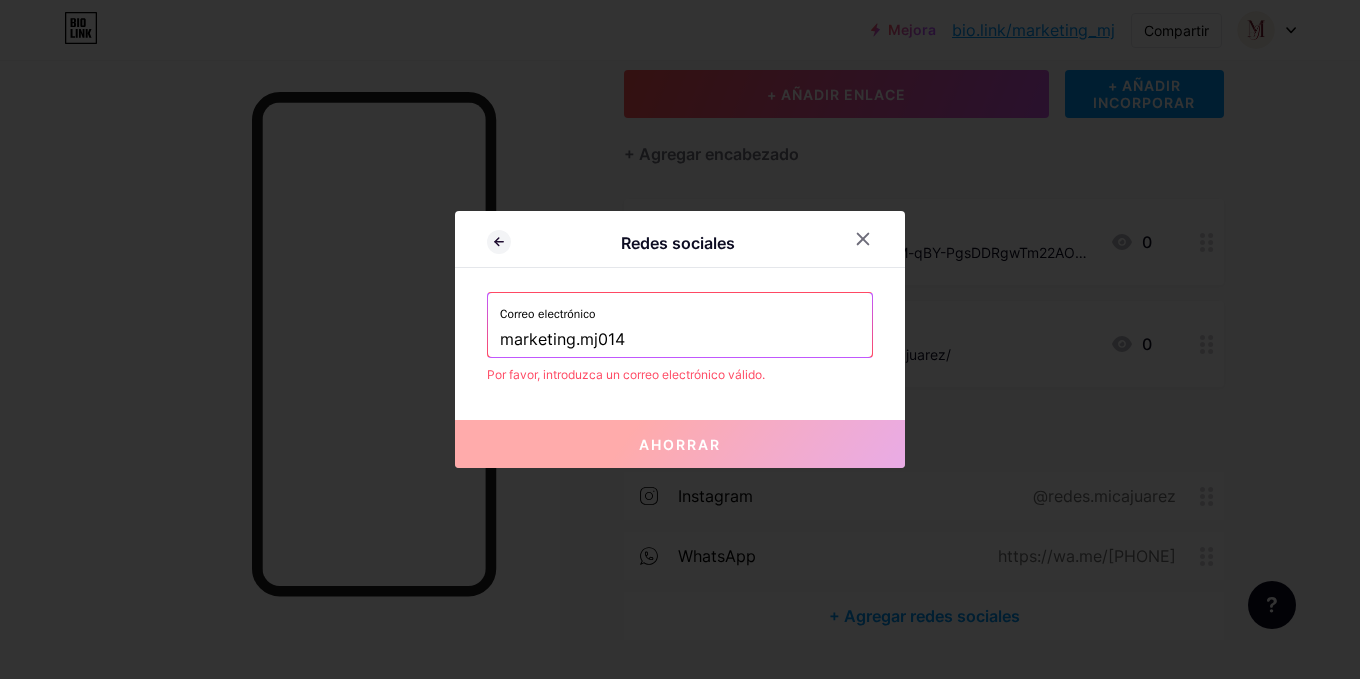 click on "marketing.mj014" at bounding box center (680, 340) 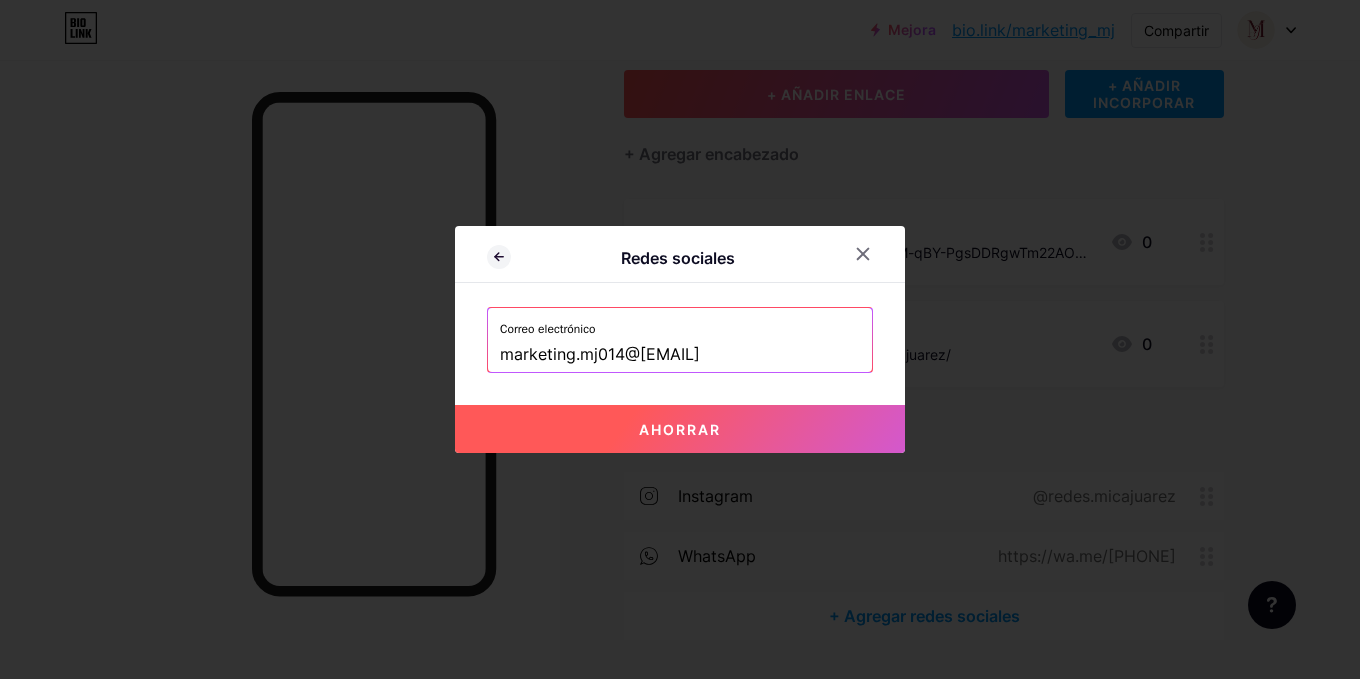 click on "Ahorrar" at bounding box center (680, 429) 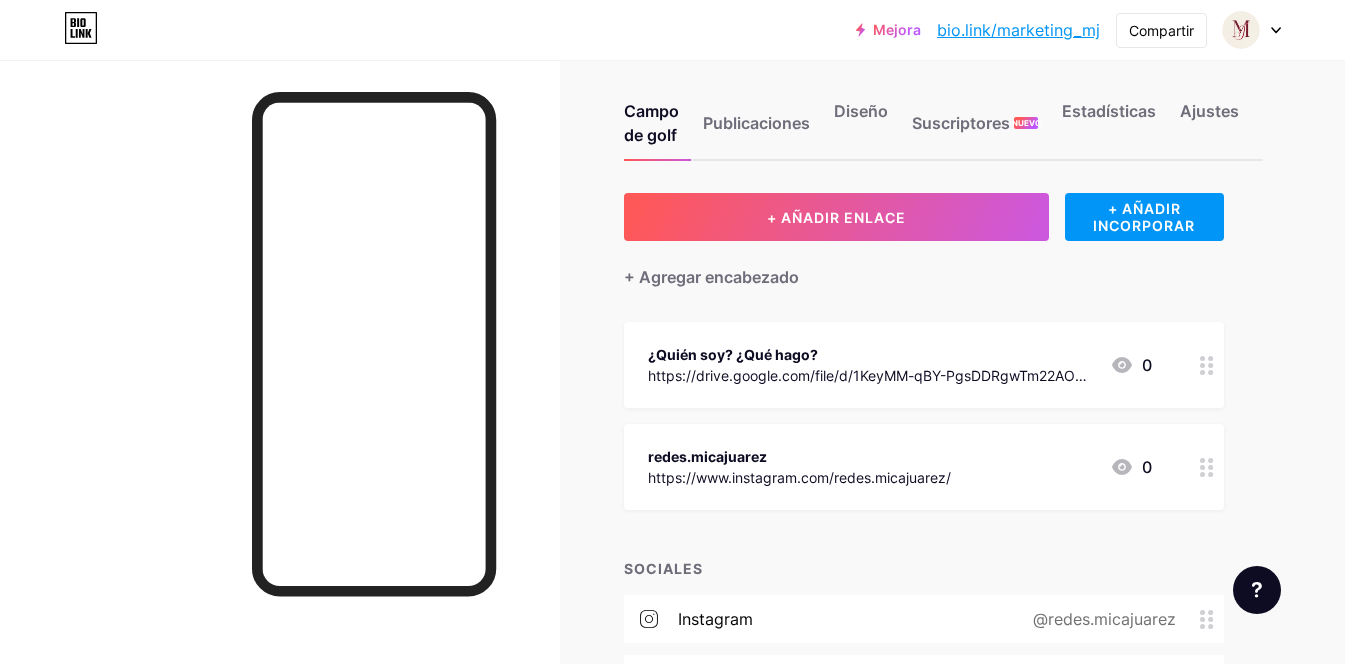 scroll, scrollTop: 19, scrollLeft: 0, axis: vertical 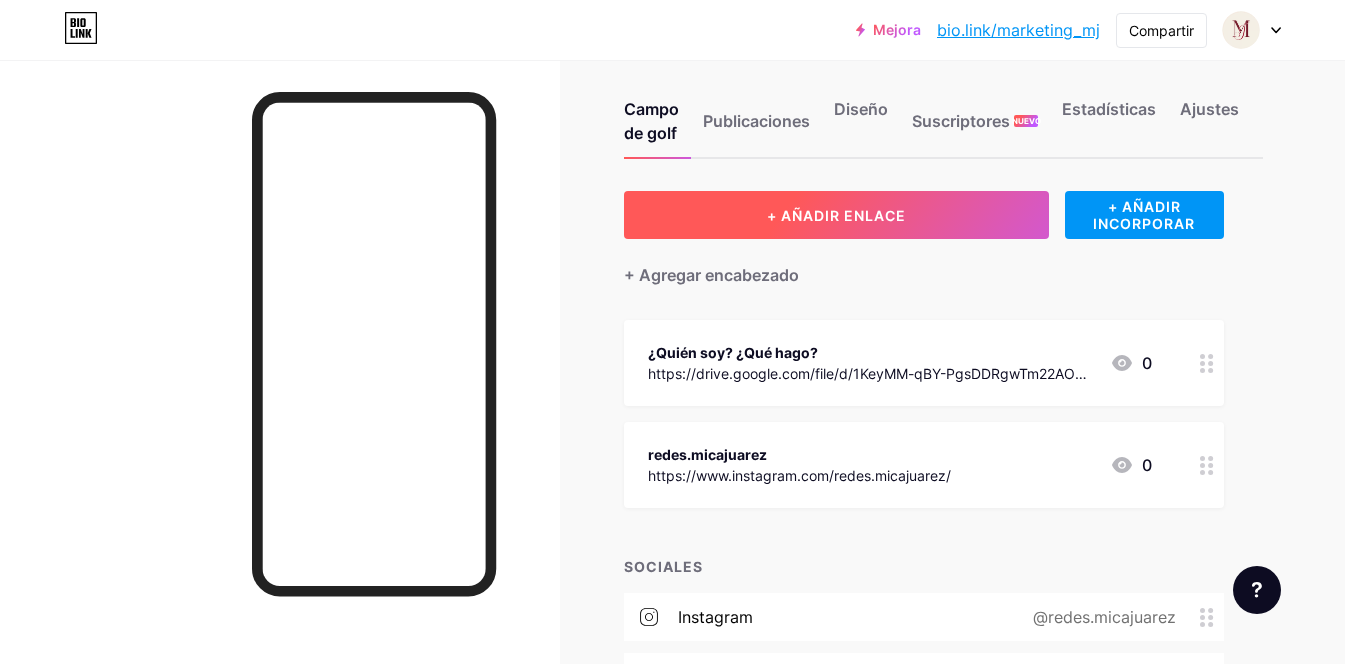 click on "+ AÑADIR ENLACE" at bounding box center (836, 215) 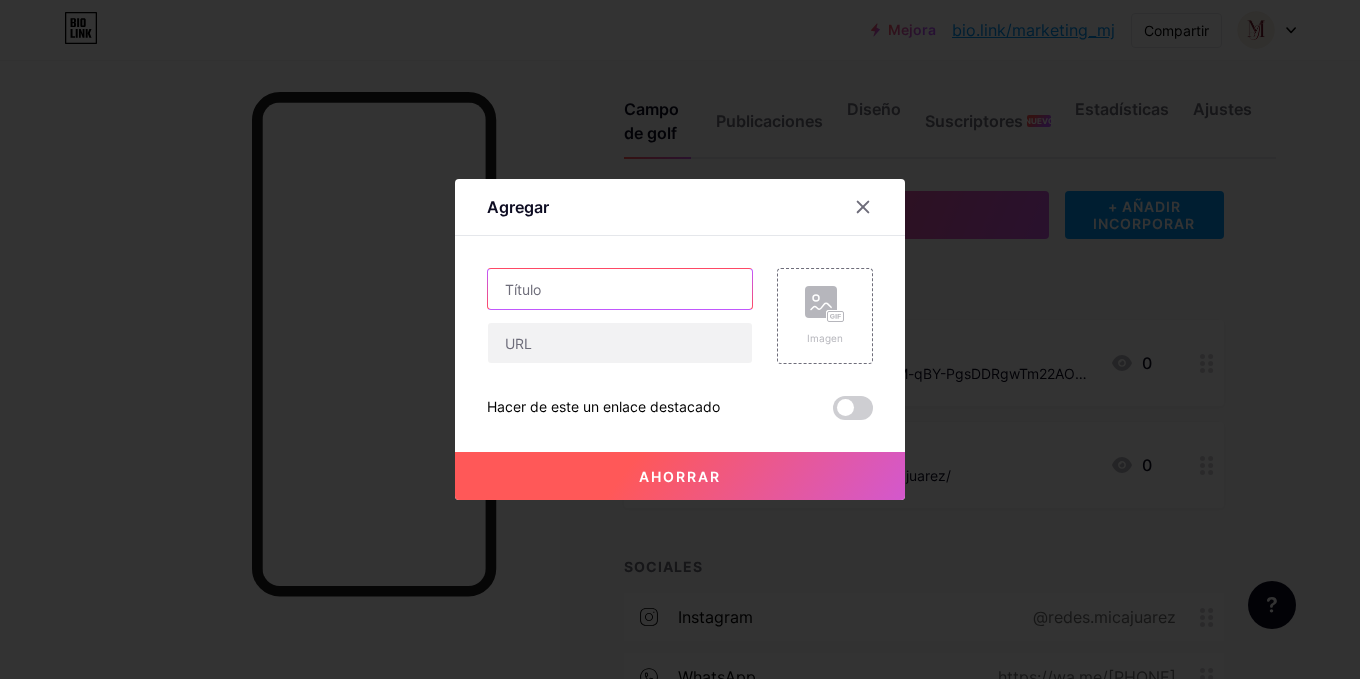 click at bounding box center (620, 289) 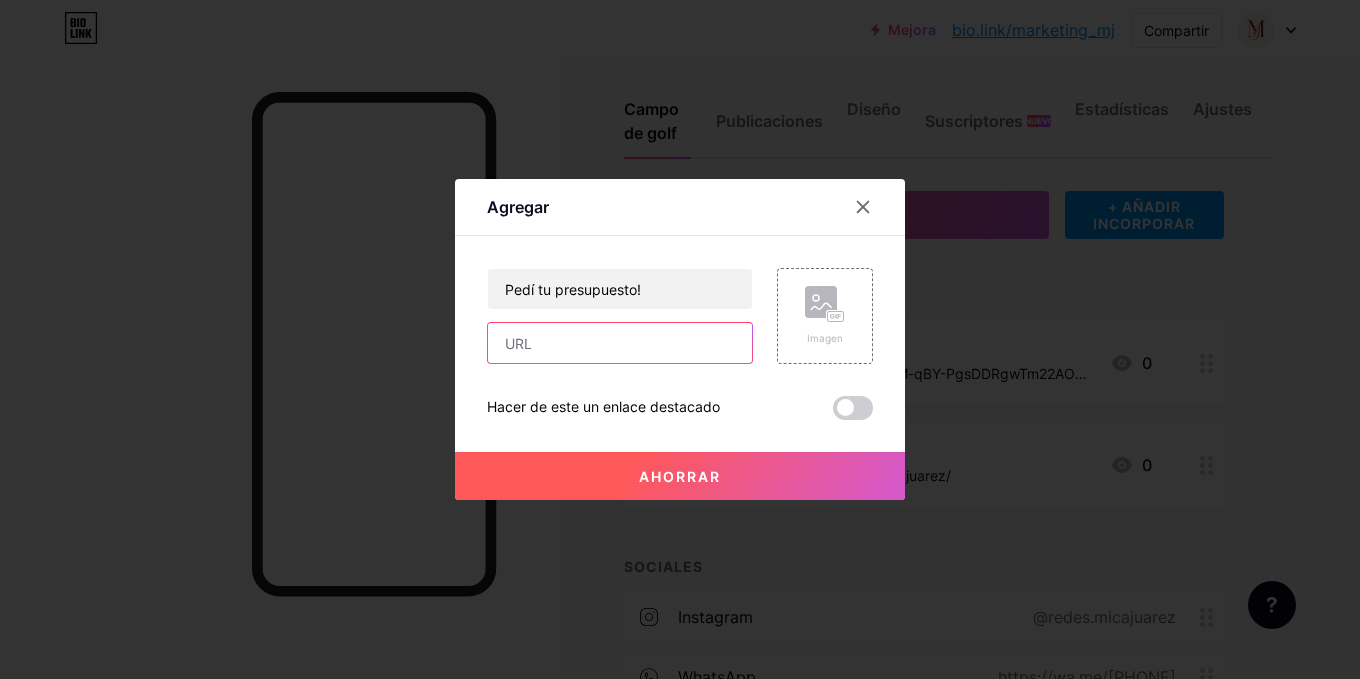 click at bounding box center [620, 343] 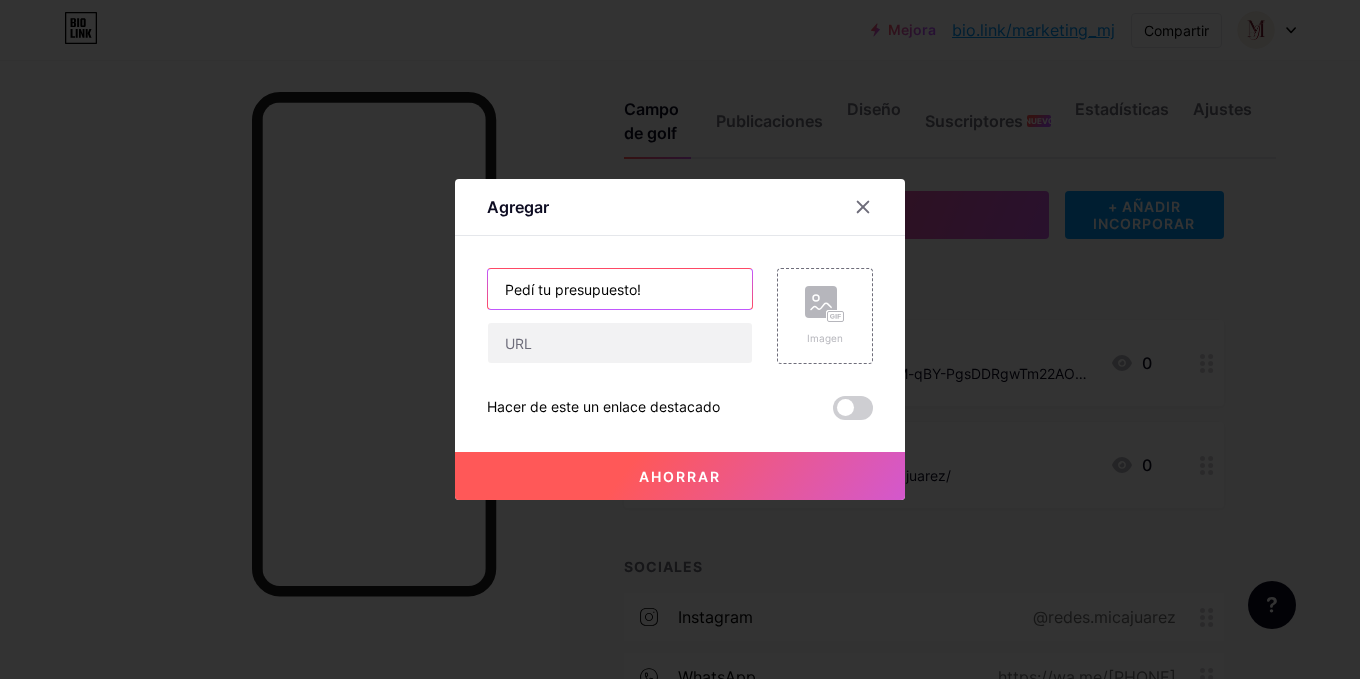 click on "Pedí tu presupuesto!" at bounding box center (620, 289) 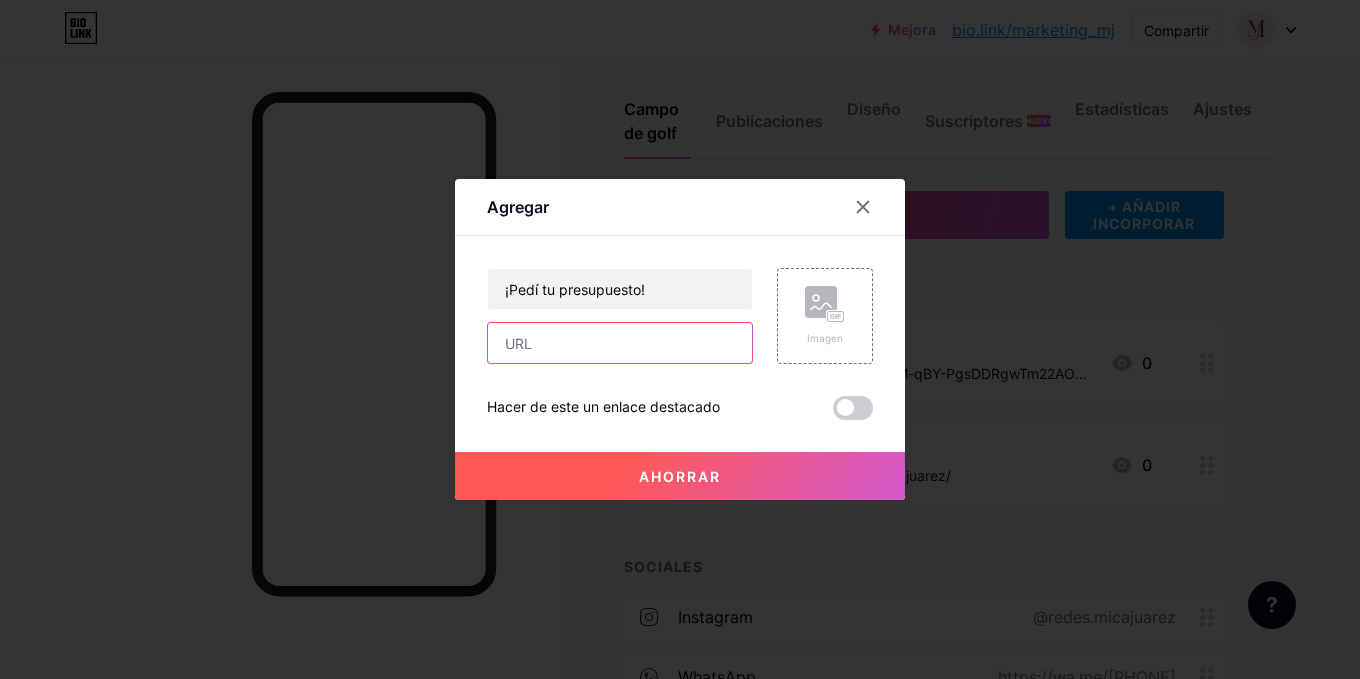 click at bounding box center [620, 343] 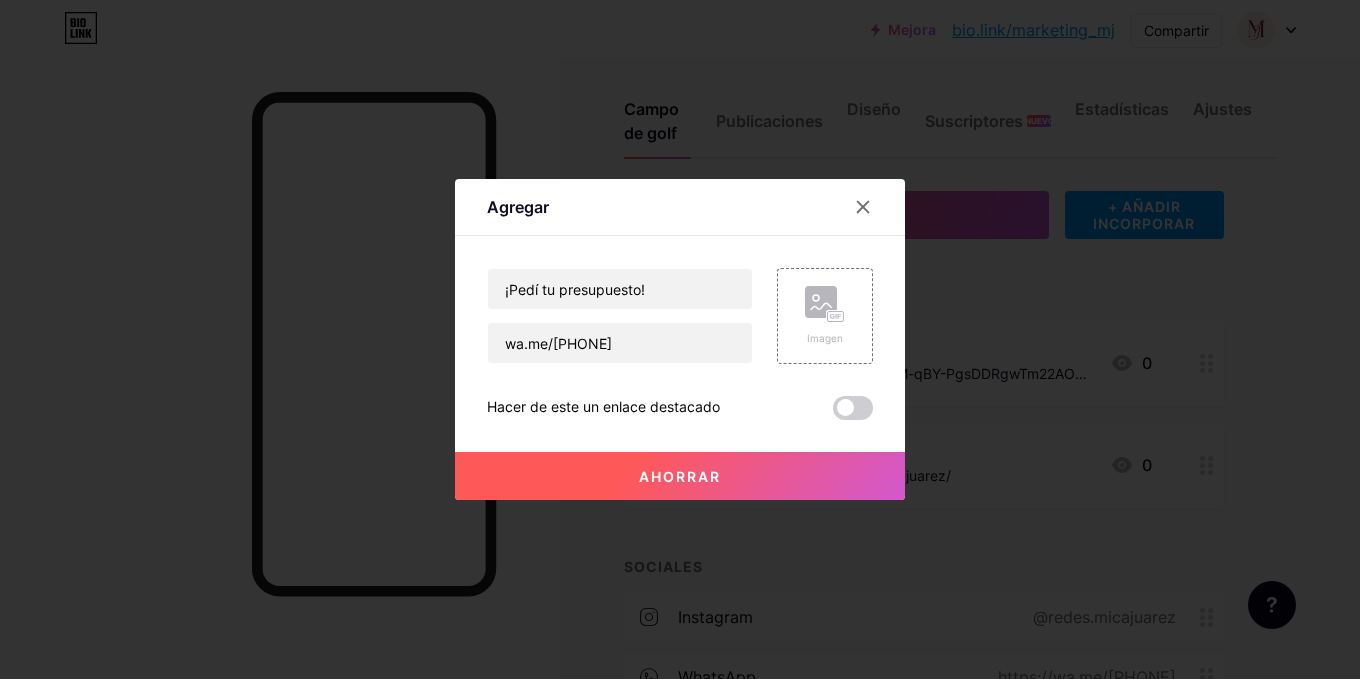 click on "Ahorrar" at bounding box center (680, 476) 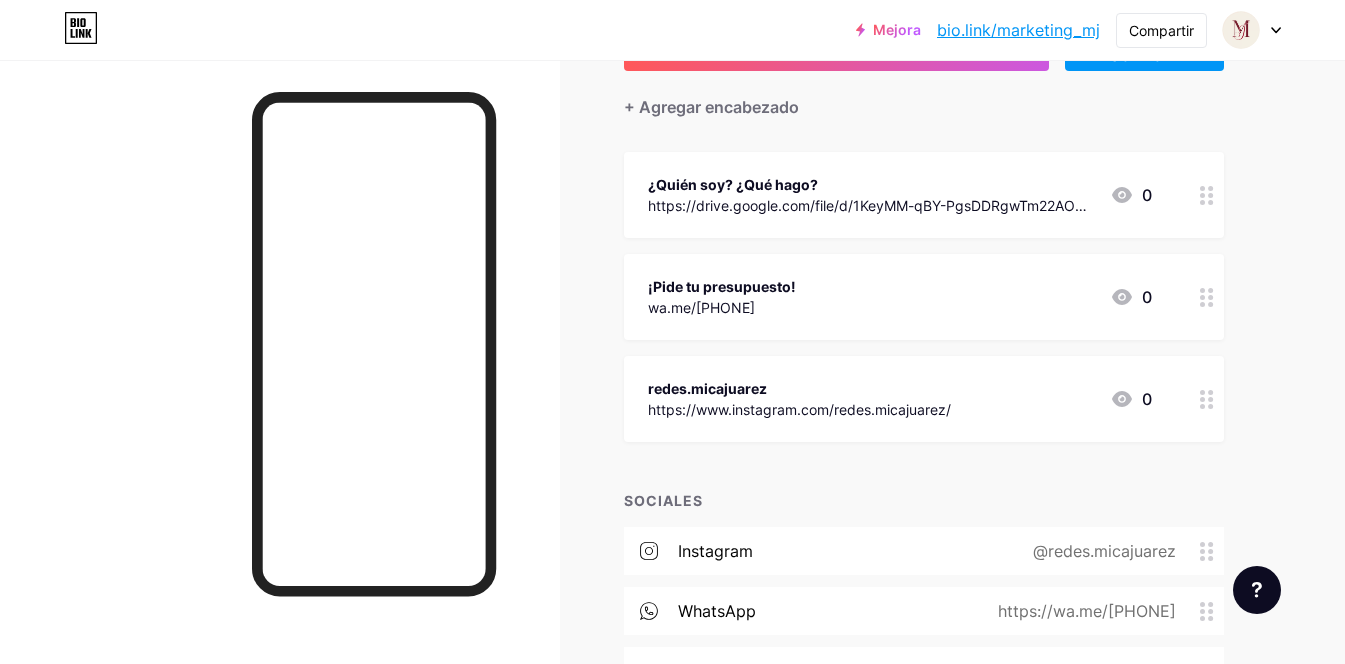 scroll, scrollTop: 279, scrollLeft: 0, axis: vertical 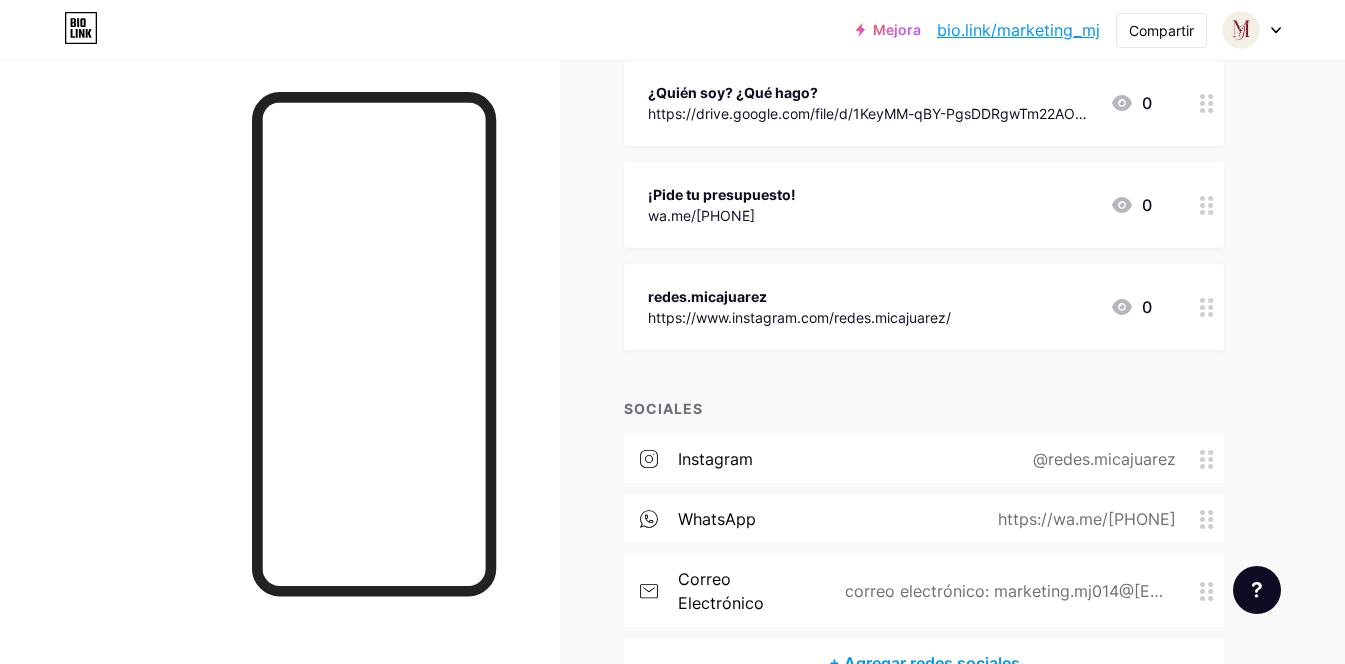click 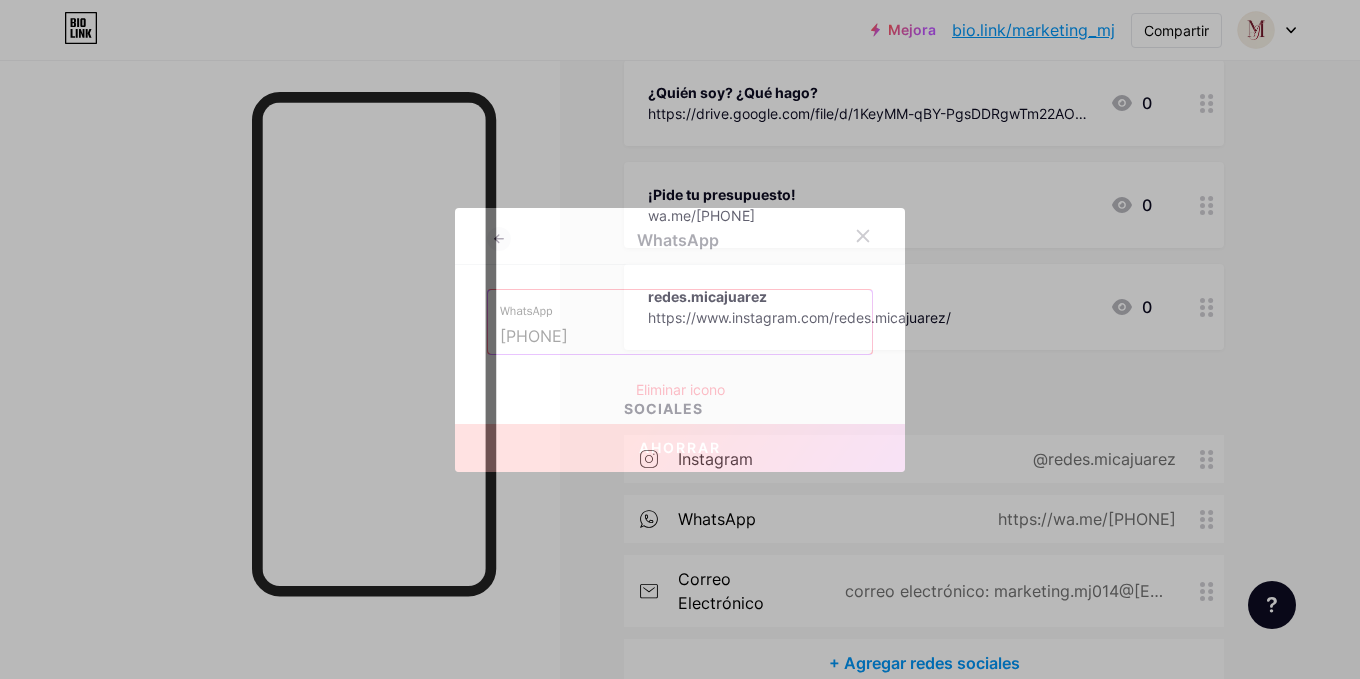 click on "Eliminar icono" at bounding box center [680, 389] 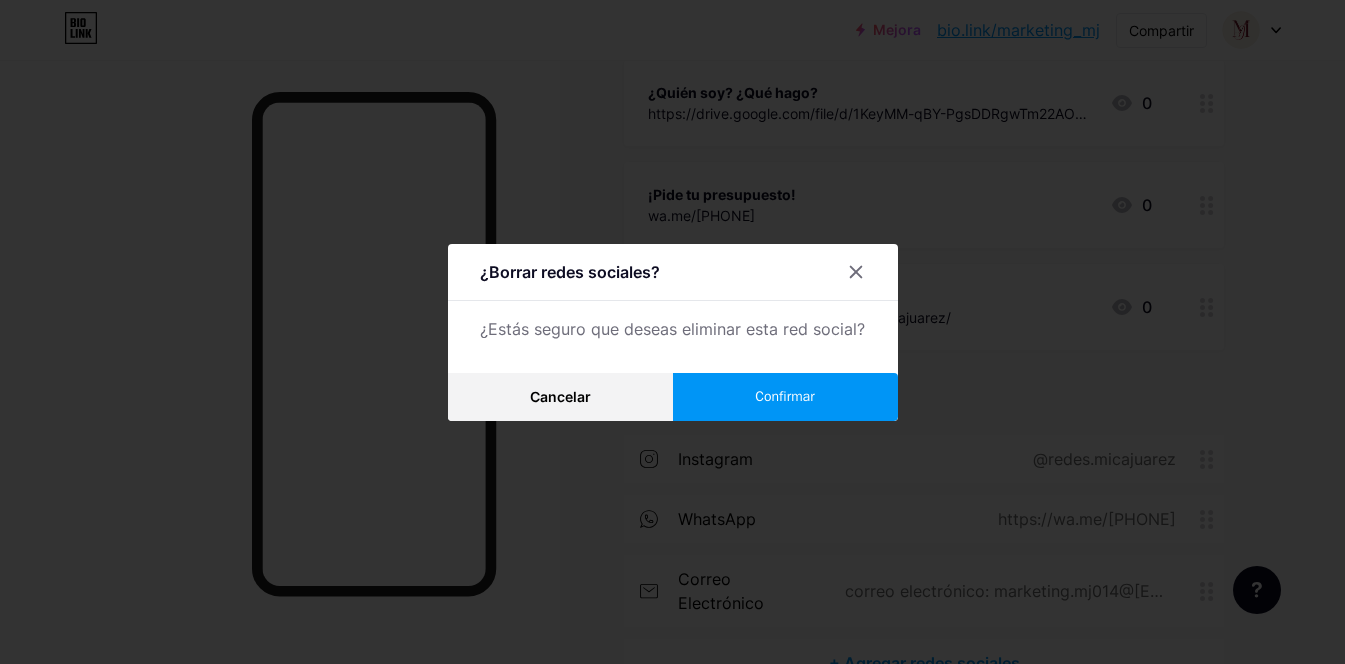 click on "Confirmar" at bounding box center [785, 397] 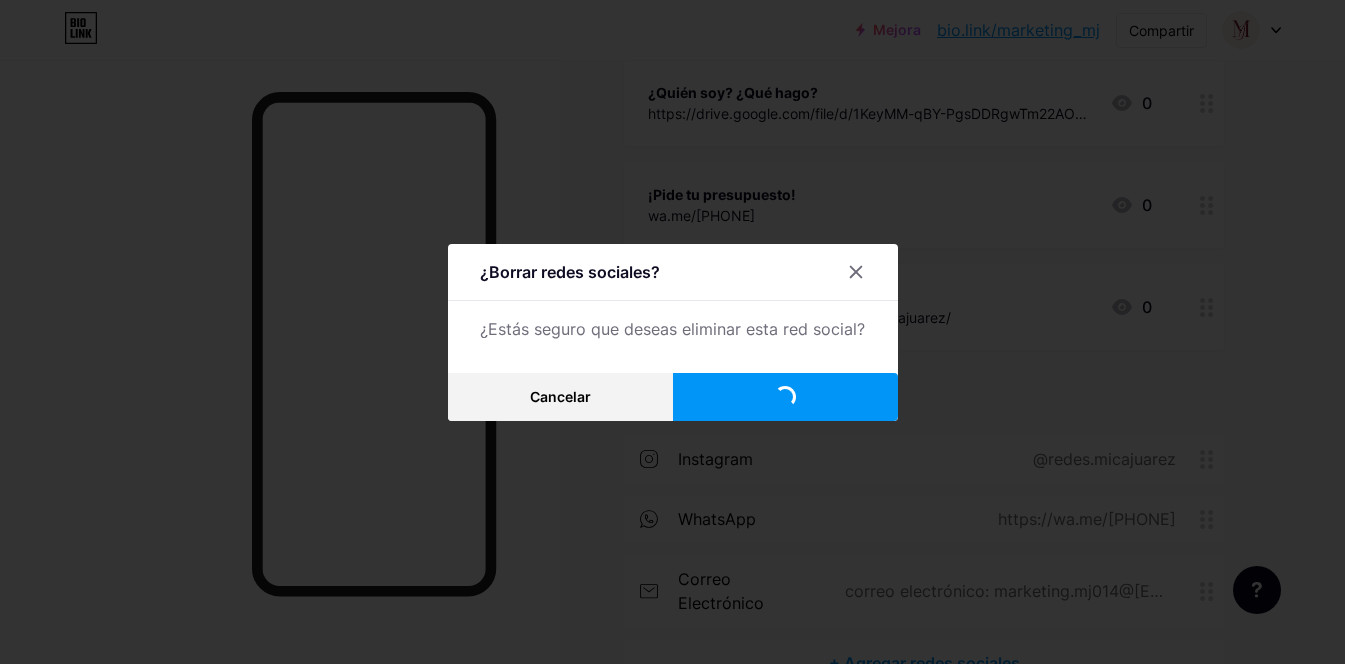 click at bounding box center (672, 332) 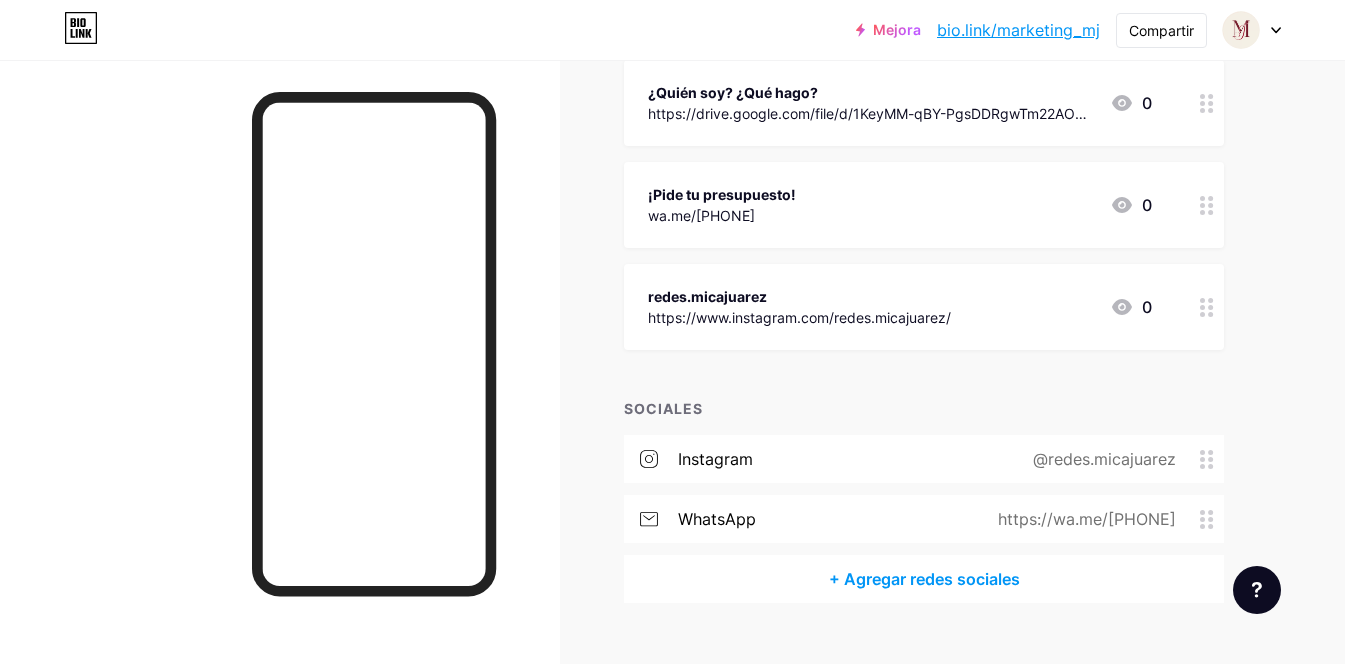 click on "wa.me/[PHONE]" at bounding box center (673, 242) 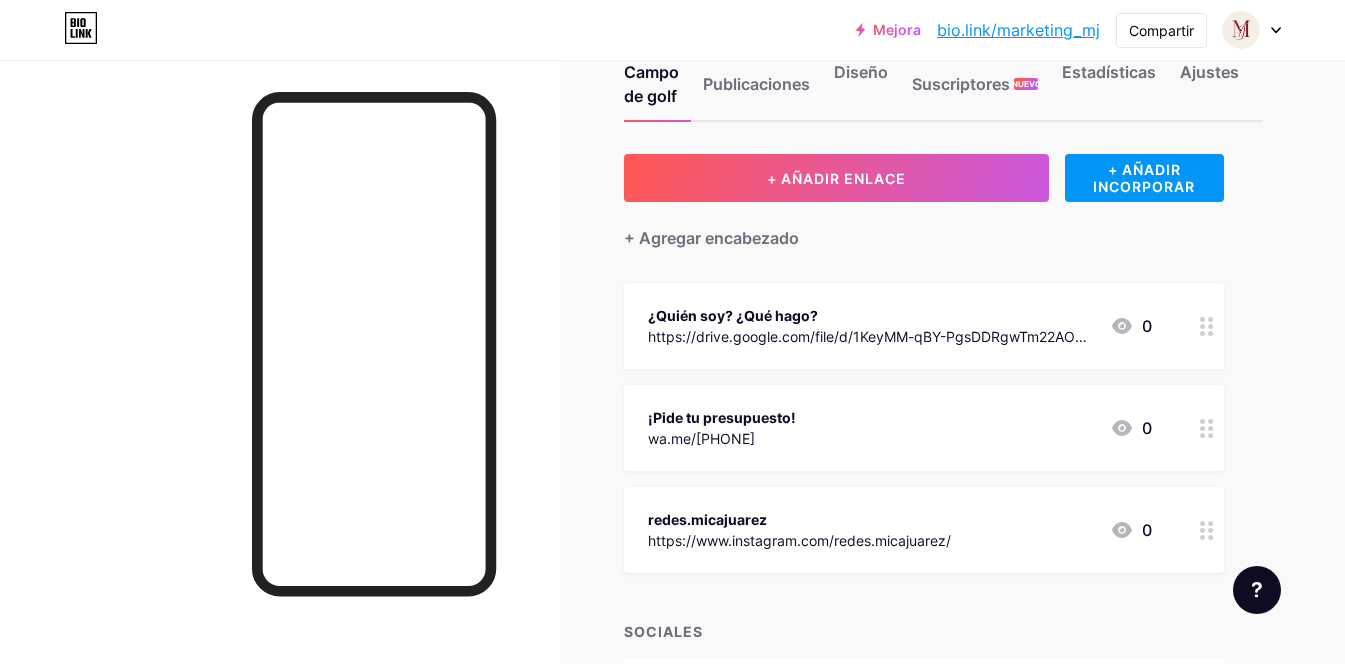 scroll, scrollTop: 0, scrollLeft: 0, axis: both 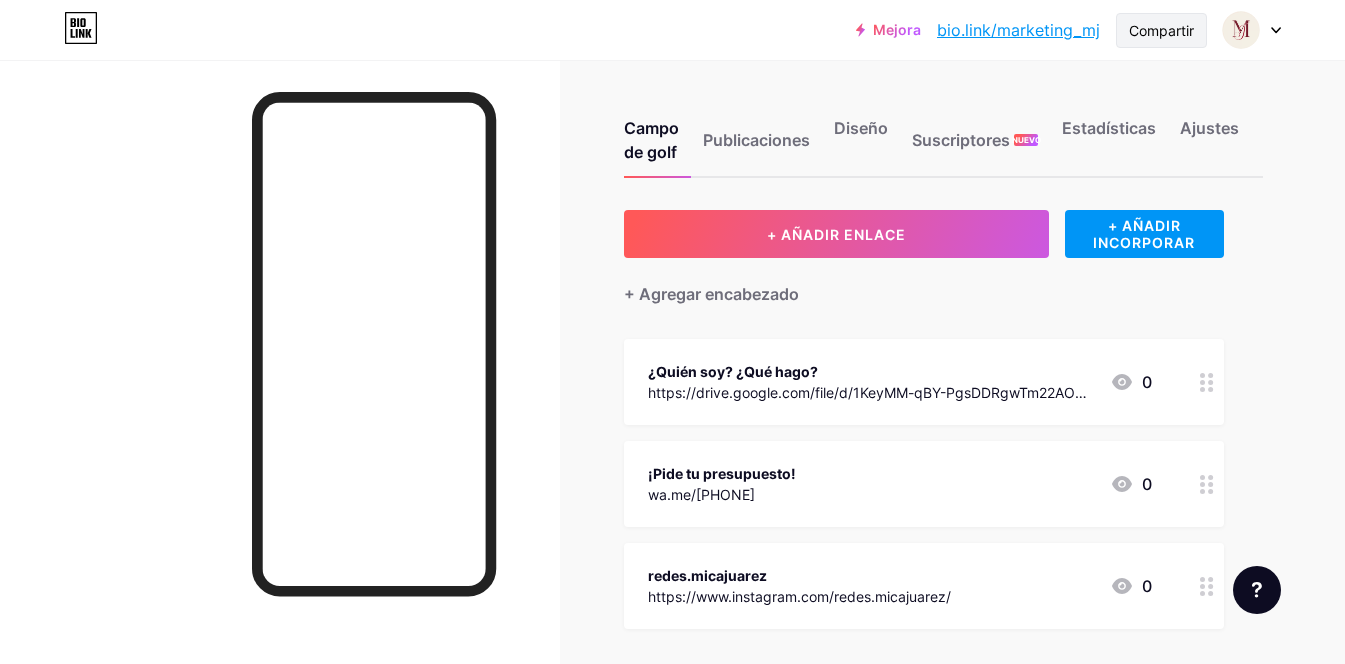 click on "Compartir" at bounding box center (1161, 30) 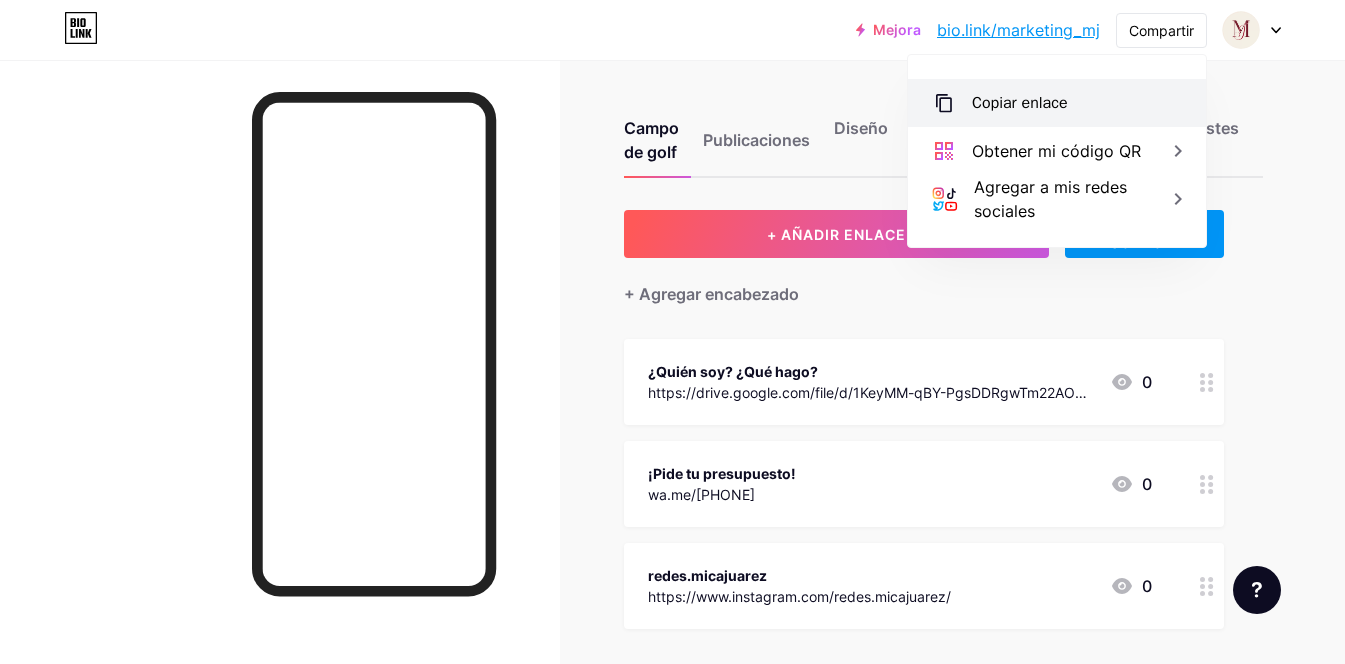 click on "Copiar enlace" at bounding box center (1020, 103) 